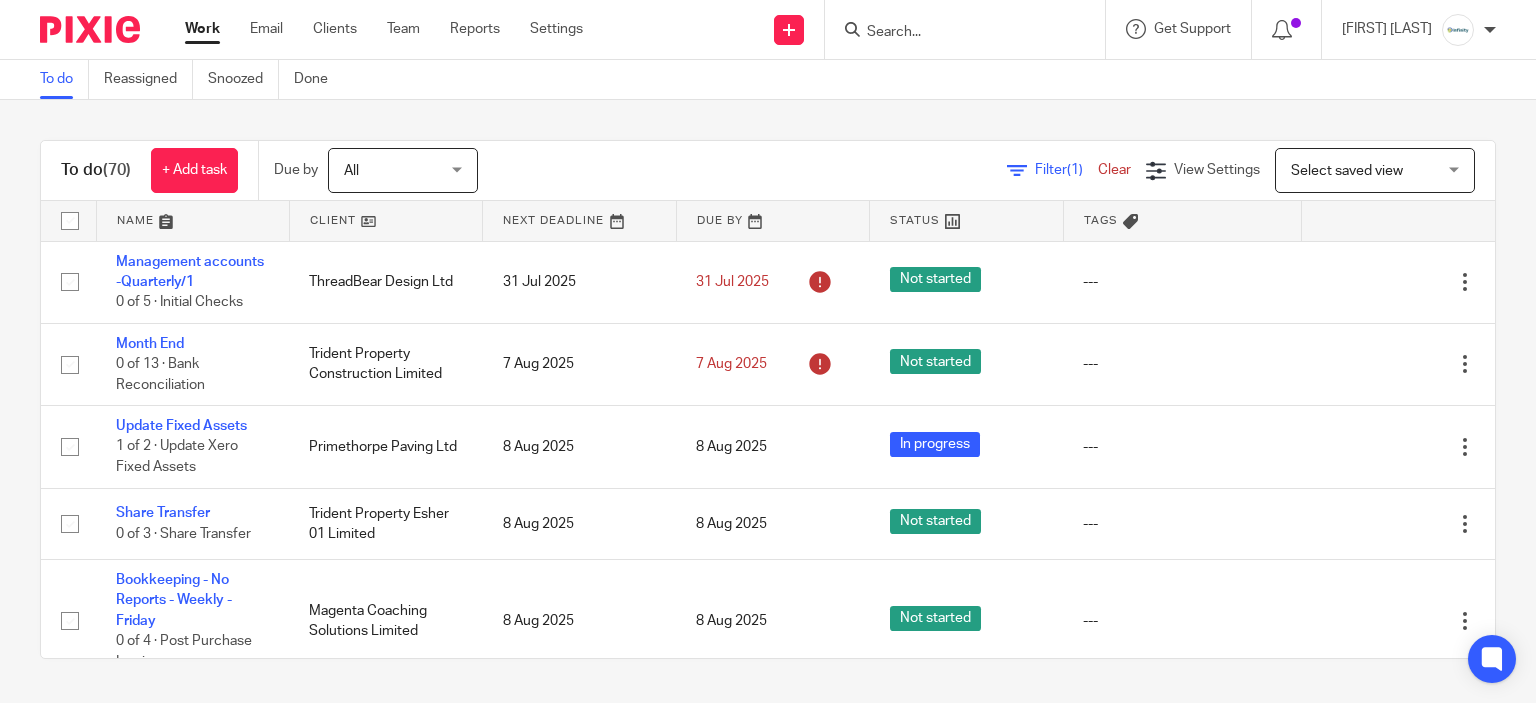 scroll, scrollTop: 0, scrollLeft: 0, axis: both 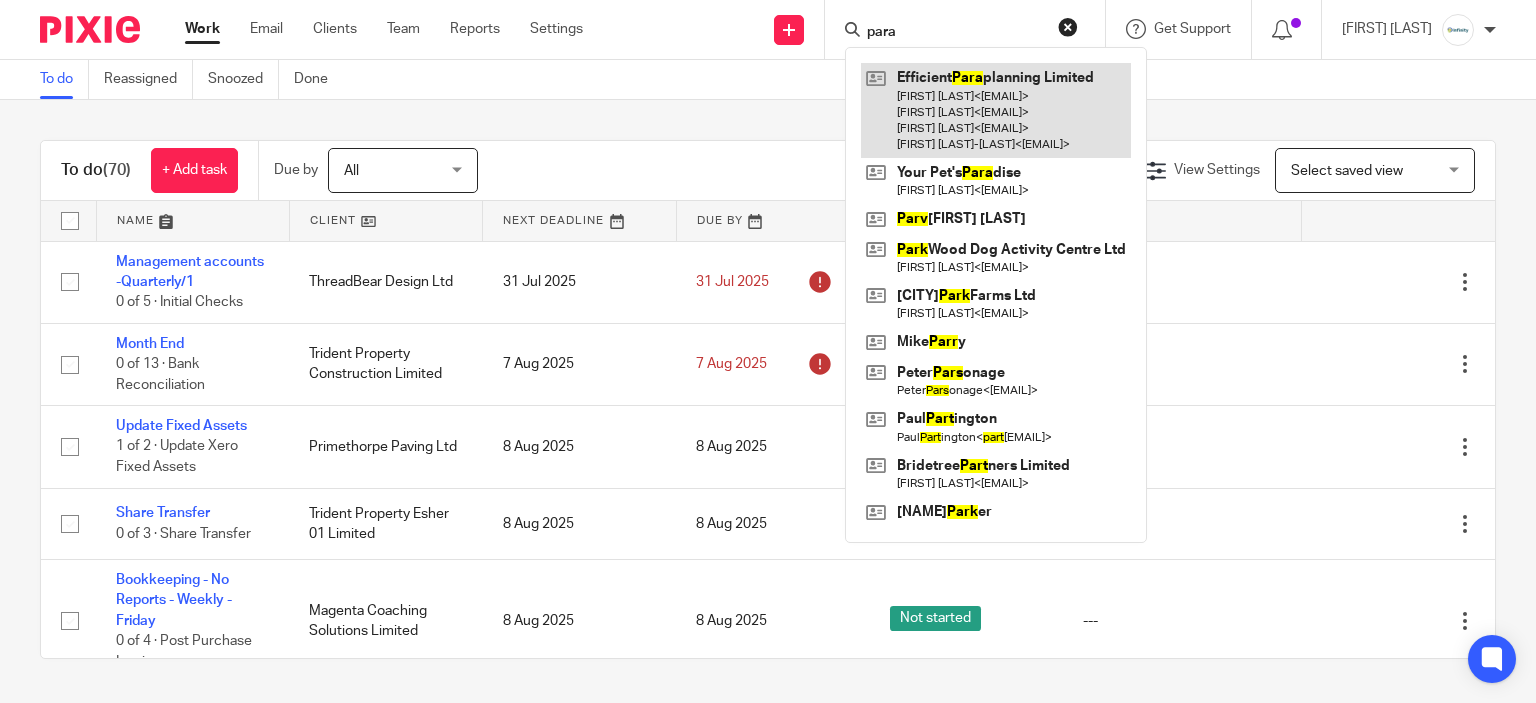 type on "para" 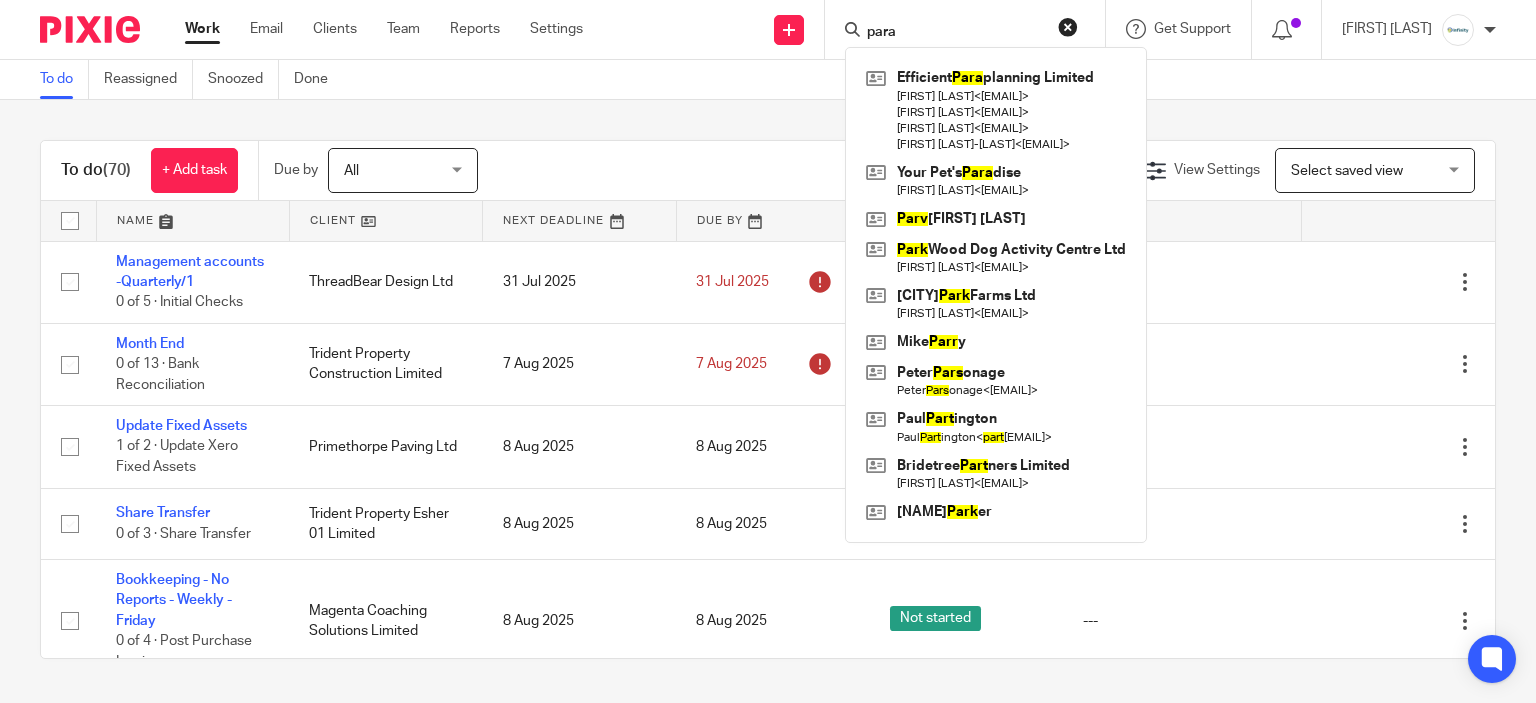 click on "To do
Reassigned
Snoozed
Done" at bounding box center (768, 80) 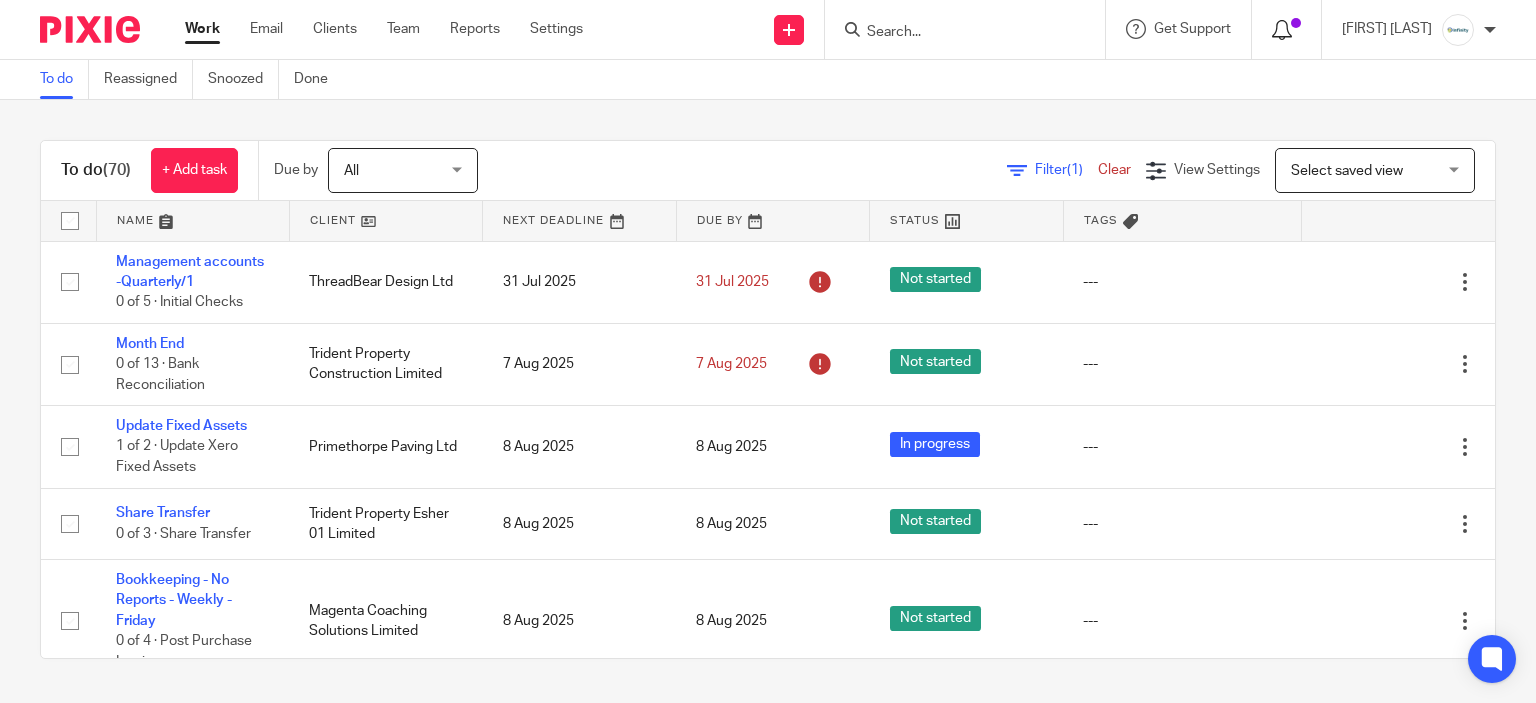 click at bounding box center [1282, 30] 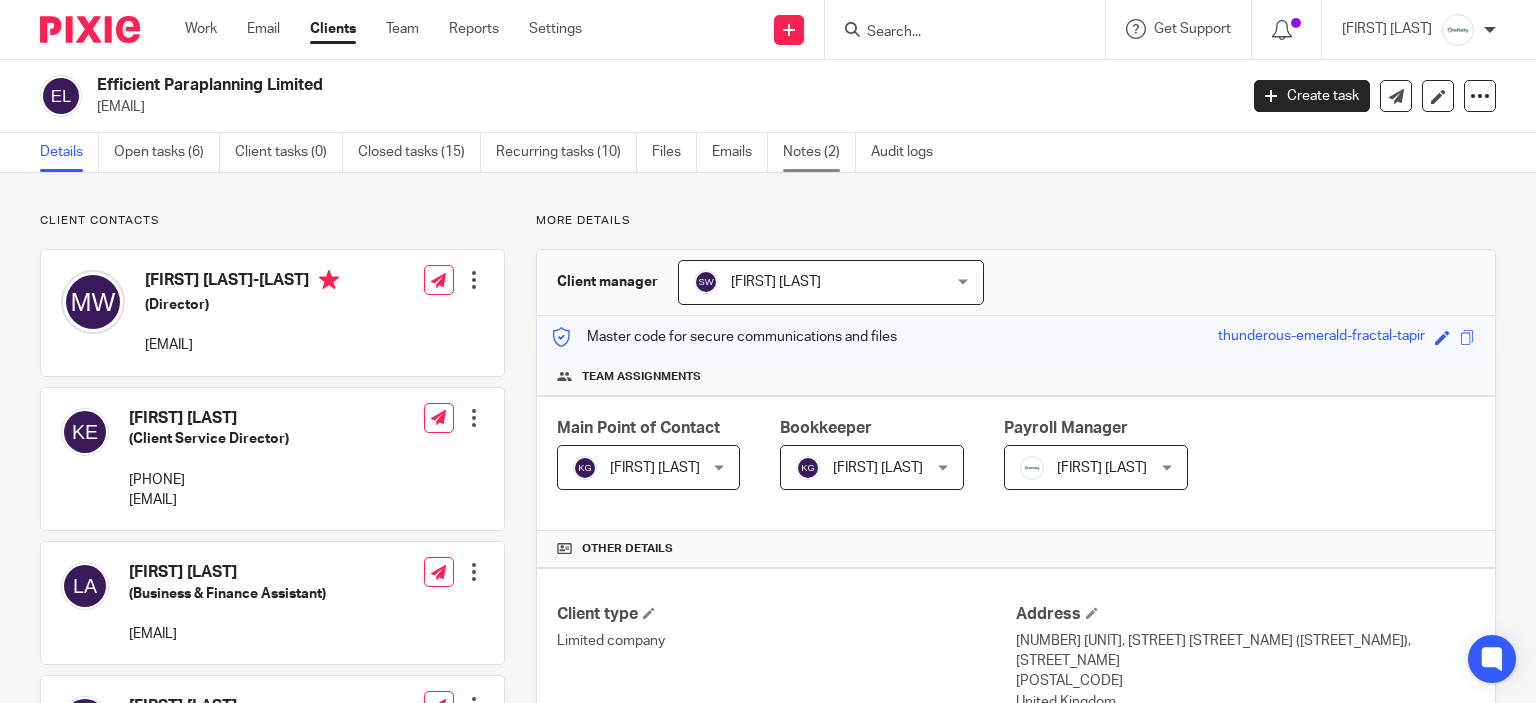 scroll, scrollTop: 0, scrollLeft: 0, axis: both 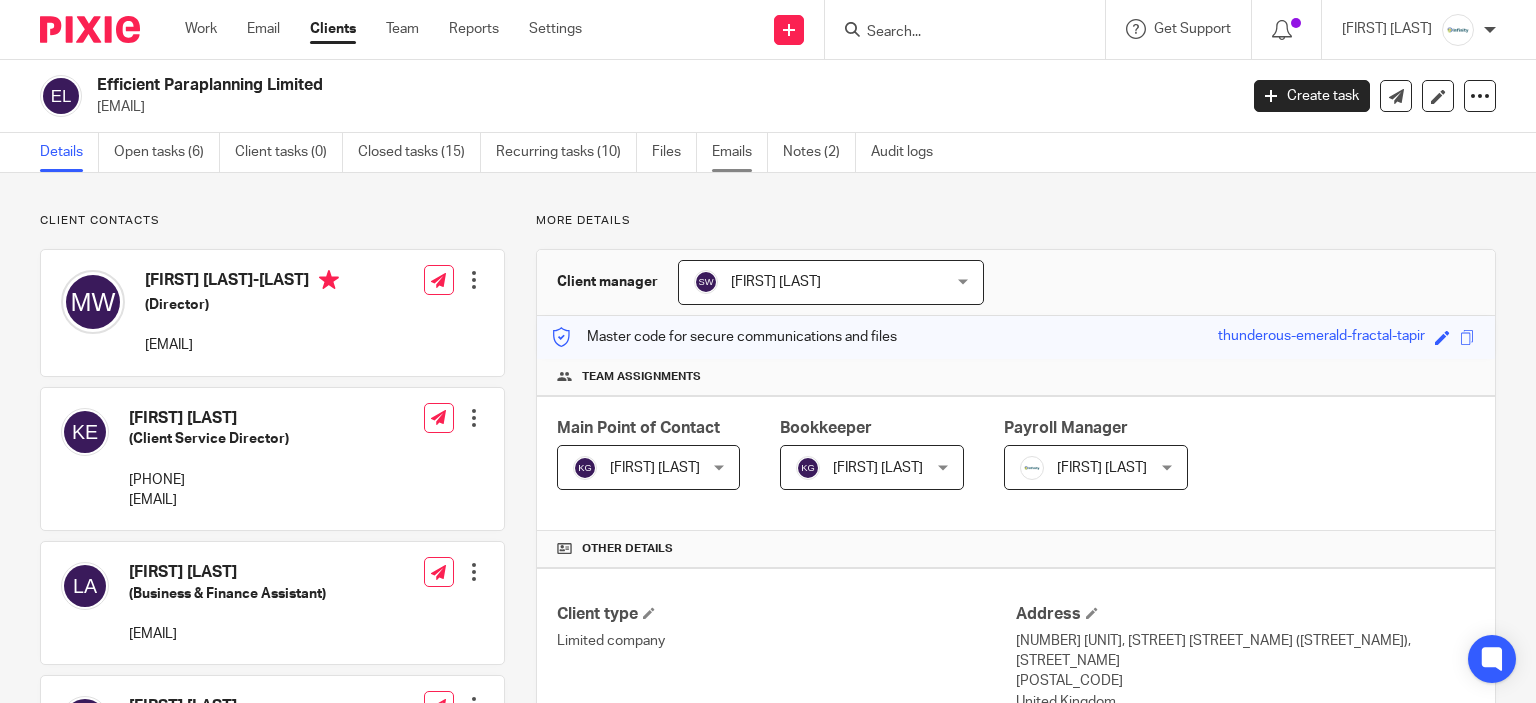 click on "Emails" at bounding box center [740, 152] 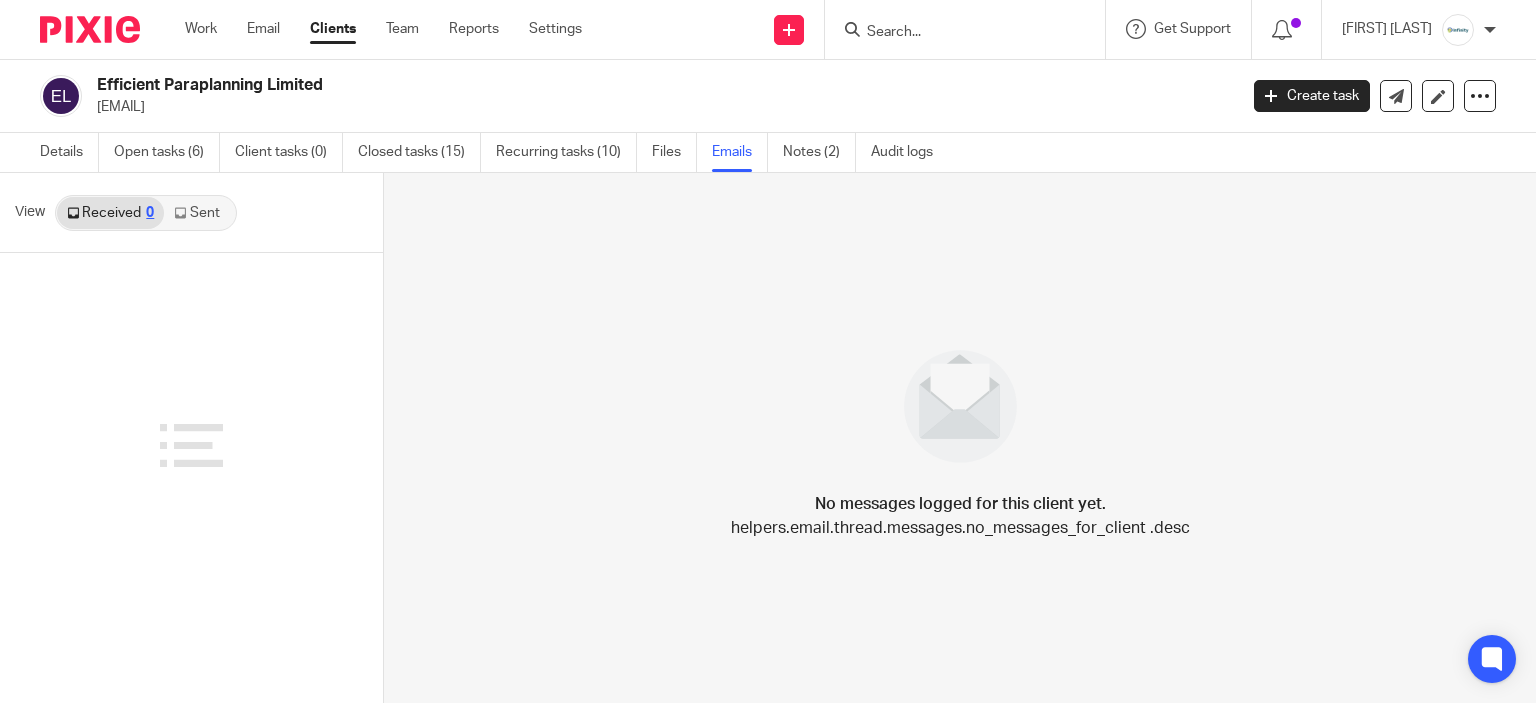 scroll, scrollTop: 0, scrollLeft: 0, axis: both 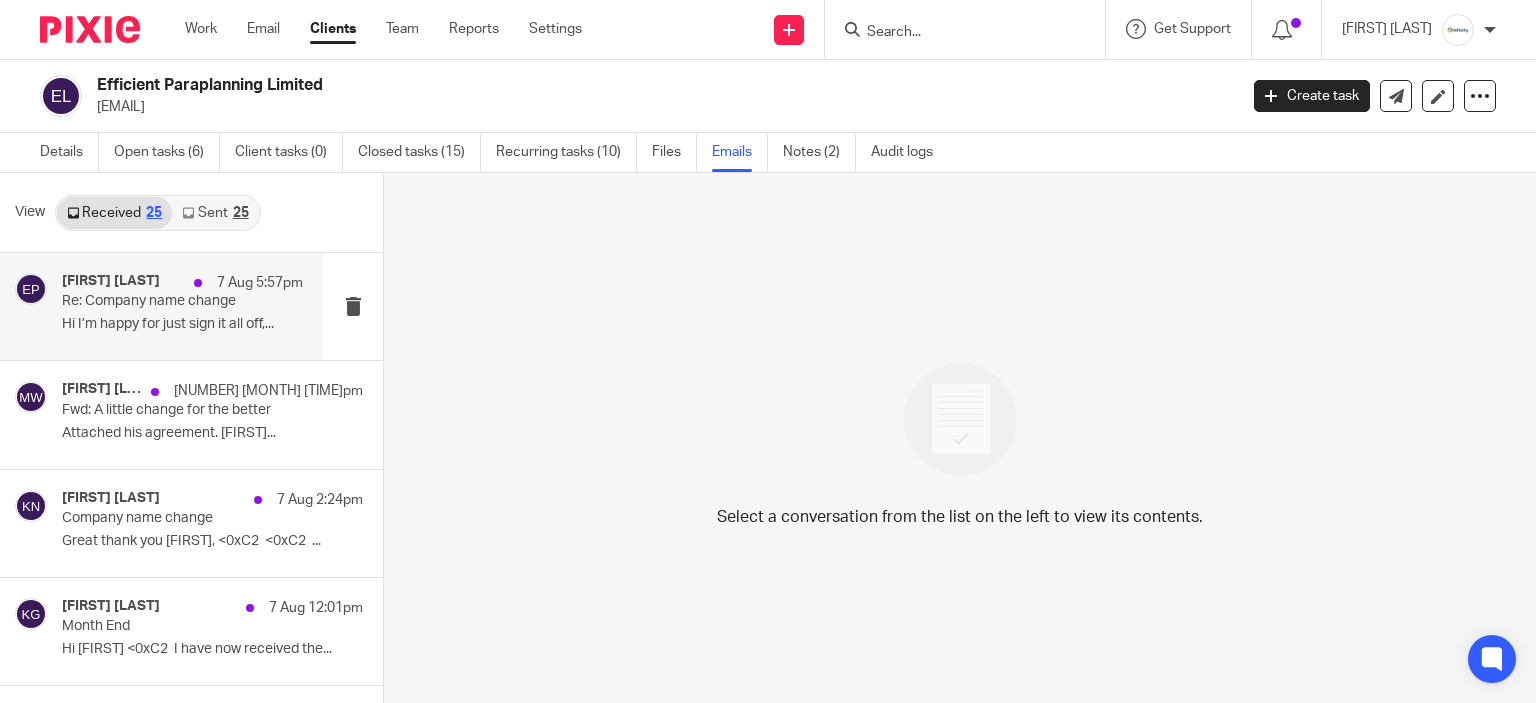 click on "Eve Parker
7 Aug 5:57pm   Re: Company name change   Hi       I’m happy for just sign it all off,..." at bounding box center (161, 306) 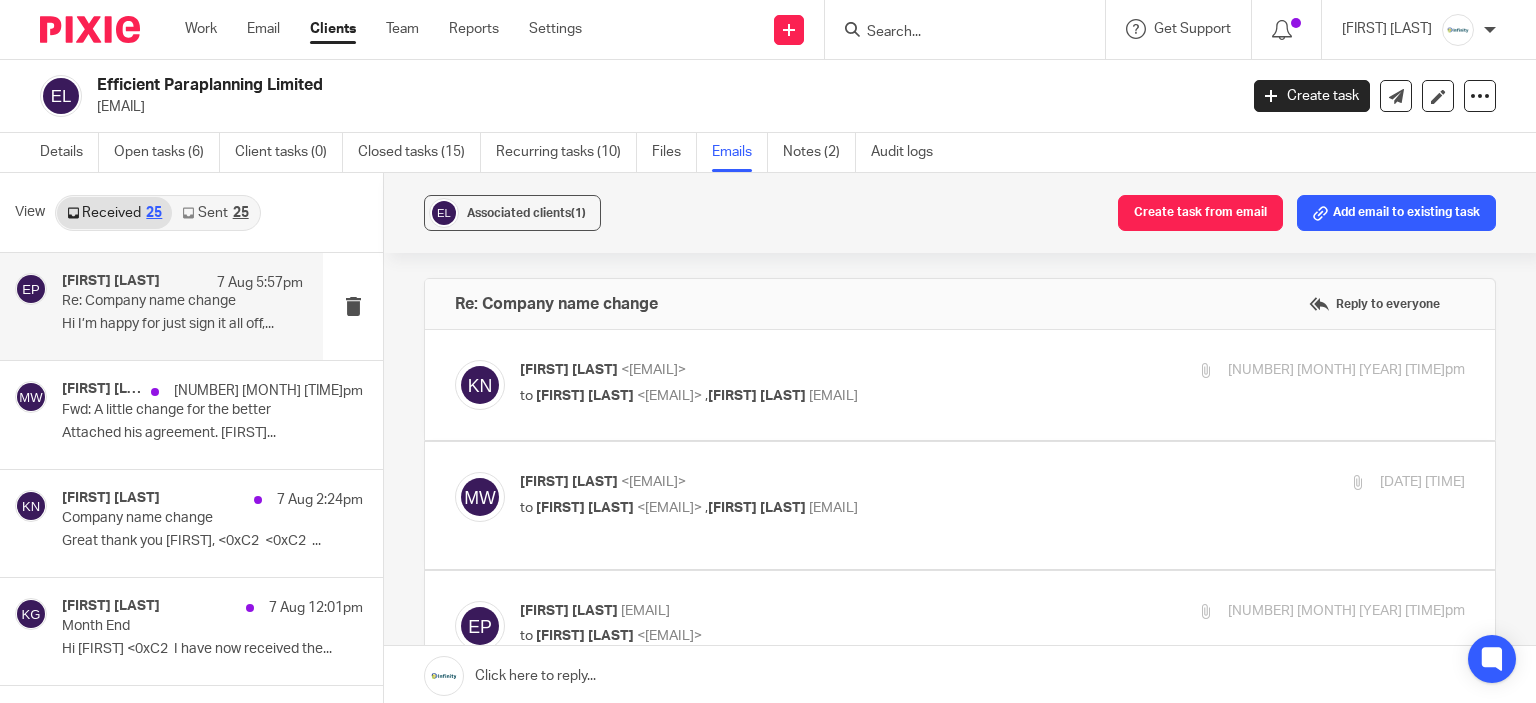 scroll, scrollTop: 0, scrollLeft: 0, axis: both 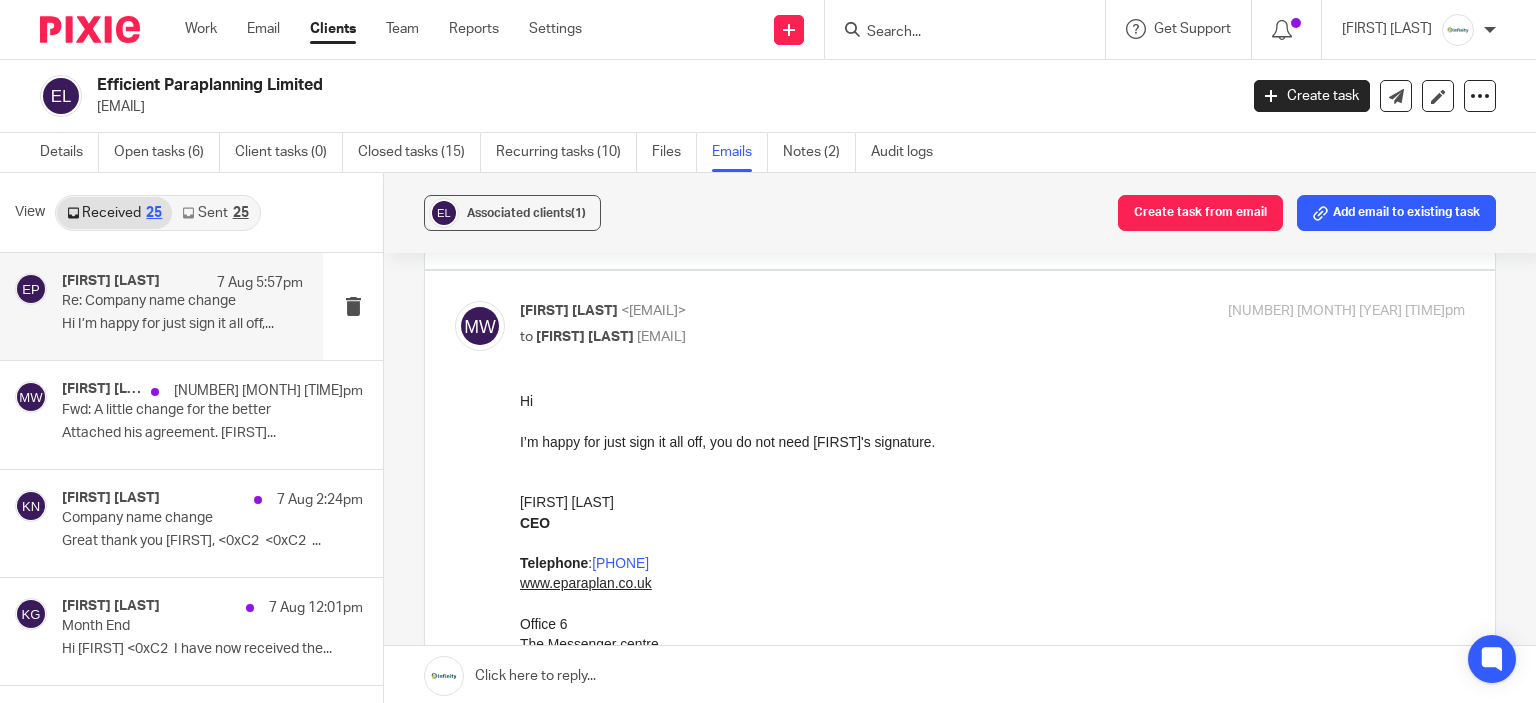 click on "to
Eve Parker
<eve@infinity-accounting.co.uk>" at bounding box center [835, 225] 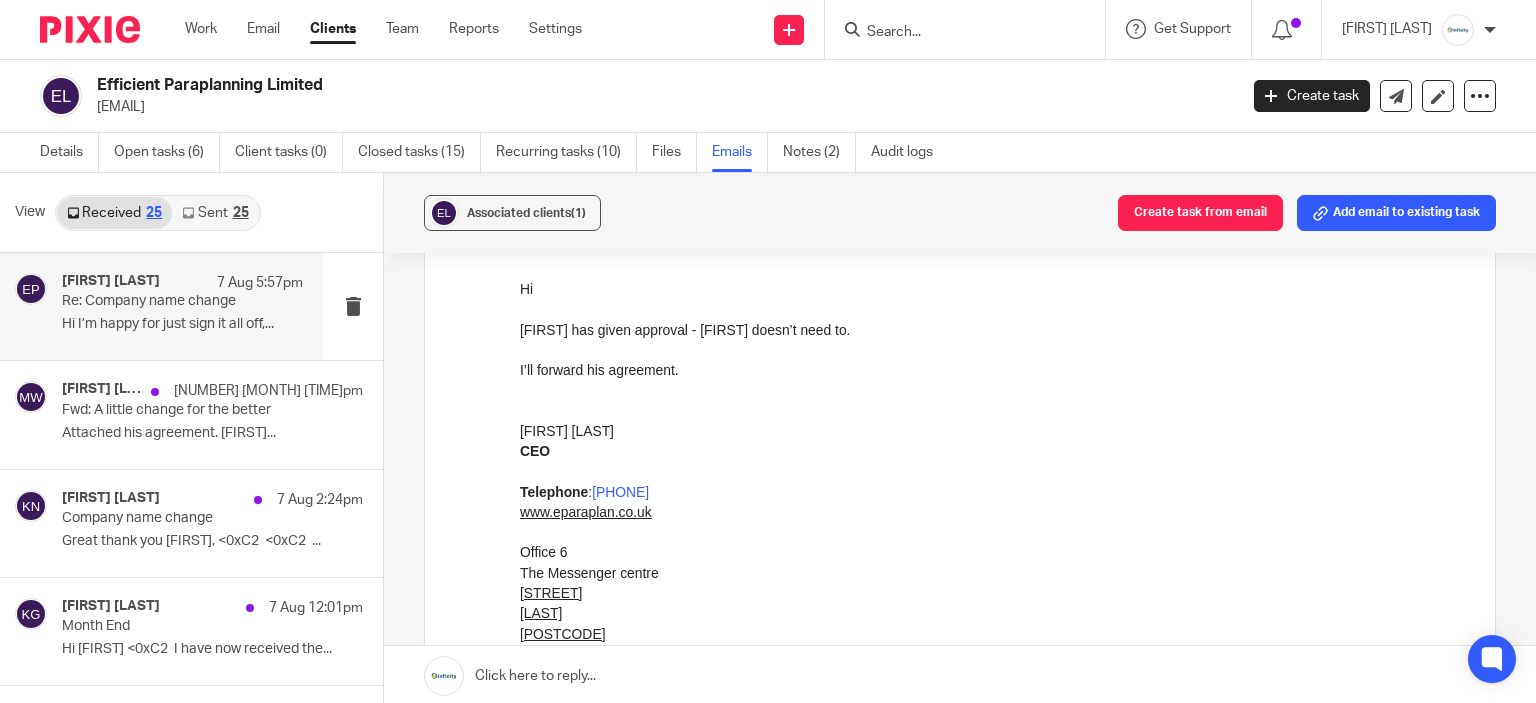 scroll, scrollTop: 0, scrollLeft: 0, axis: both 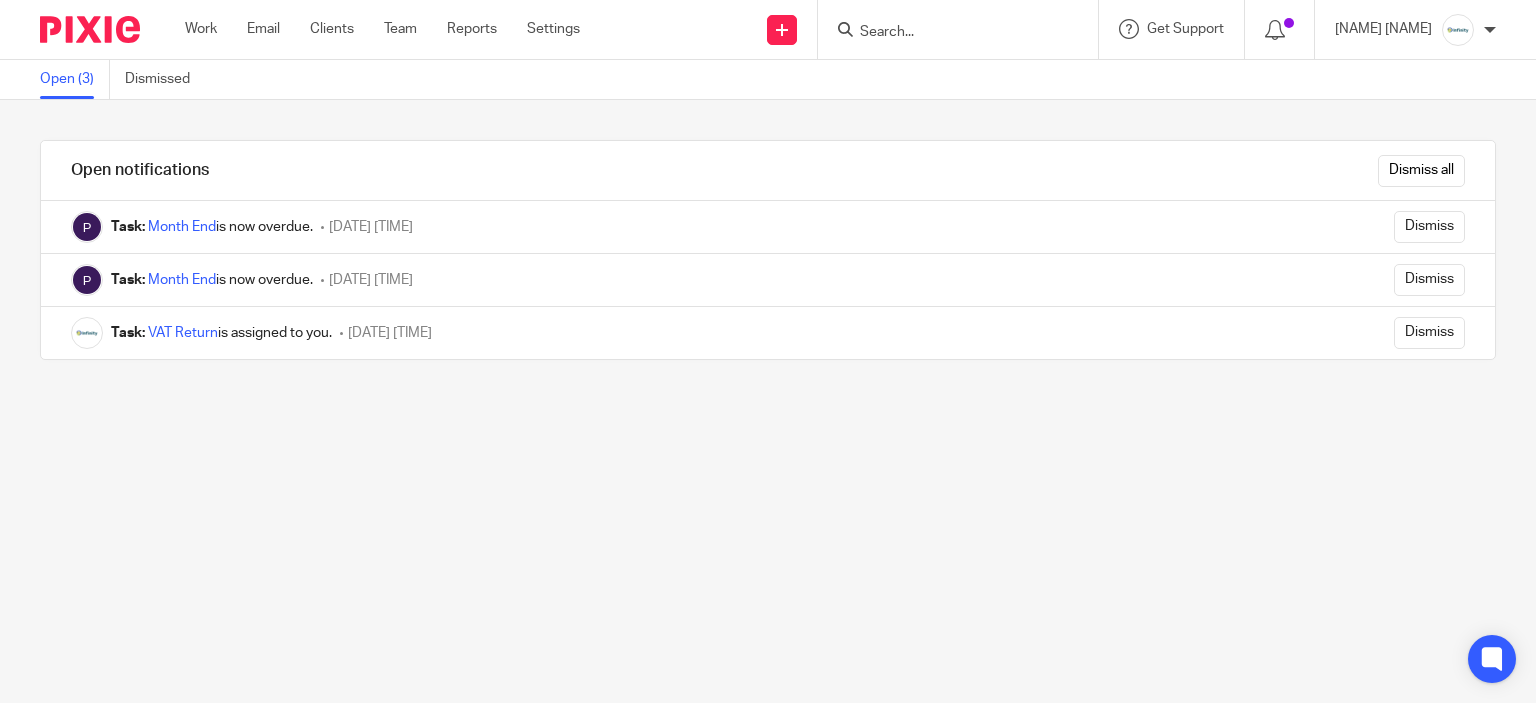 click on "Dismiss all" at bounding box center (1421, 171) 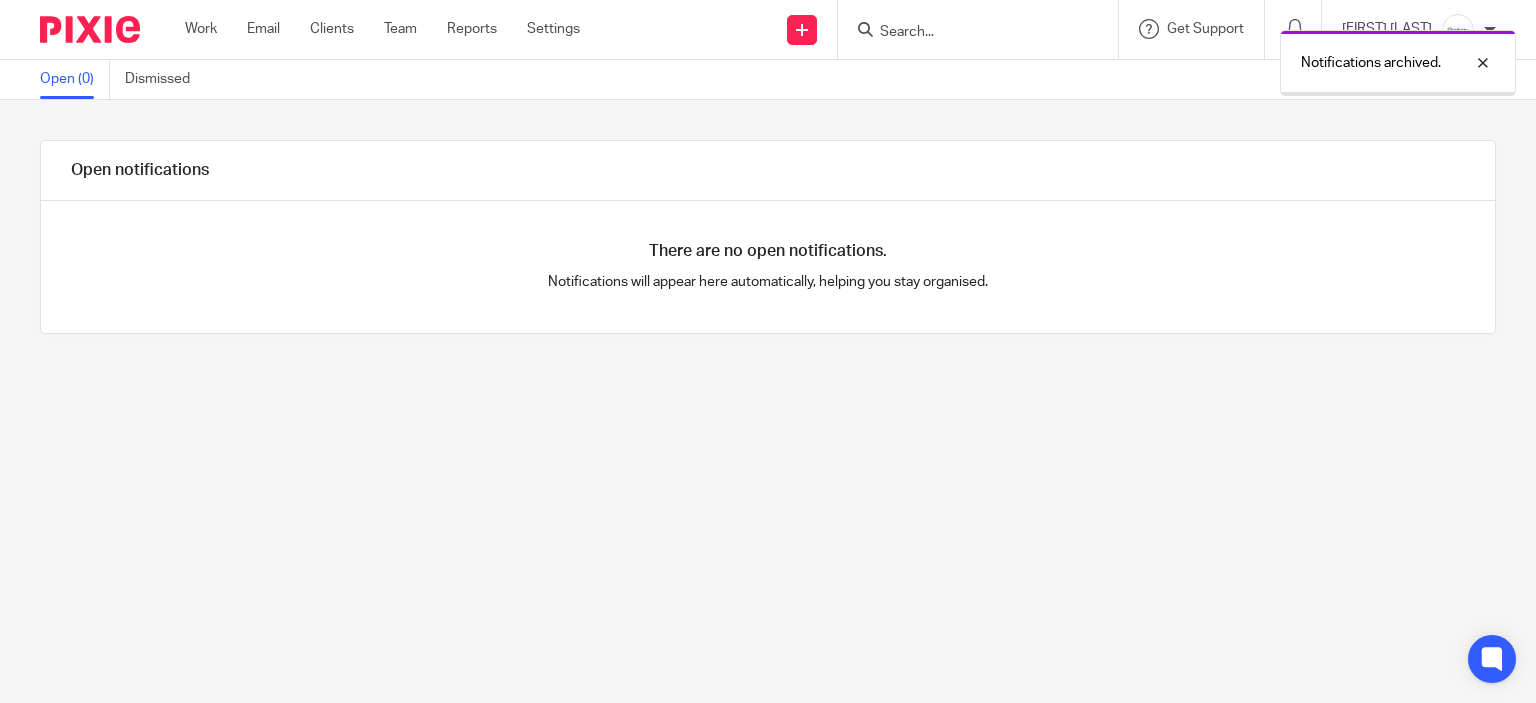 scroll, scrollTop: 0, scrollLeft: 0, axis: both 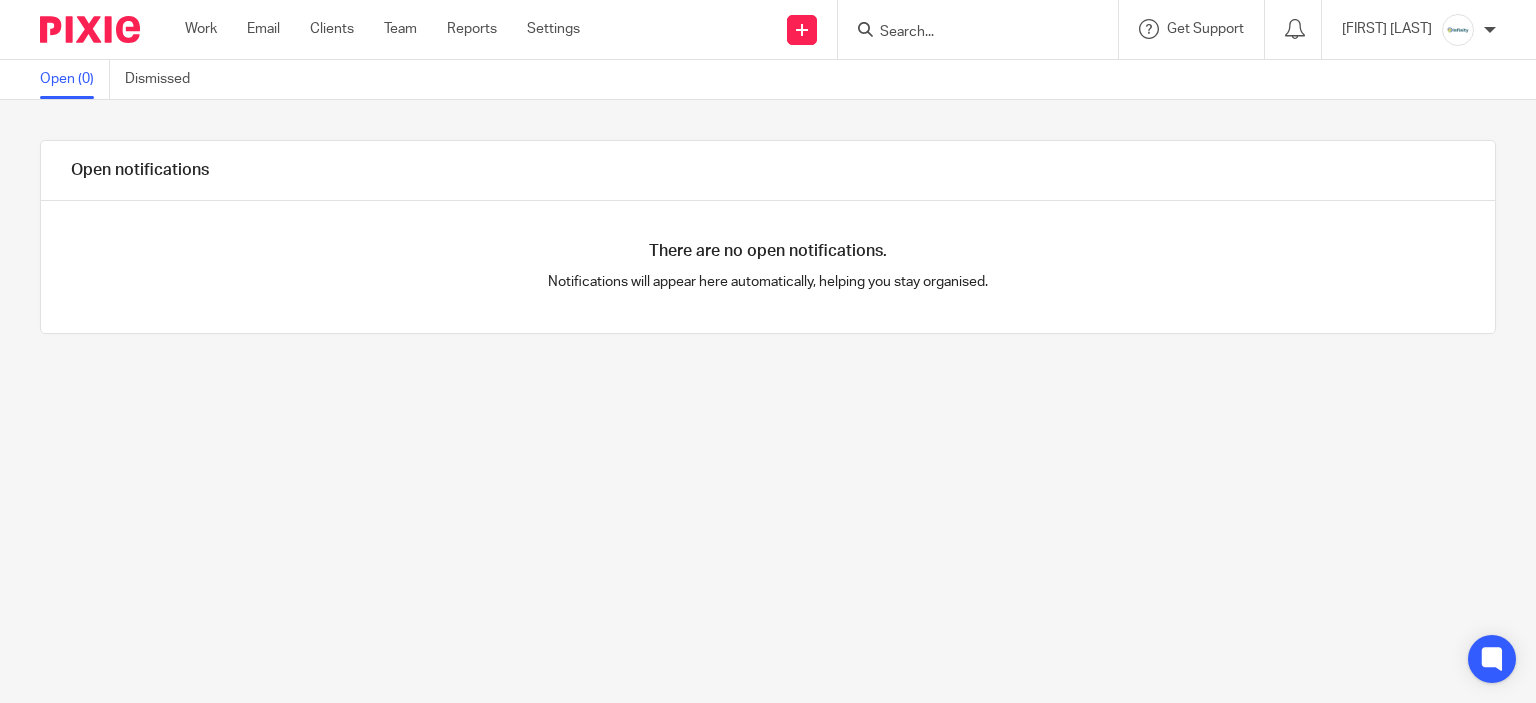 drag, startPoint x: 231, startPoint y: 8, endPoint x: 220, endPoint y: 15, distance: 13.038404 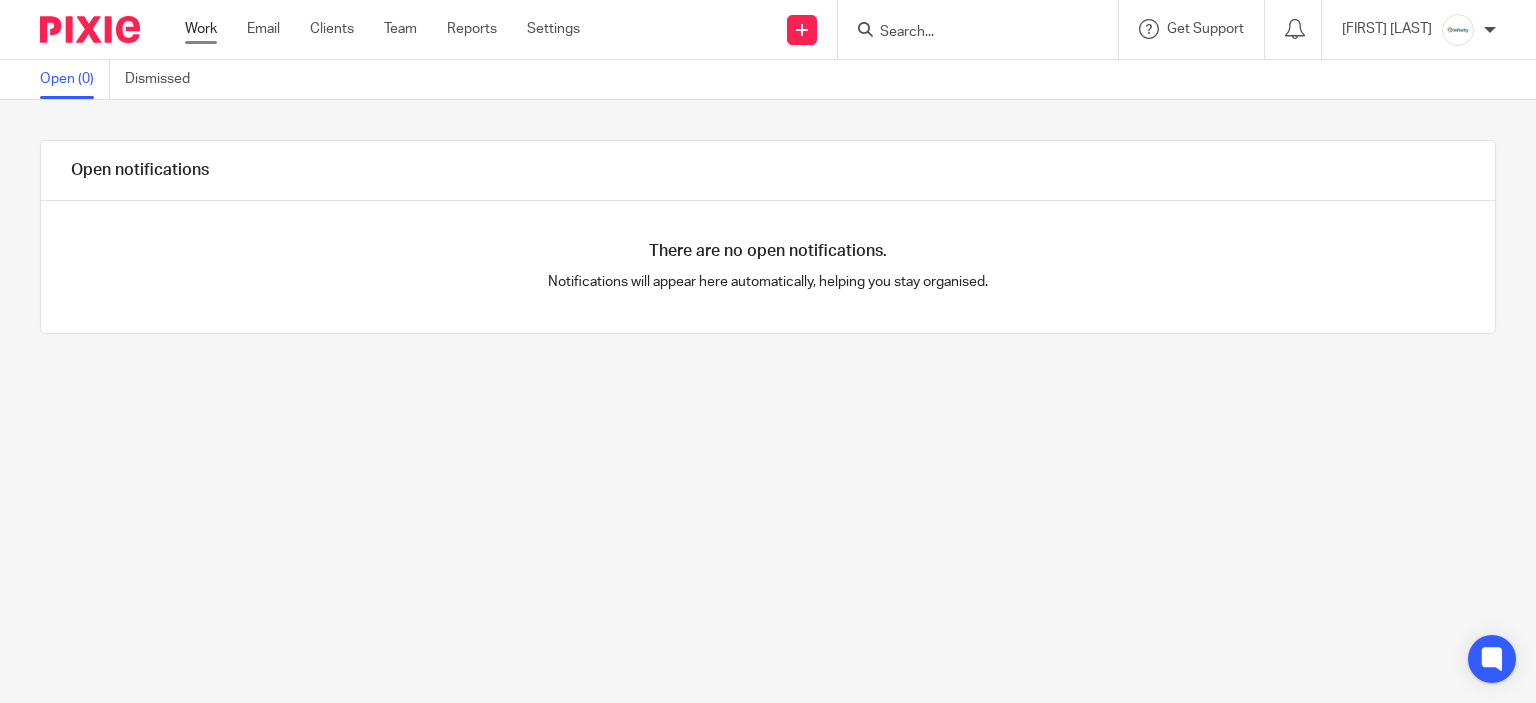 click on "Work" at bounding box center [201, 29] 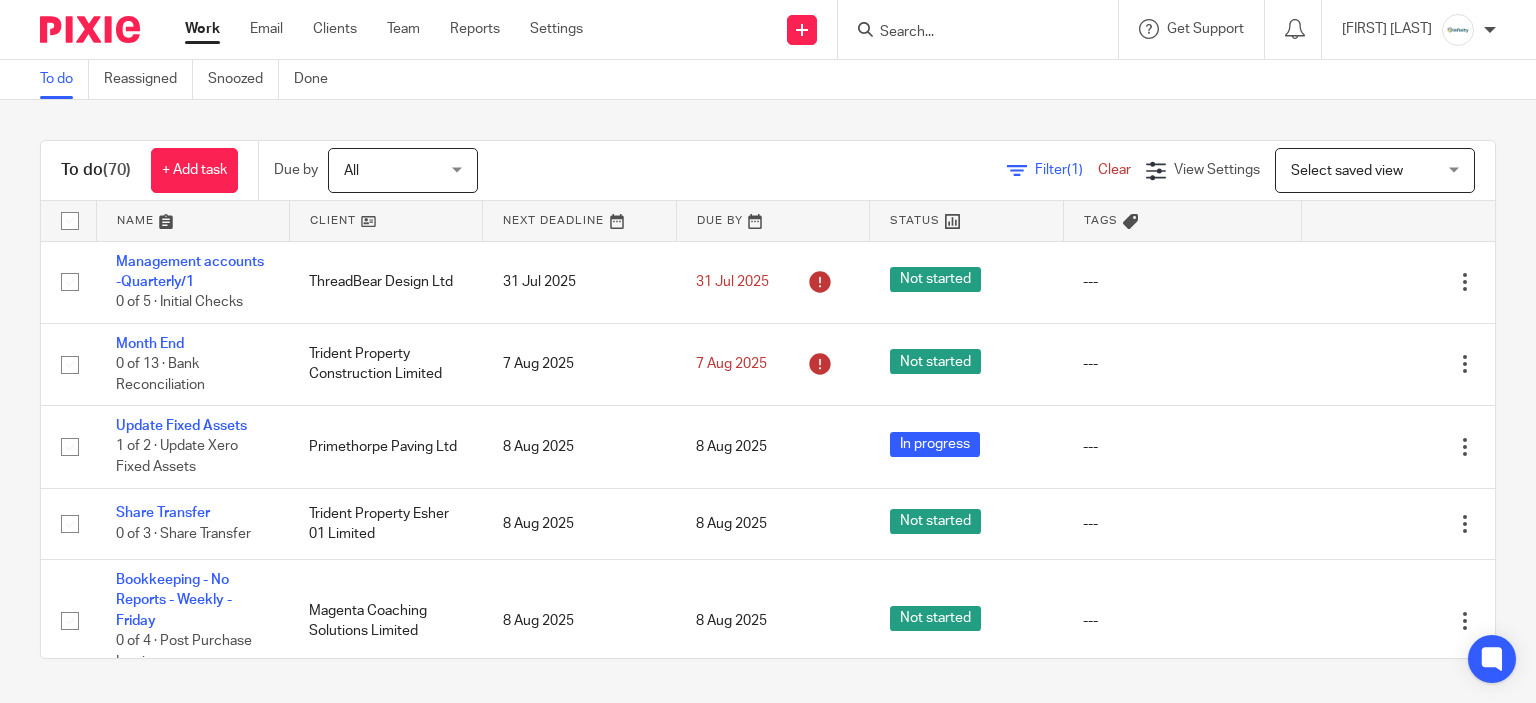 scroll, scrollTop: 0, scrollLeft: 0, axis: both 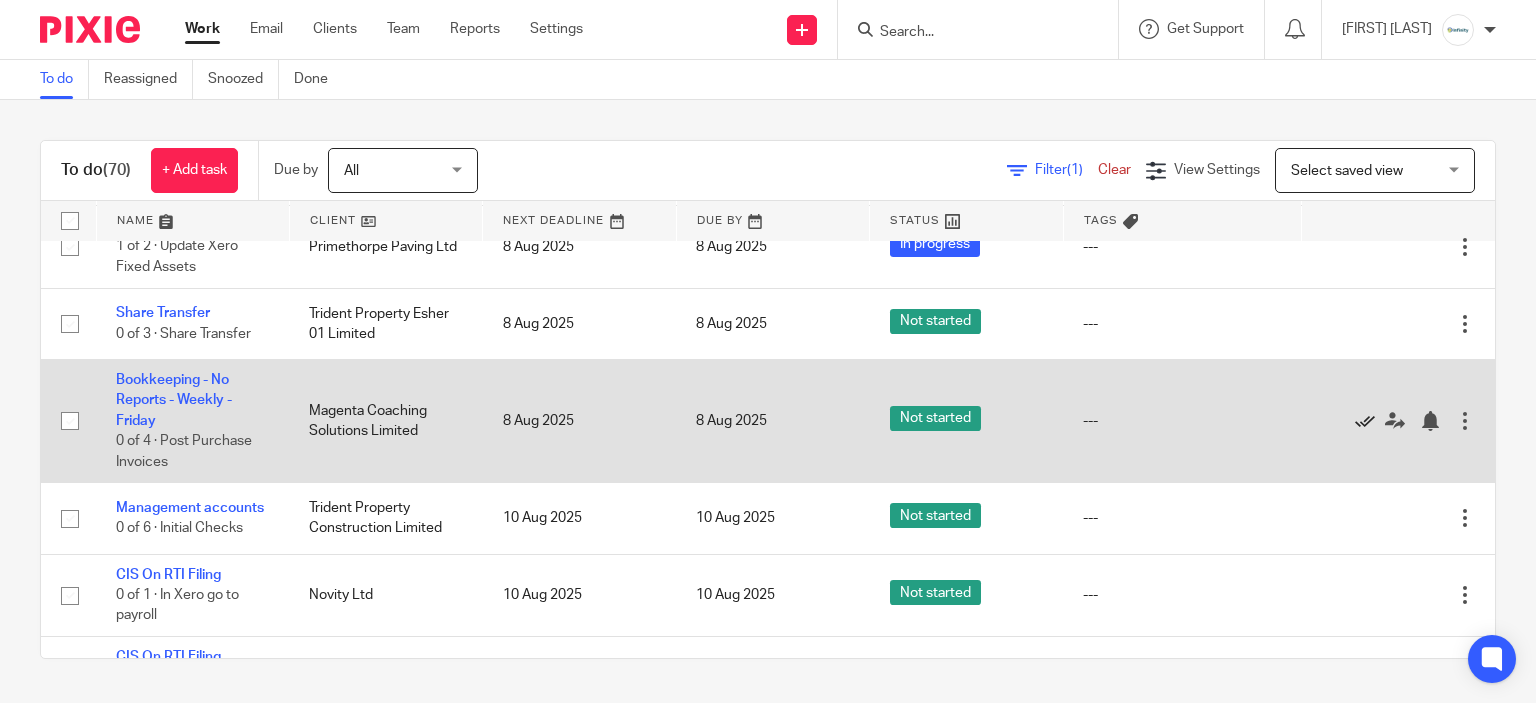 click at bounding box center (1365, 421) 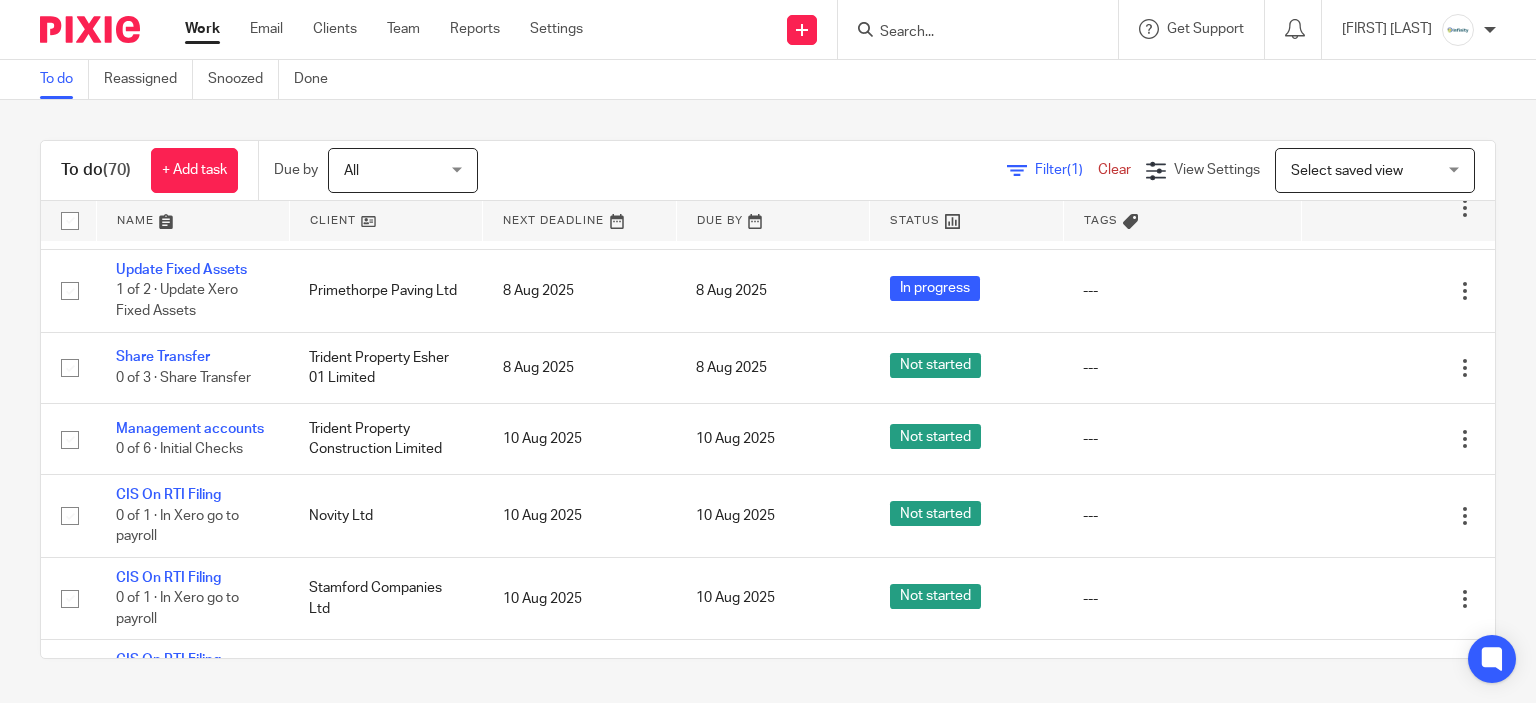 scroll, scrollTop: 200, scrollLeft: 0, axis: vertical 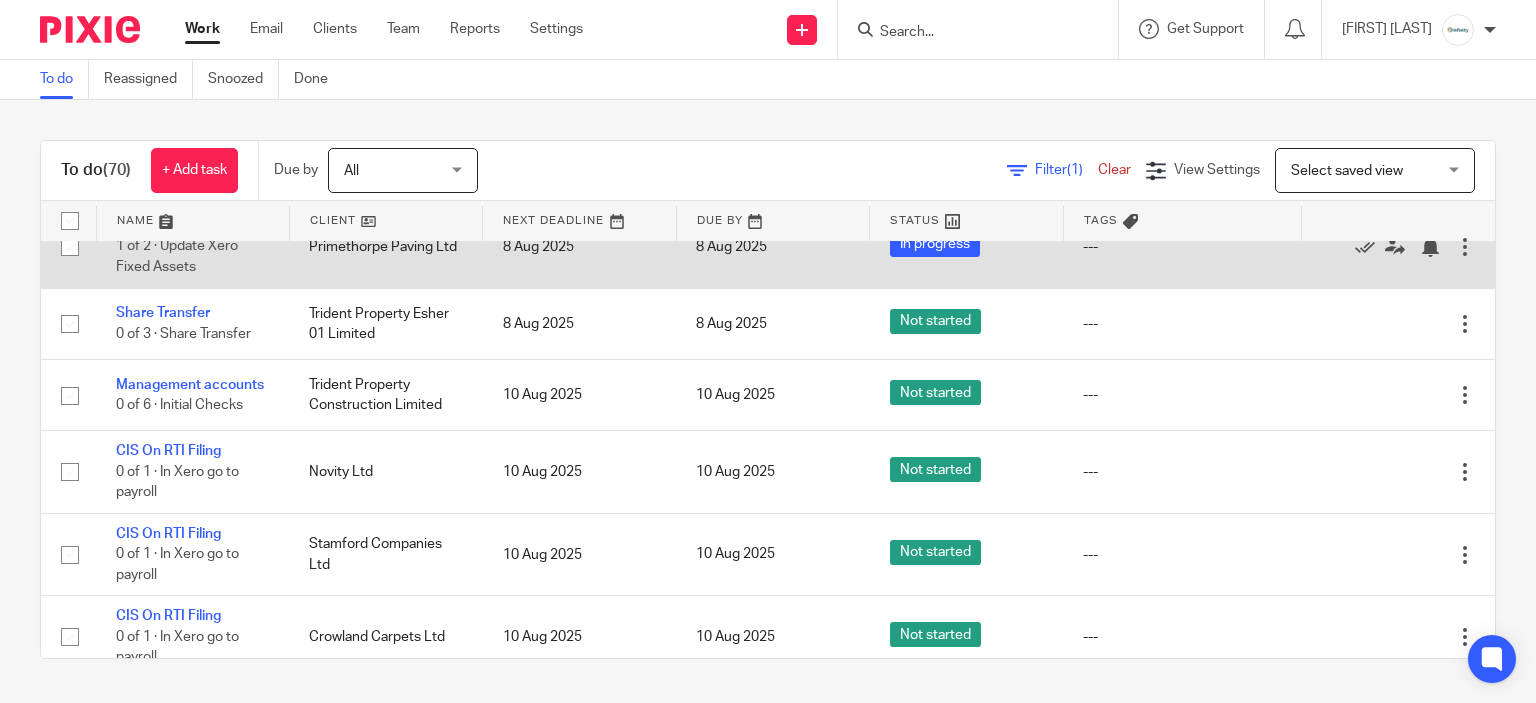 click on "In progress" at bounding box center [966, 247] 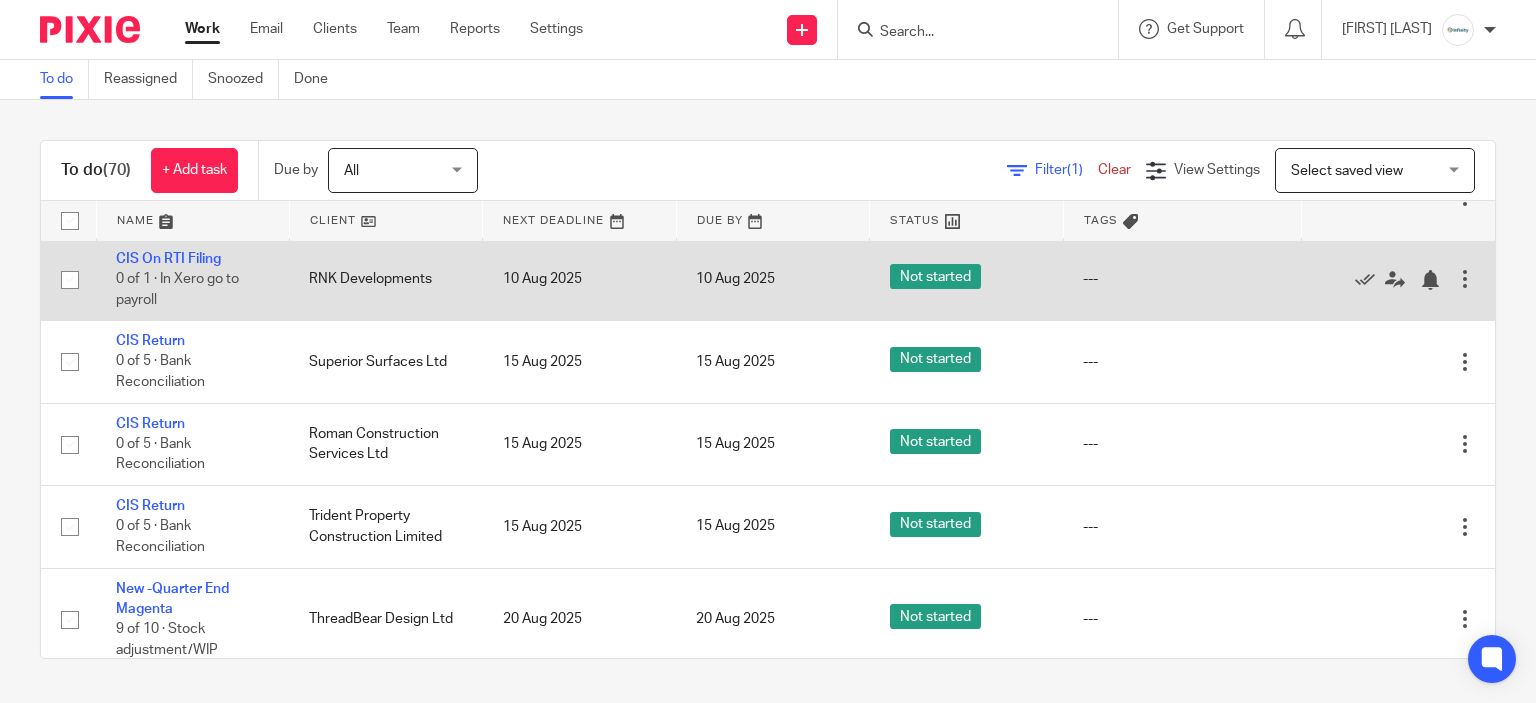 scroll, scrollTop: 1400, scrollLeft: 0, axis: vertical 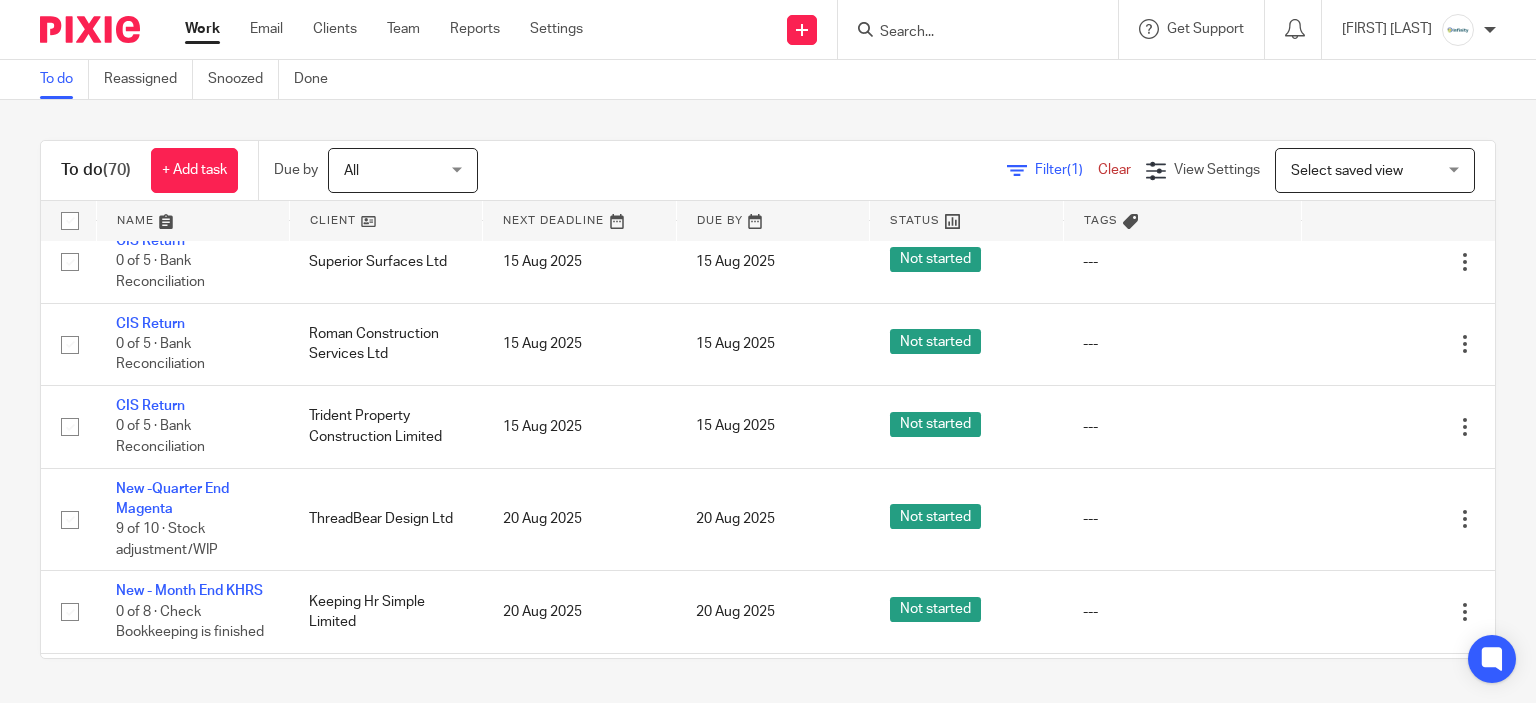 click at bounding box center (978, 29) 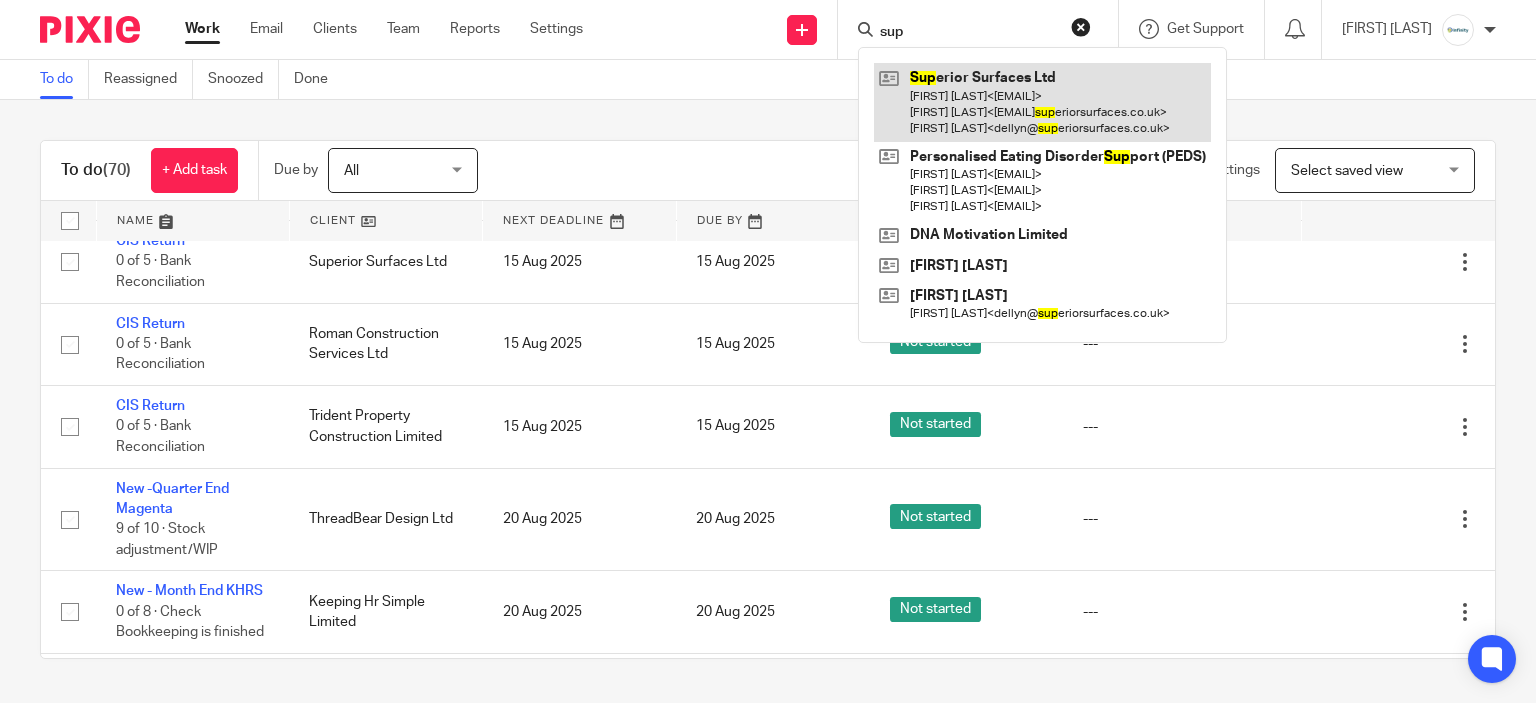type on "sup" 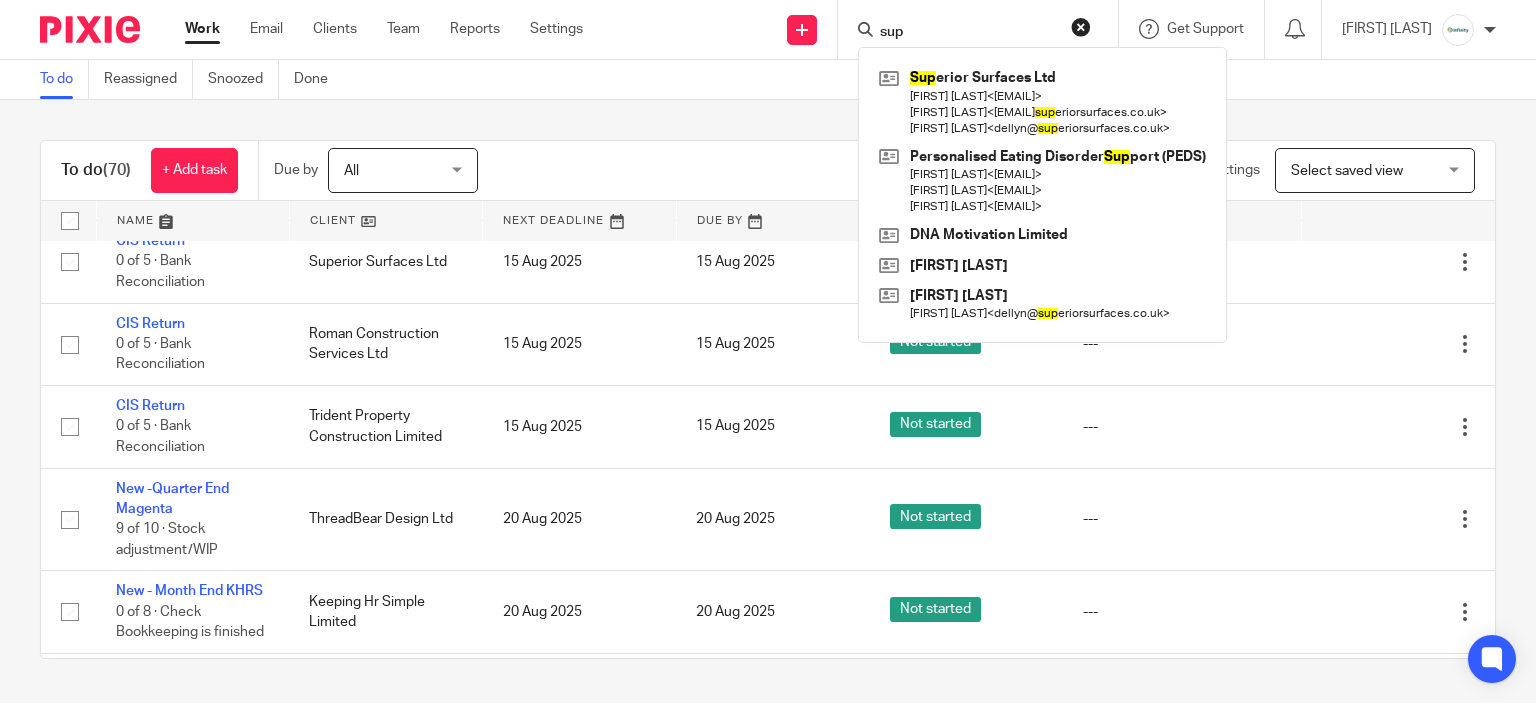 drag, startPoint x: 924, startPoint y: 25, endPoint x: 725, endPoint y: 27, distance: 199.01006 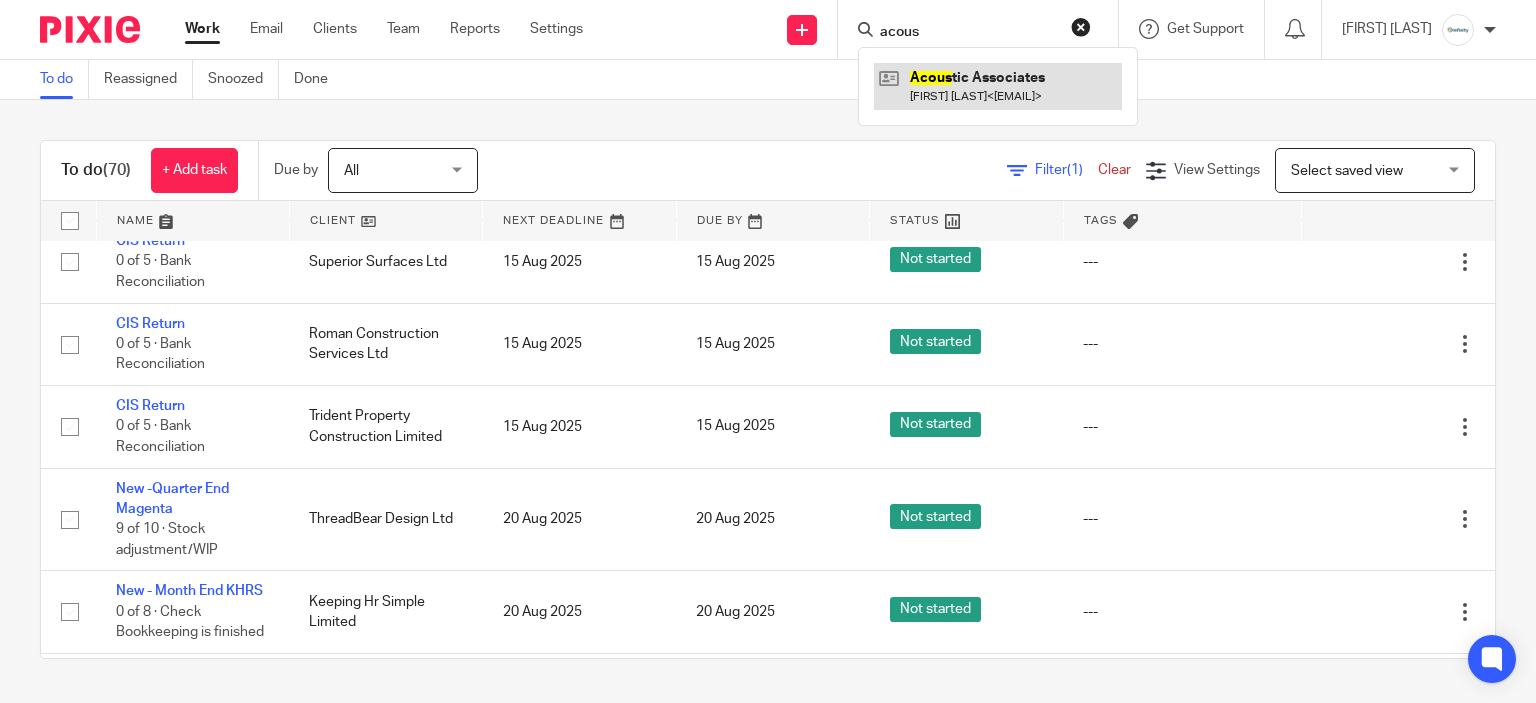 type on "acous" 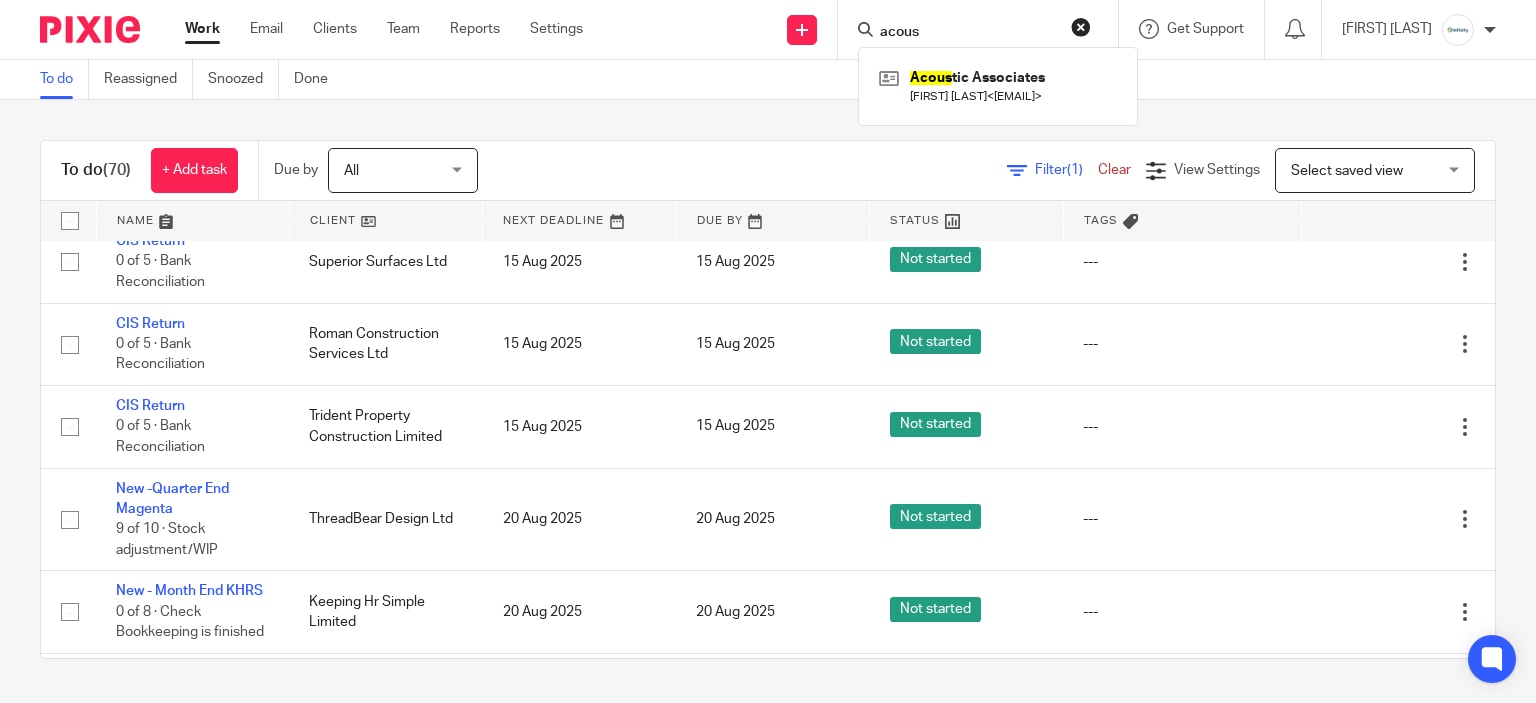 click on "To do
Reassigned
Snoozed
Done" at bounding box center (768, 80) 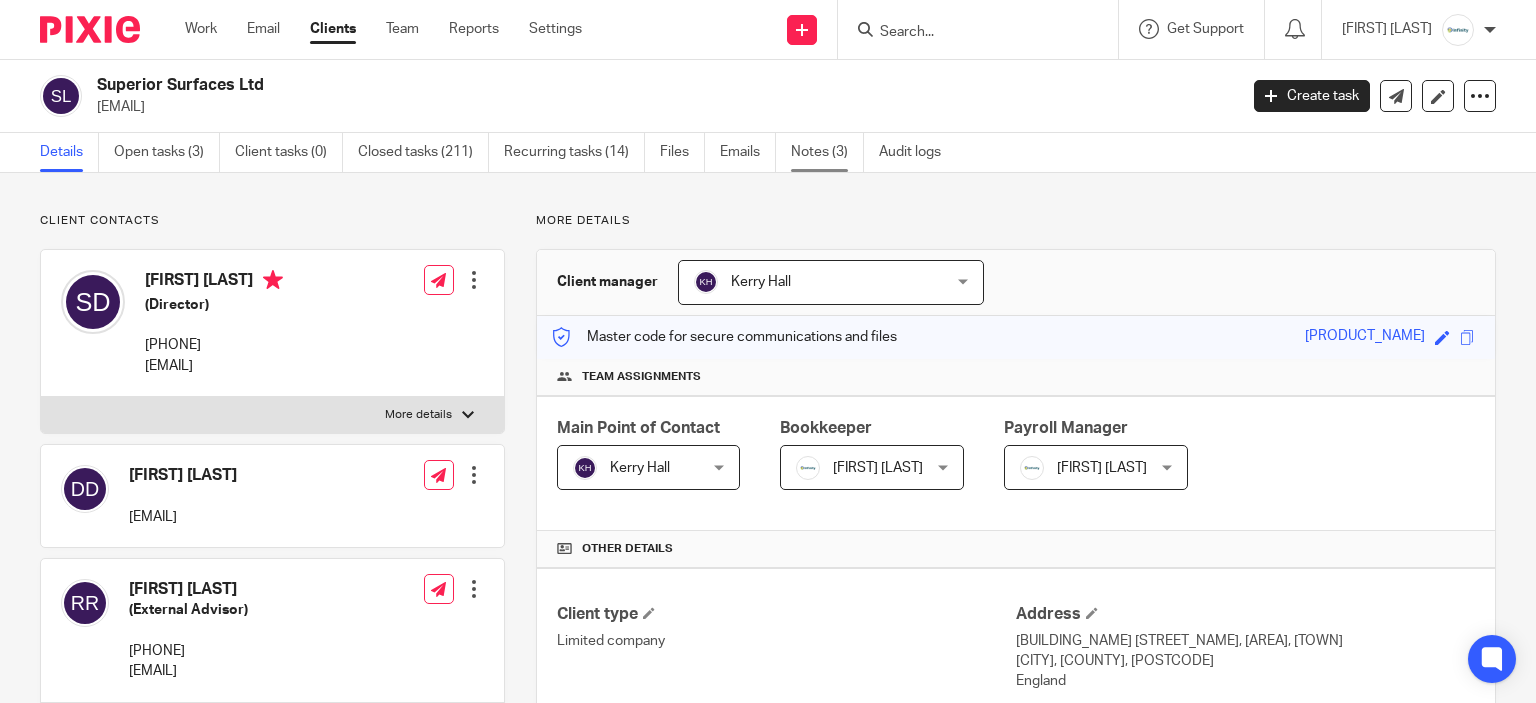 scroll, scrollTop: 0, scrollLeft: 0, axis: both 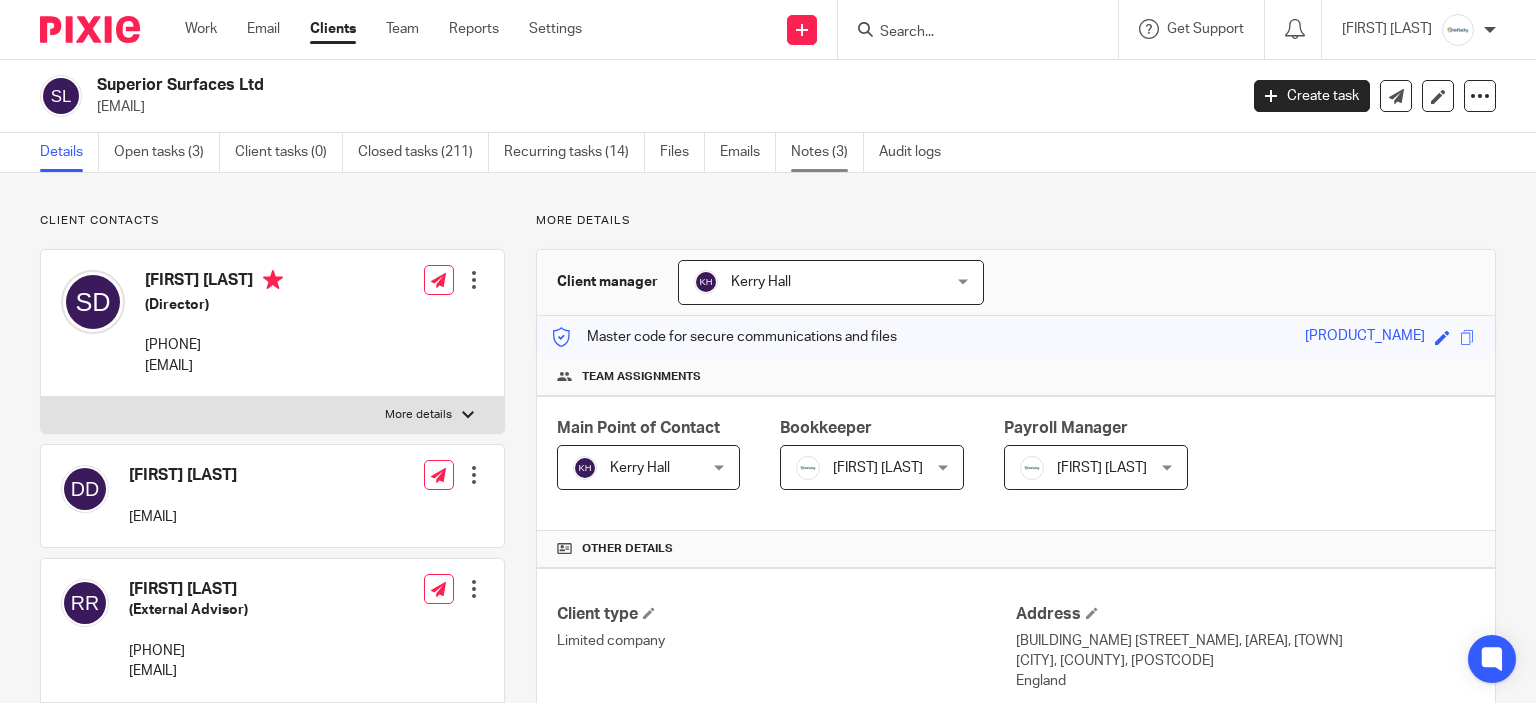 click on "Notes (3)" at bounding box center (827, 152) 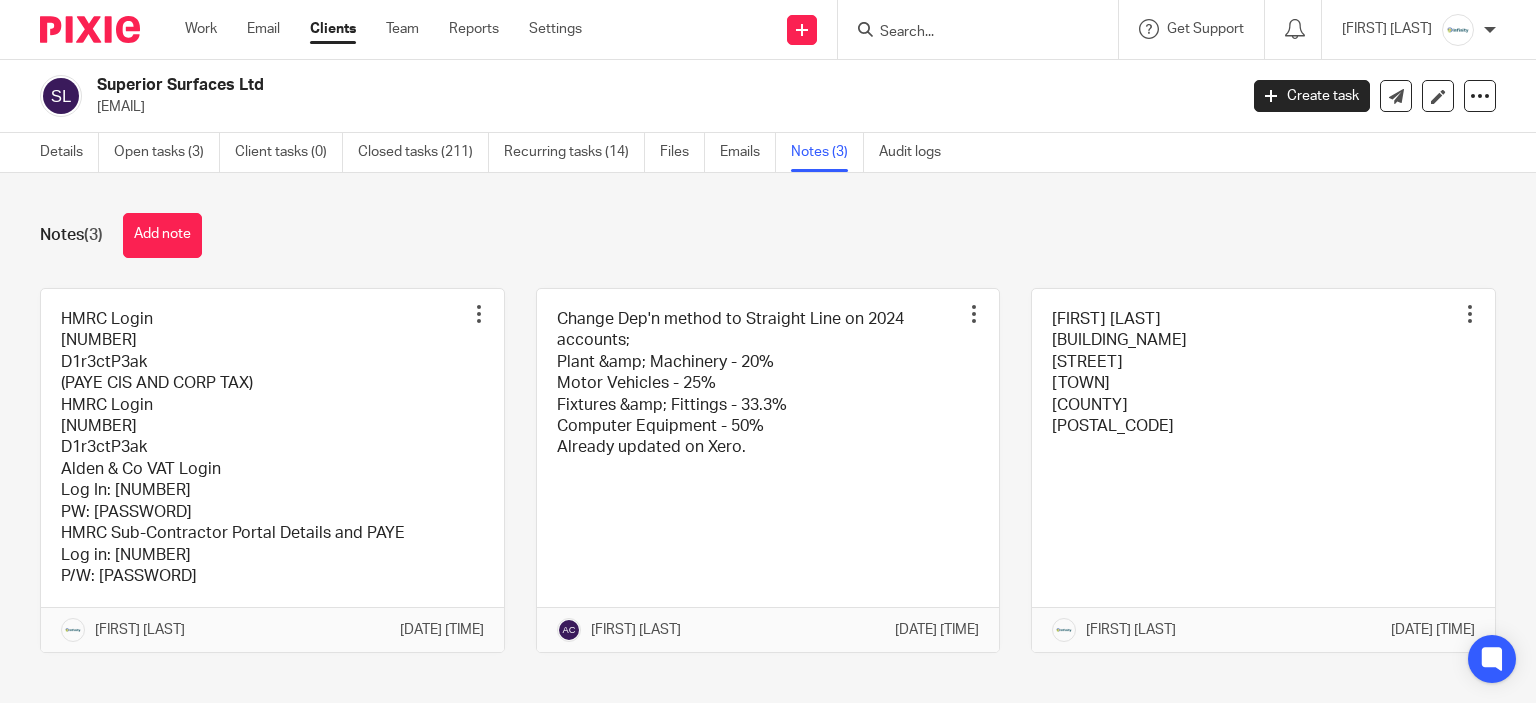 scroll, scrollTop: 0, scrollLeft: 0, axis: both 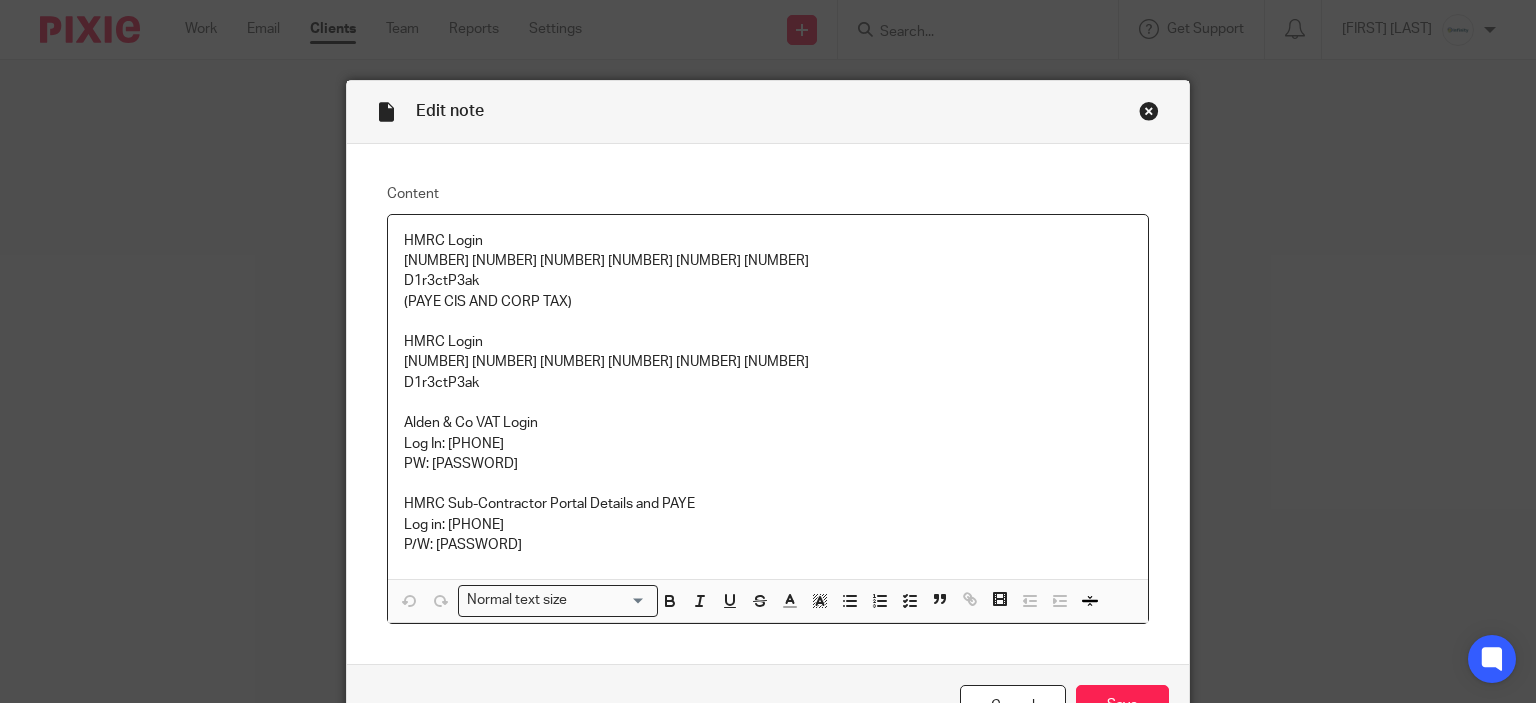 click on "Log in: [PHONE]  P/W: [PASSWORD]" at bounding box center (768, 535) 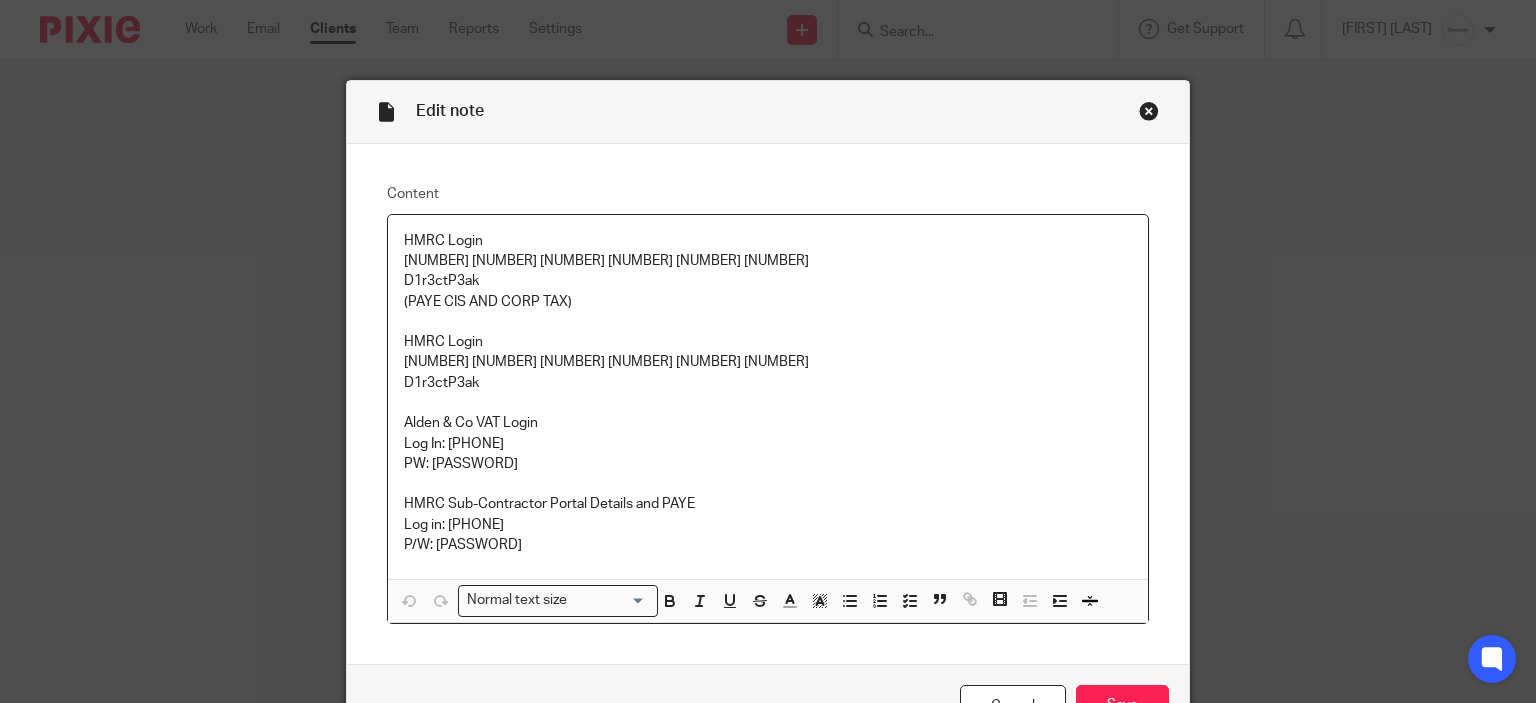 click on "Log in: [PHONE]  P/W: [PASSWORD]" at bounding box center [768, 535] 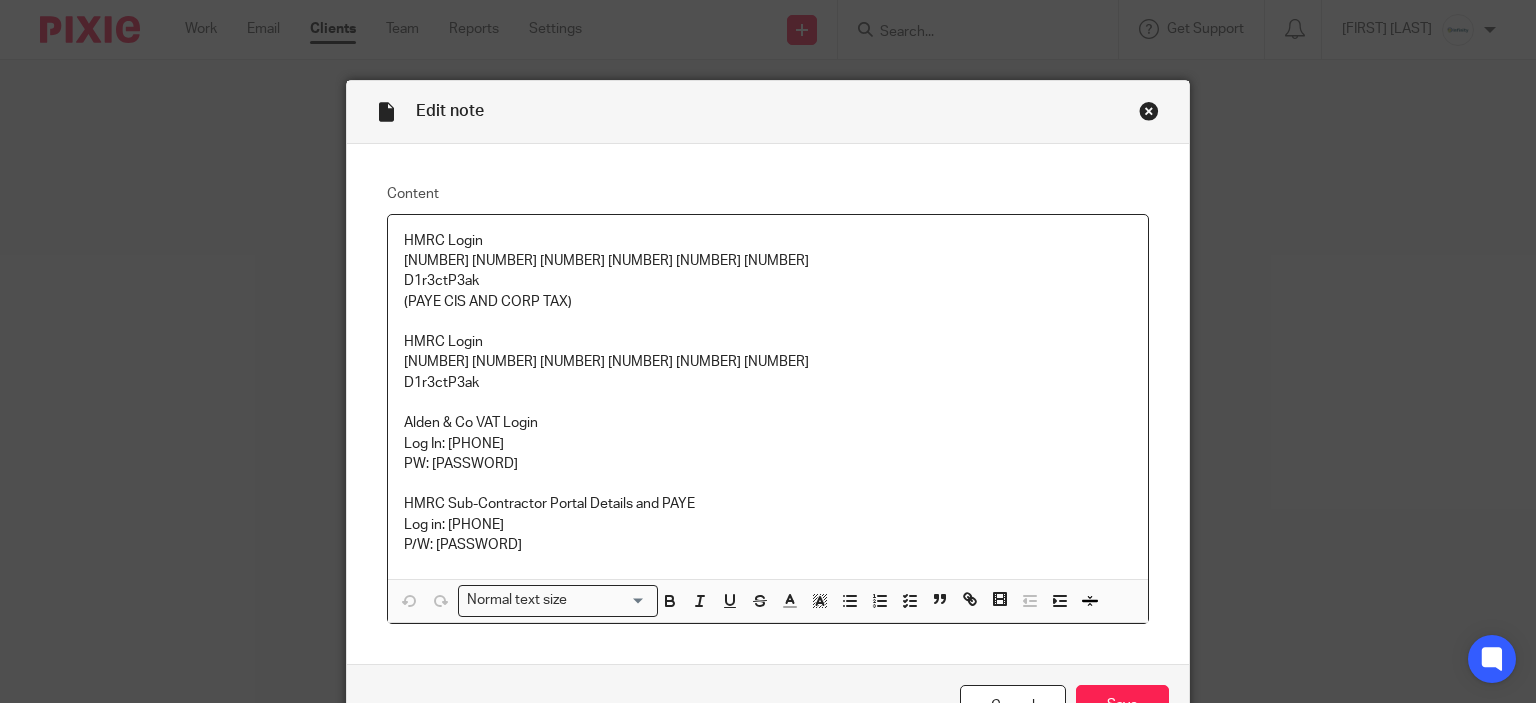 copy on "[PHONE]" 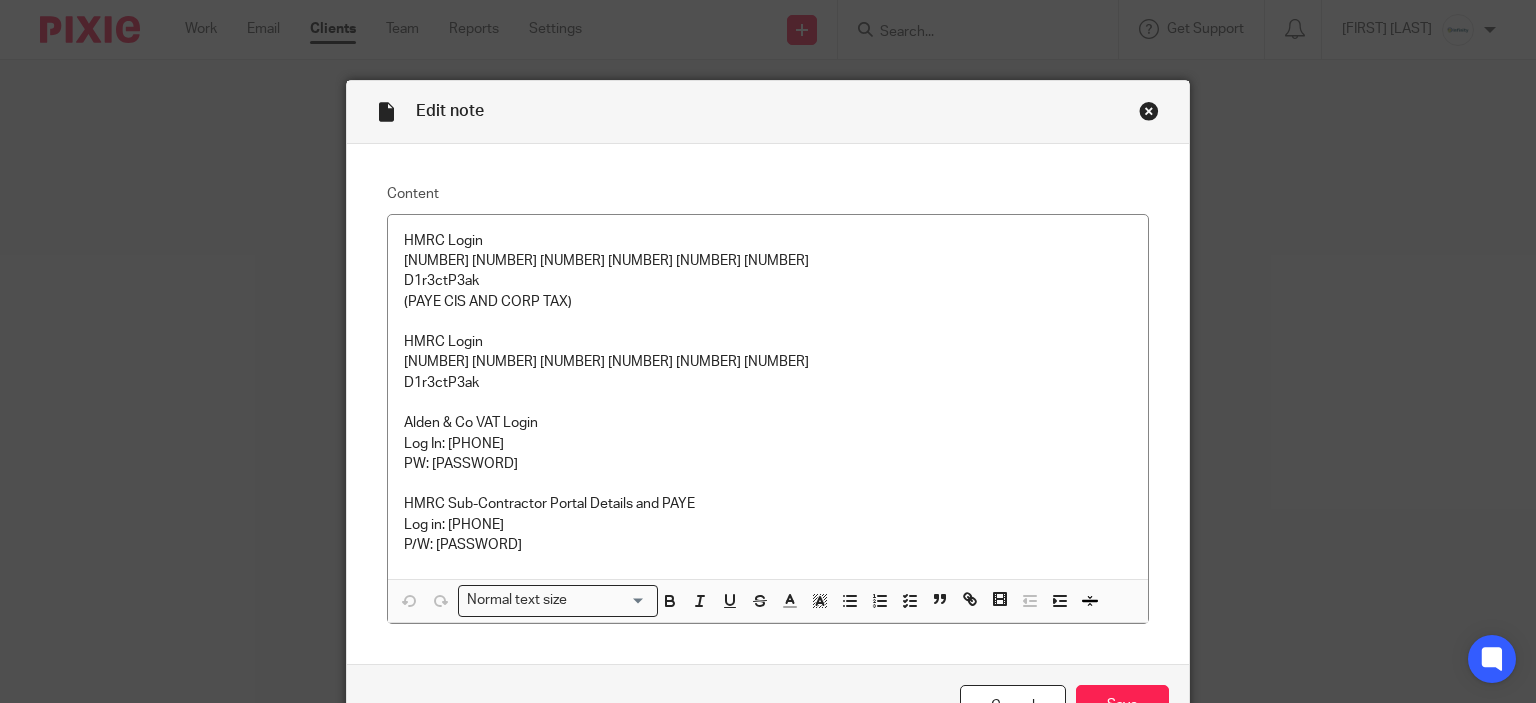 click on "Log in: [PHONE]  P/W: [PASSWORD]" at bounding box center [768, 535] 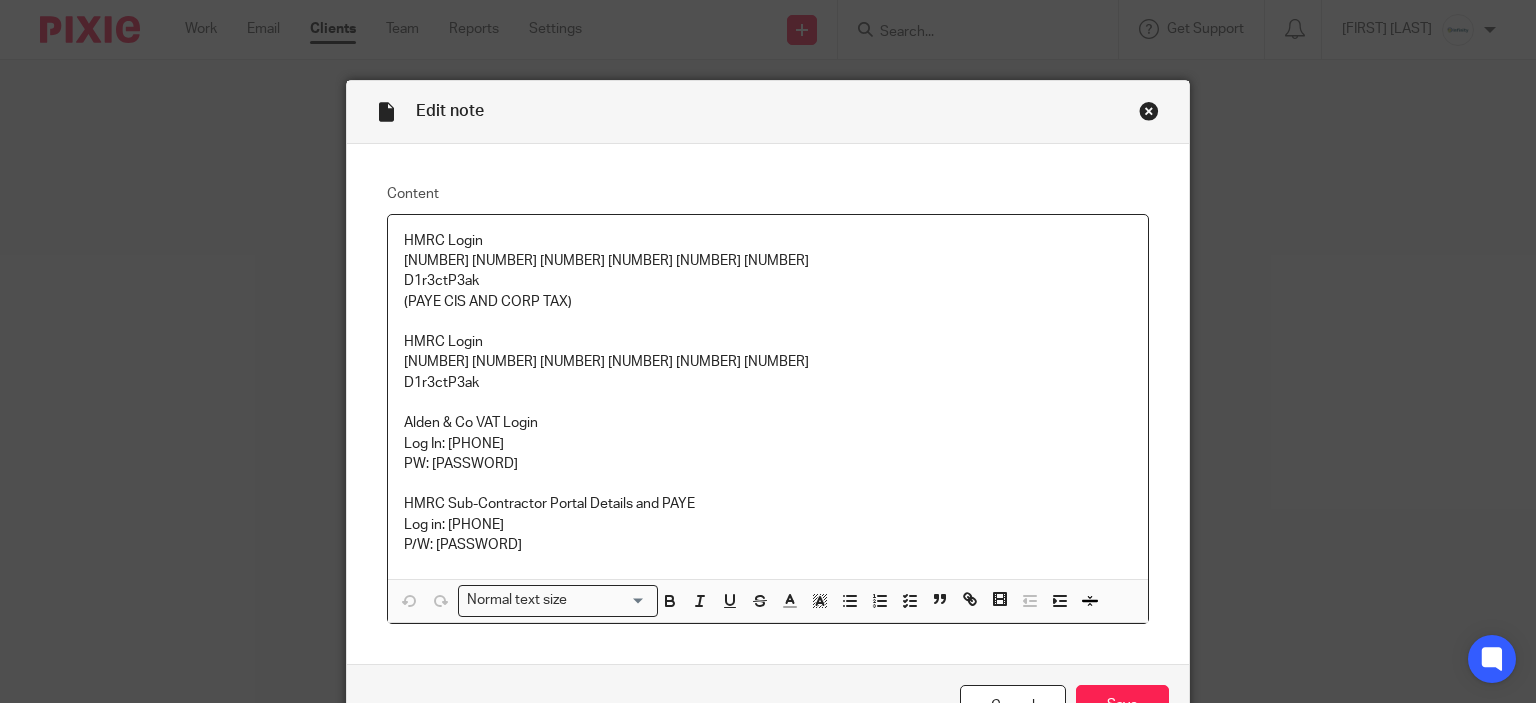click on "Log in: [PHONE]  P/W: [PASSWORD]" at bounding box center (768, 535) 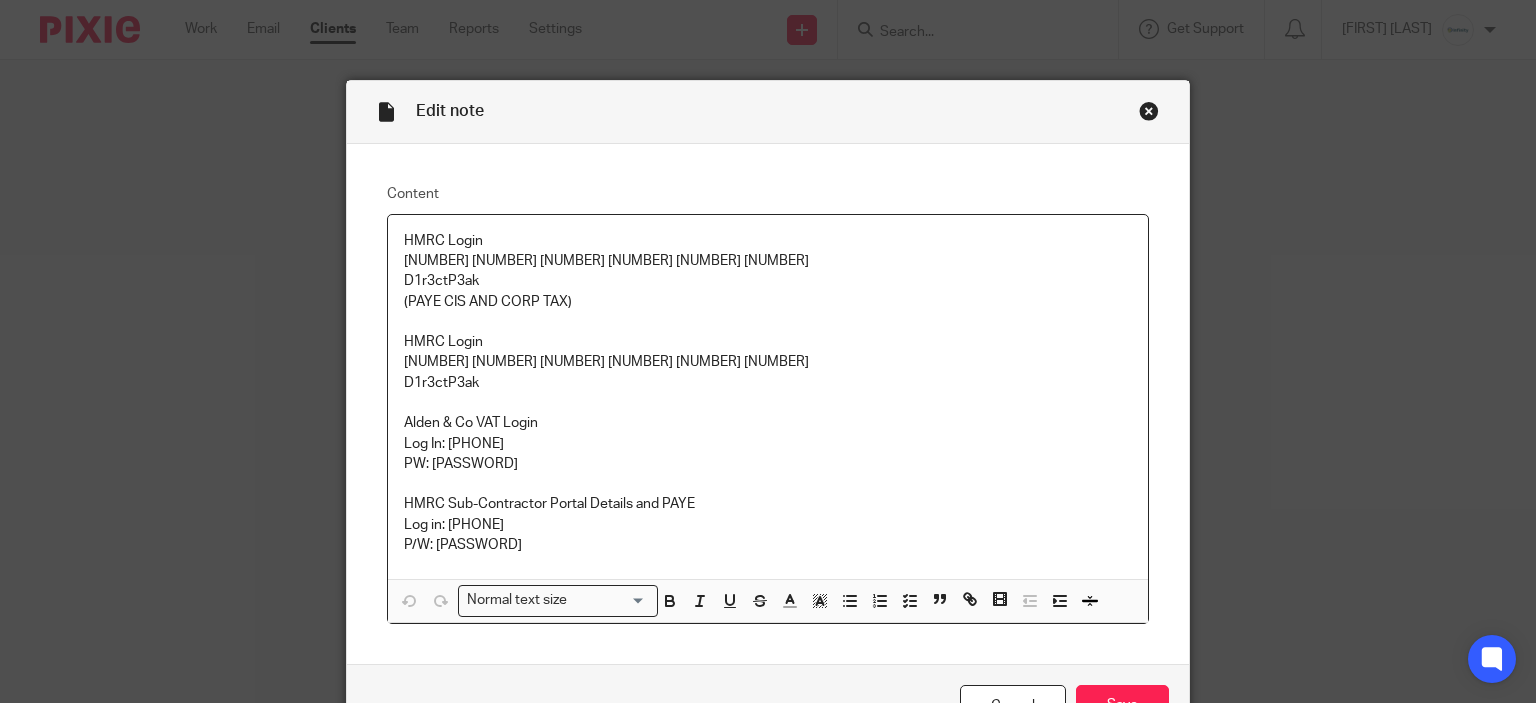 drag, startPoint x: 433, startPoint y: 543, endPoint x: 558, endPoint y: 549, distance: 125.14392 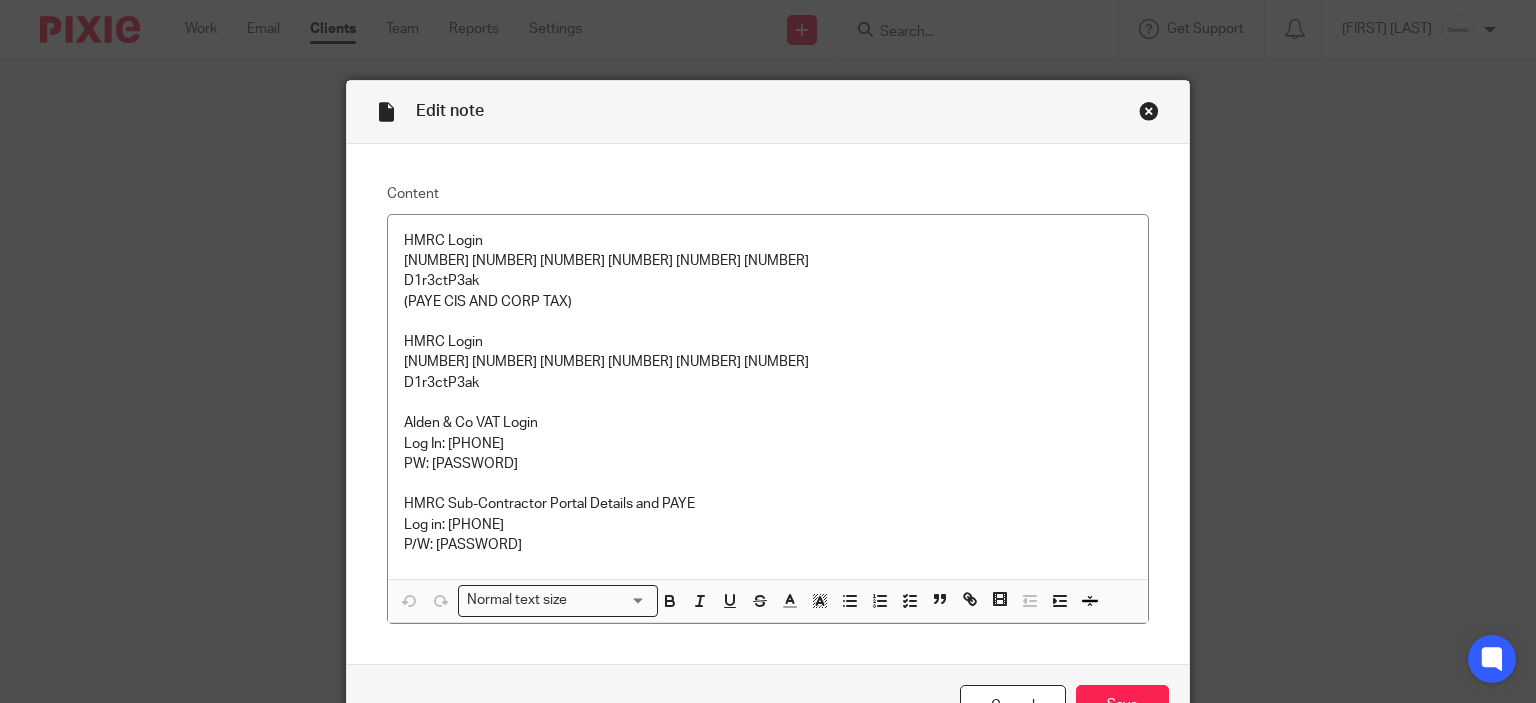 click on "Log in: 818261752303  P/W: KNewmancis18" at bounding box center (768, 535) 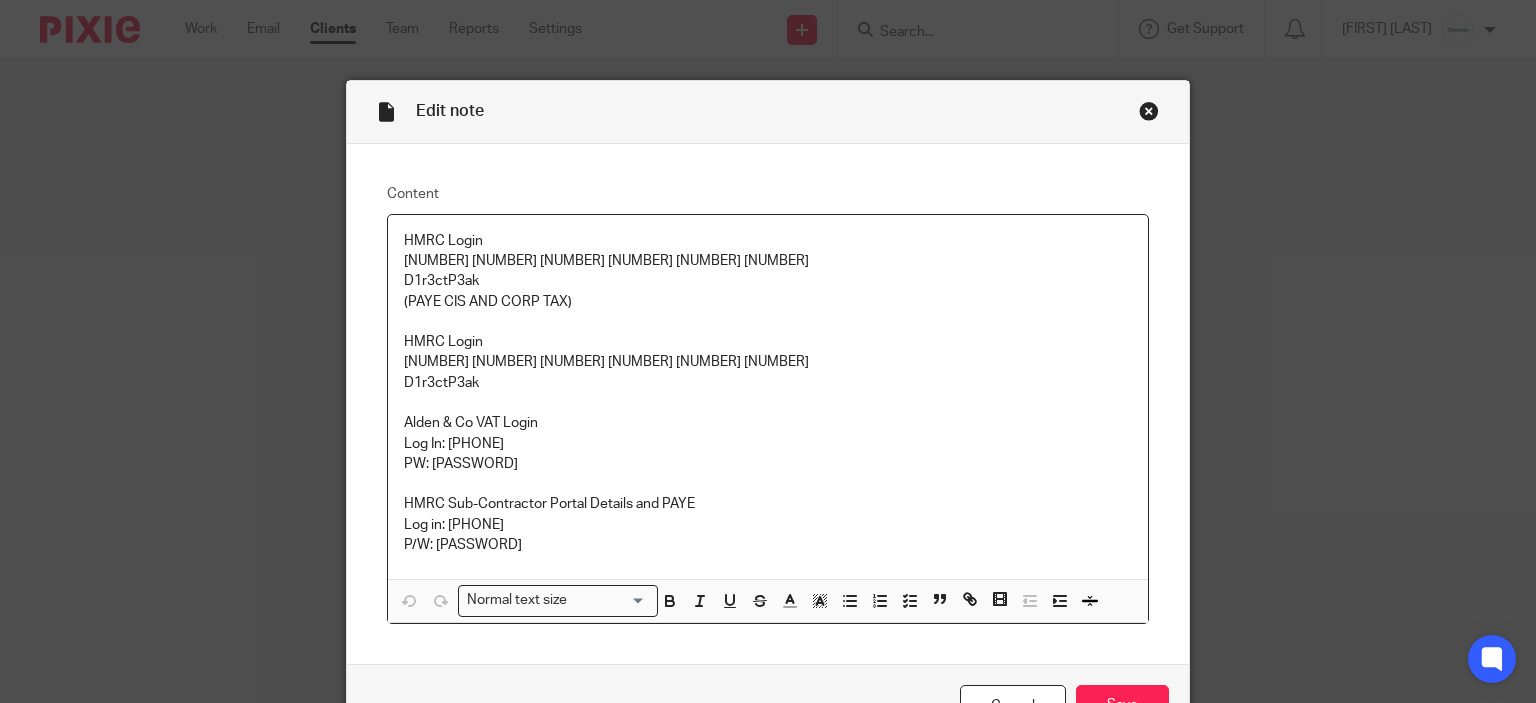 click on "Log in: 818261752303  P/W: KNewmancis18" at bounding box center (768, 535) 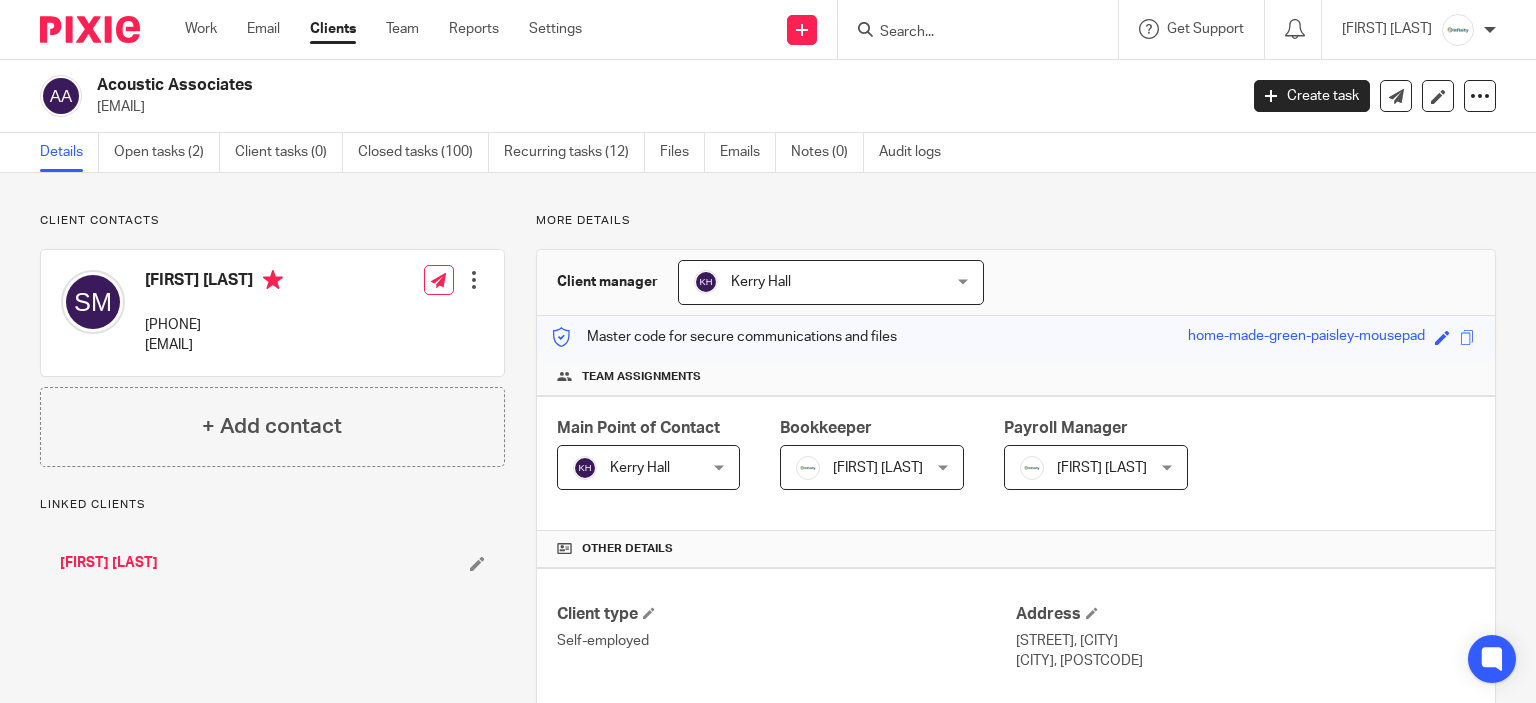 scroll, scrollTop: 0, scrollLeft: 0, axis: both 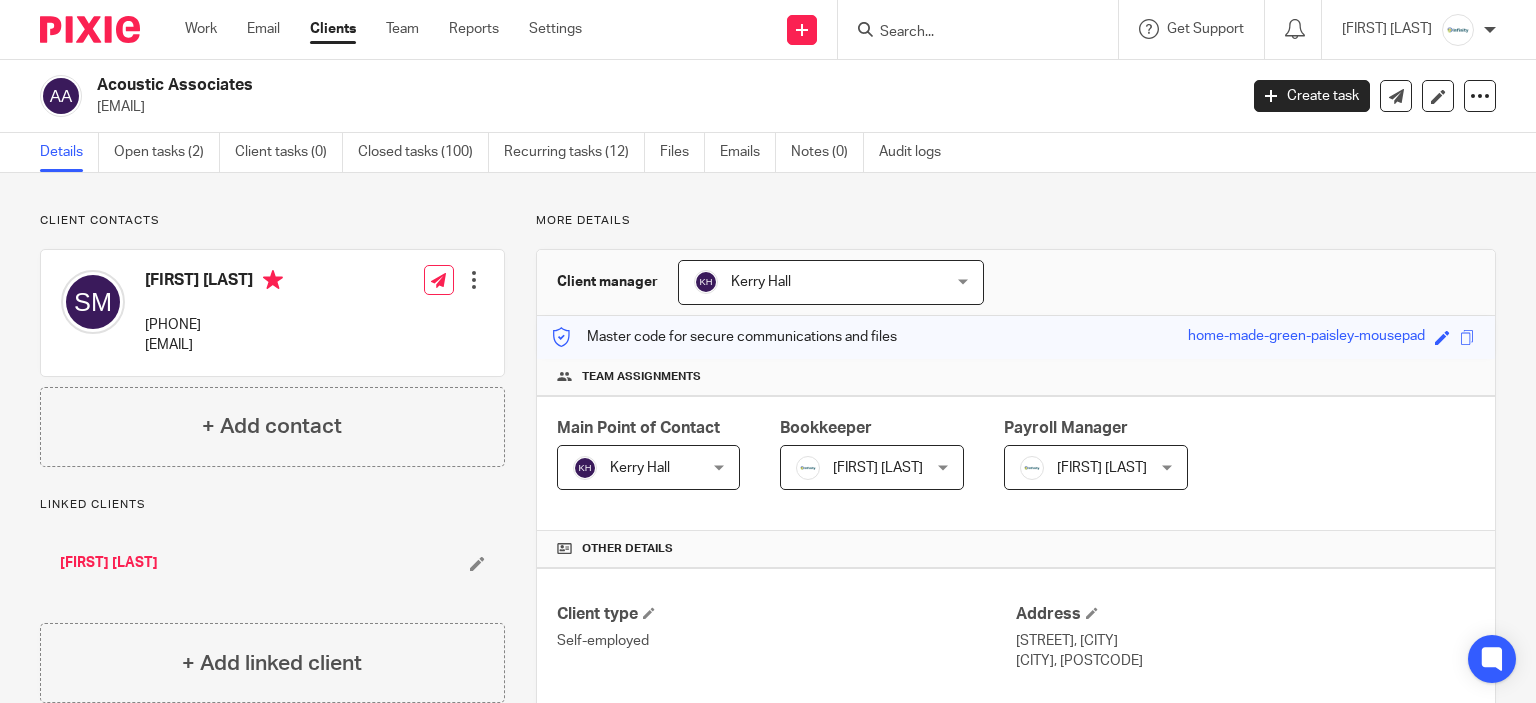 drag, startPoint x: 141, startPoint y: 540, endPoint x: 140, endPoint y: 555, distance: 15.033297 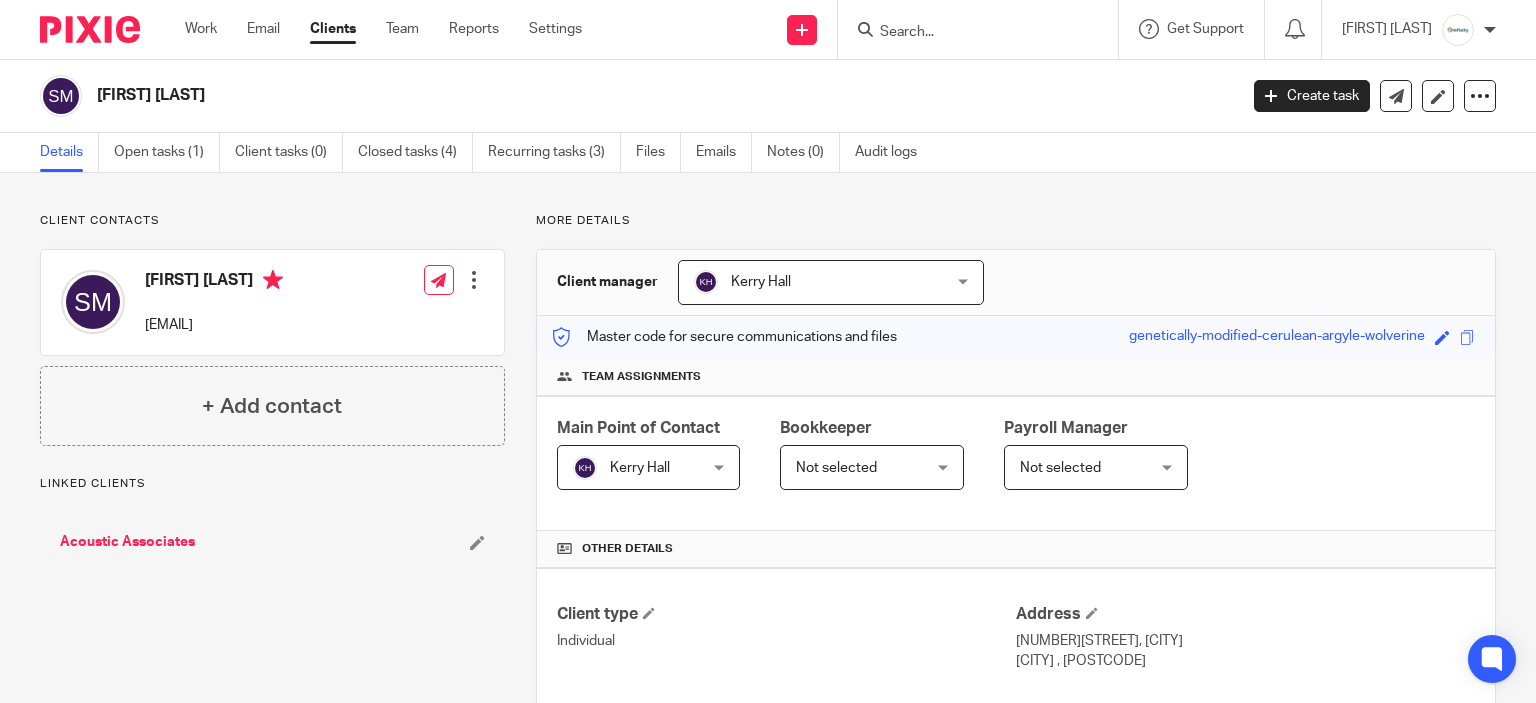 scroll, scrollTop: 0, scrollLeft: 0, axis: both 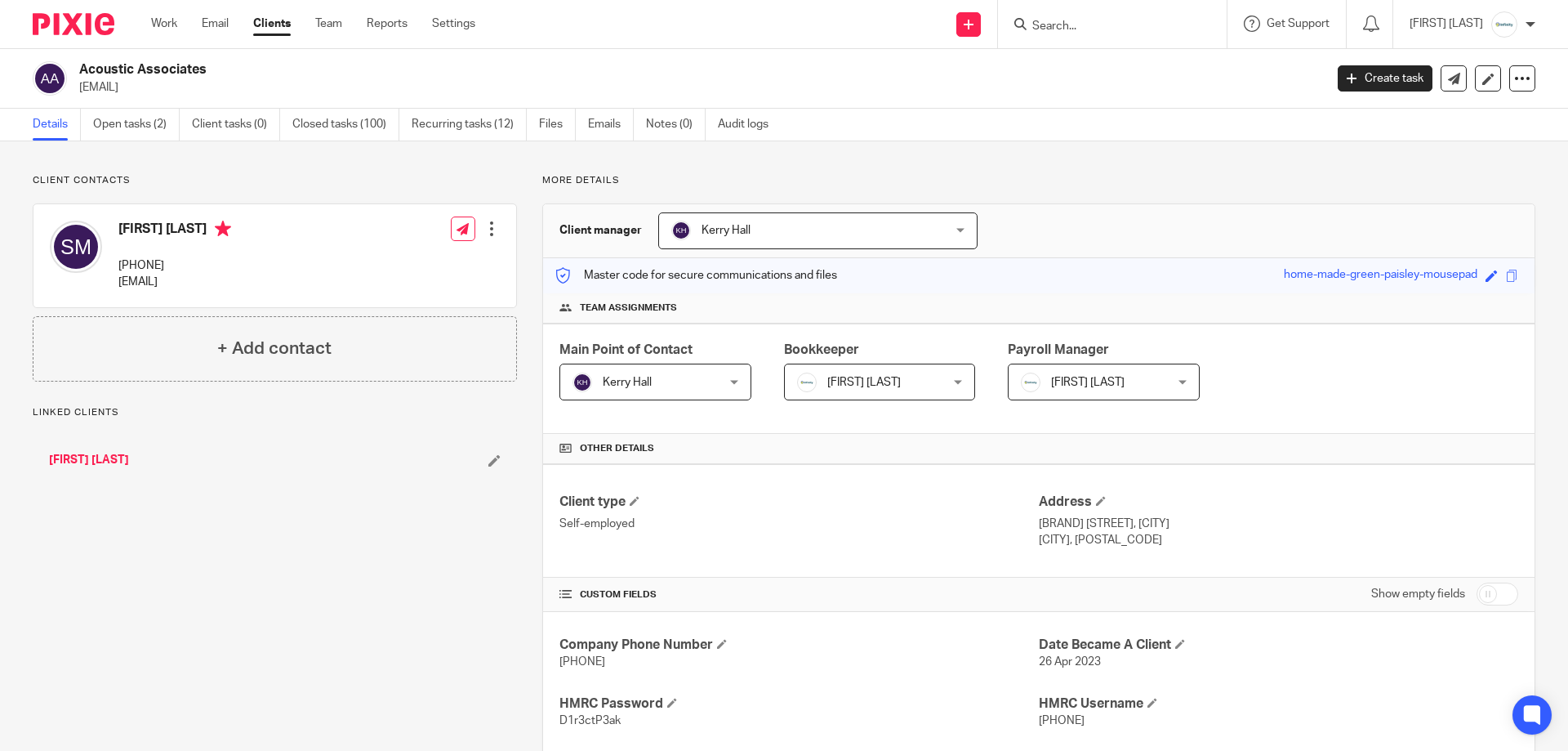 click on "[FIRST] [LAST]" at bounding box center (89, 460) 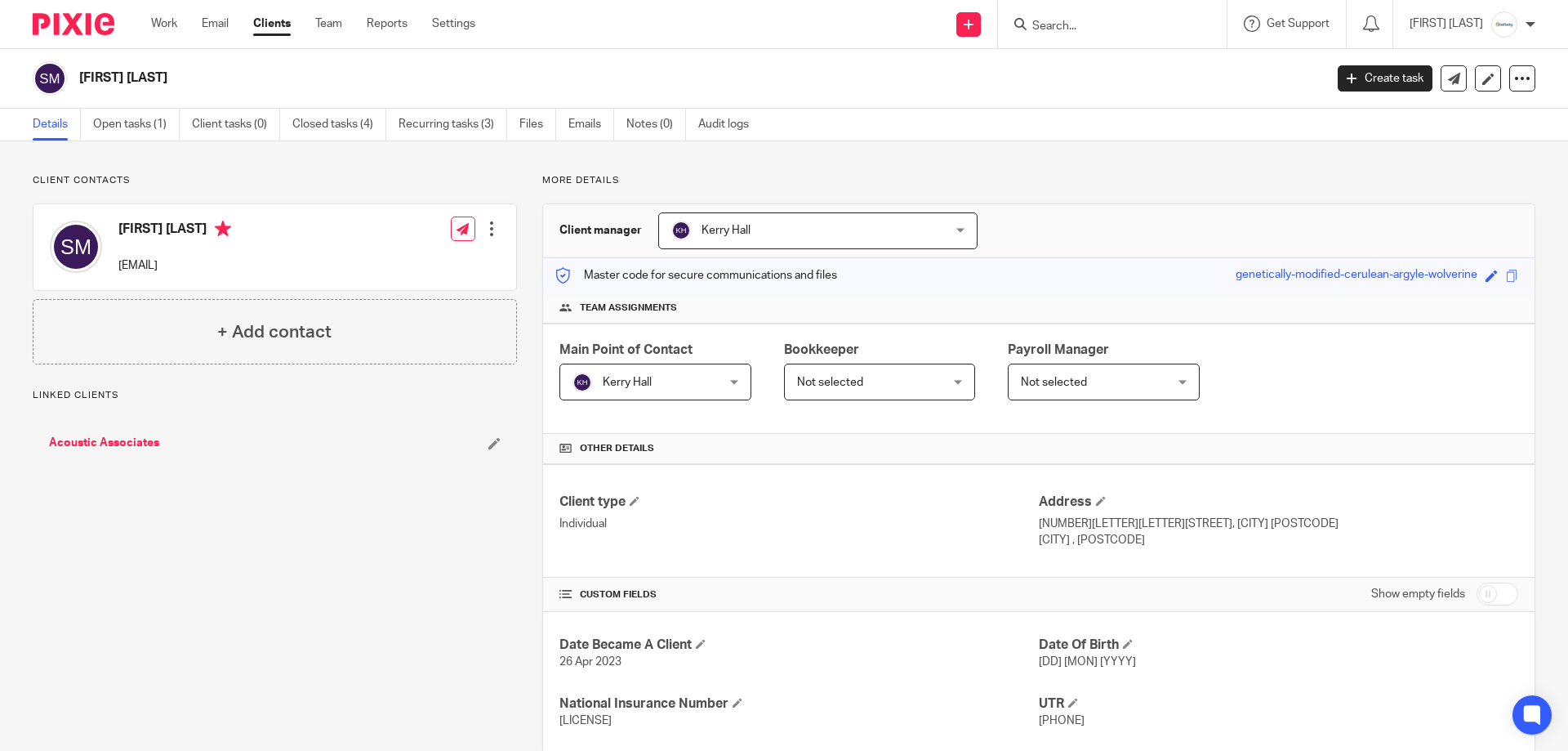 scroll, scrollTop: 0, scrollLeft: 0, axis: both 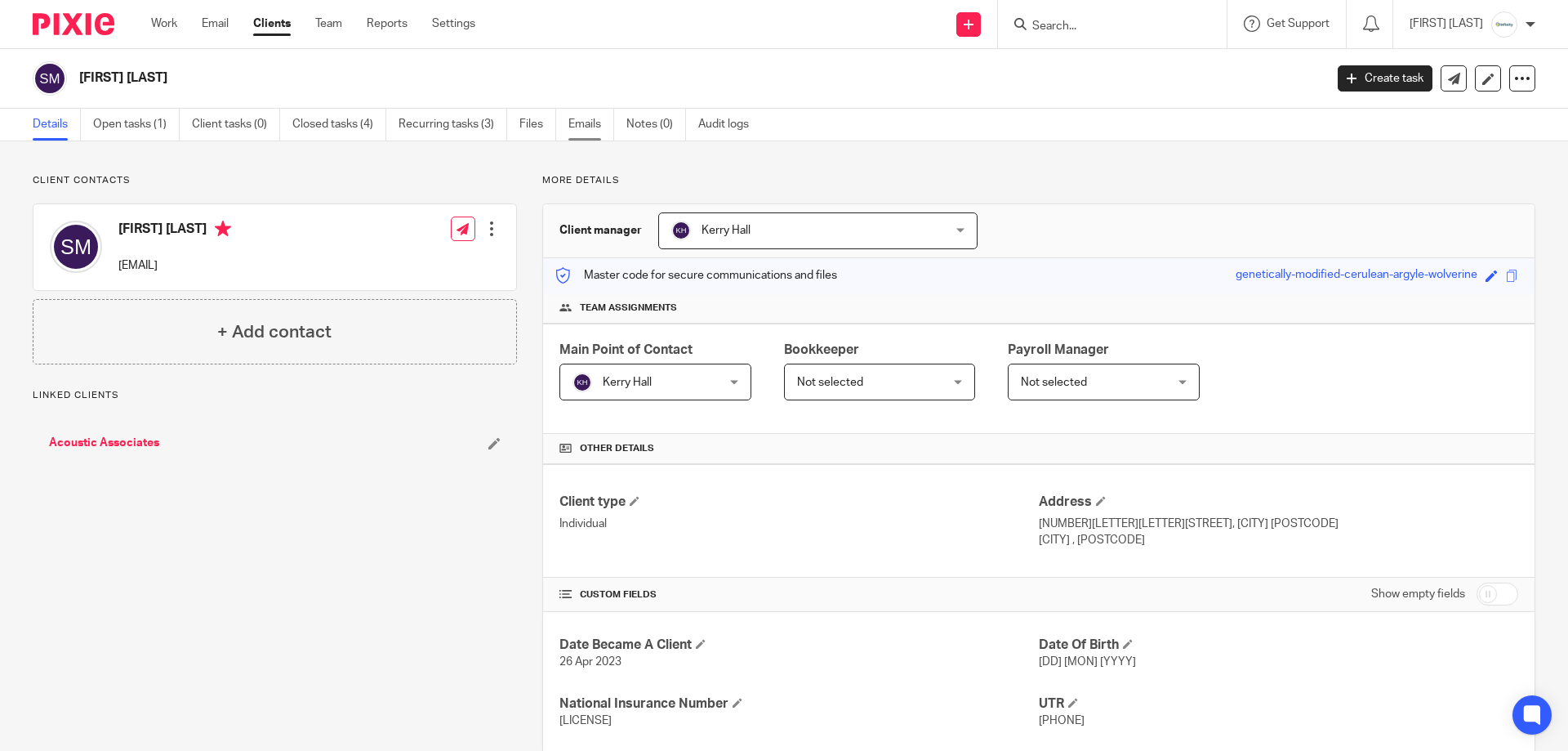 click on "Emails" at bounding box center [591, 124] 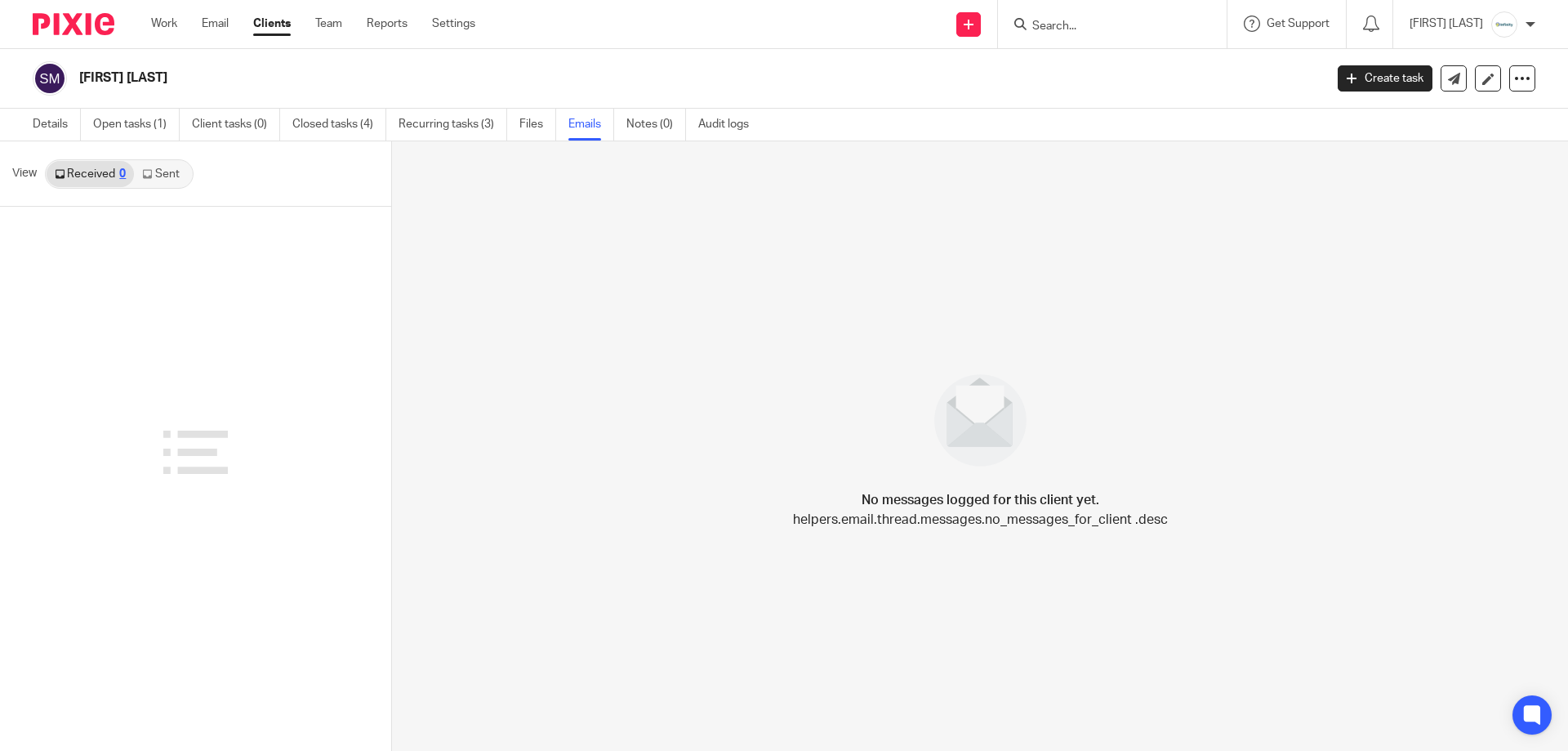 scroll, scrollTop: 0, scrollLeft: 0, axis: both 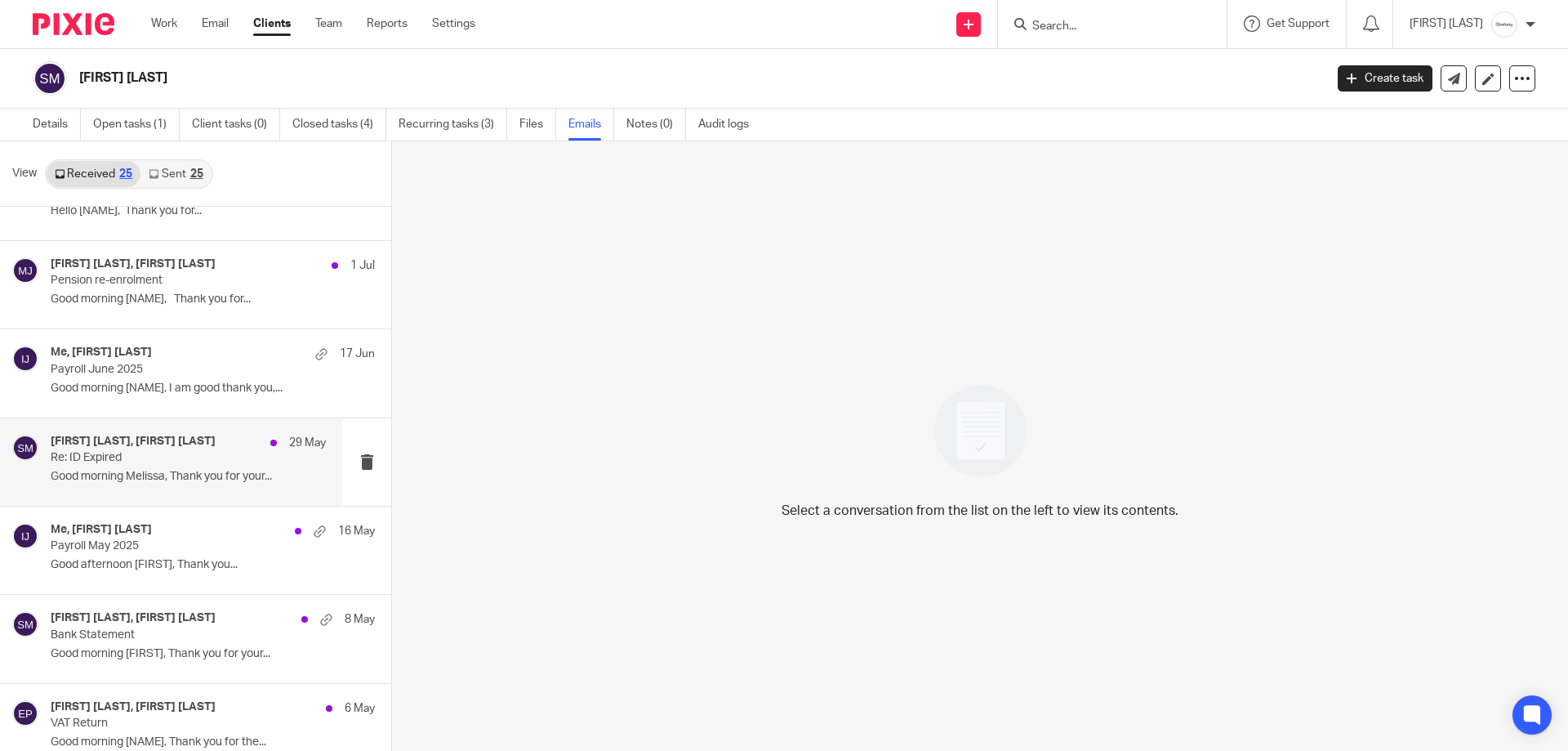 click on "Re: ID Expired" at bounding box center [161, 458] 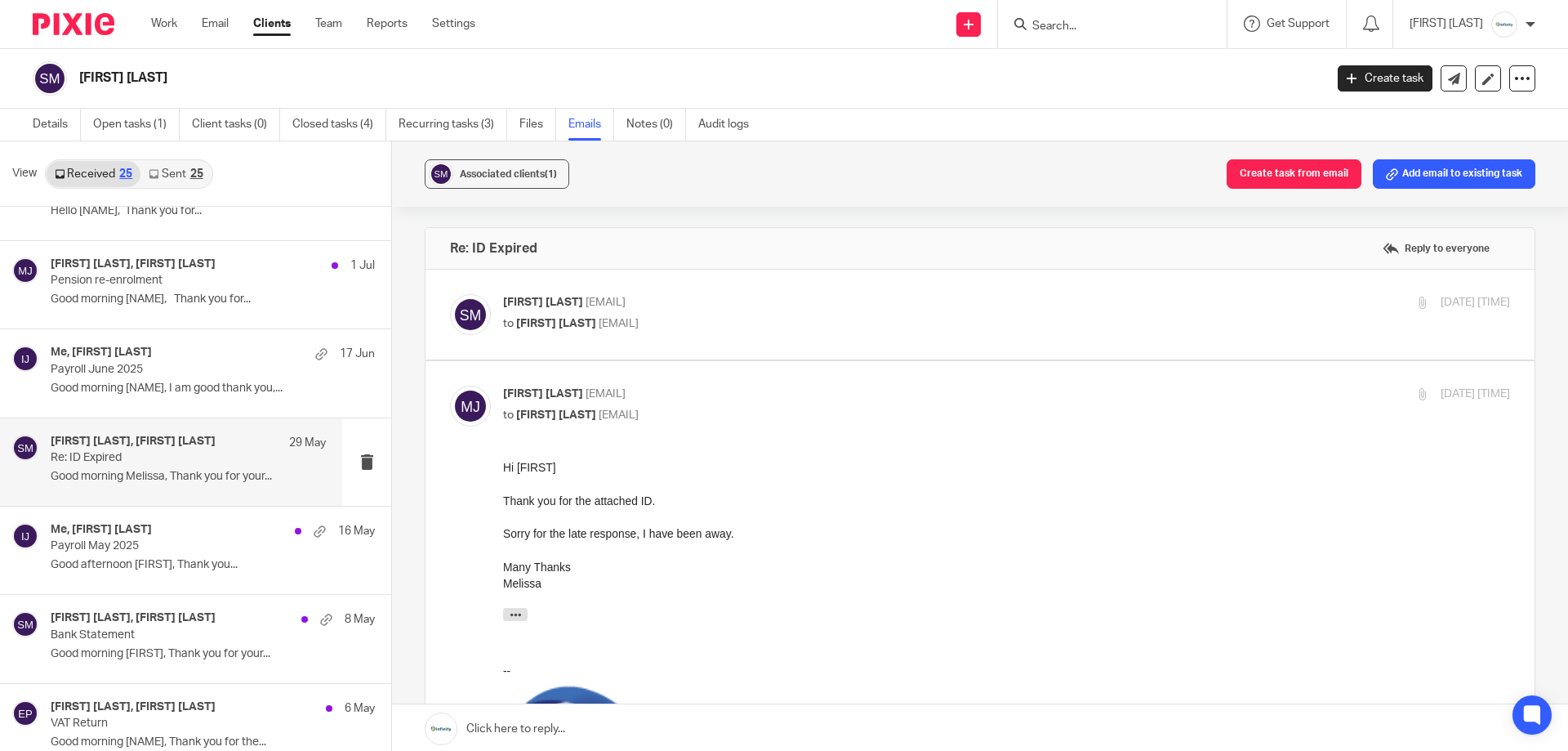 scroll, scrollTop: 0, scrollLeft: 0, axis: both 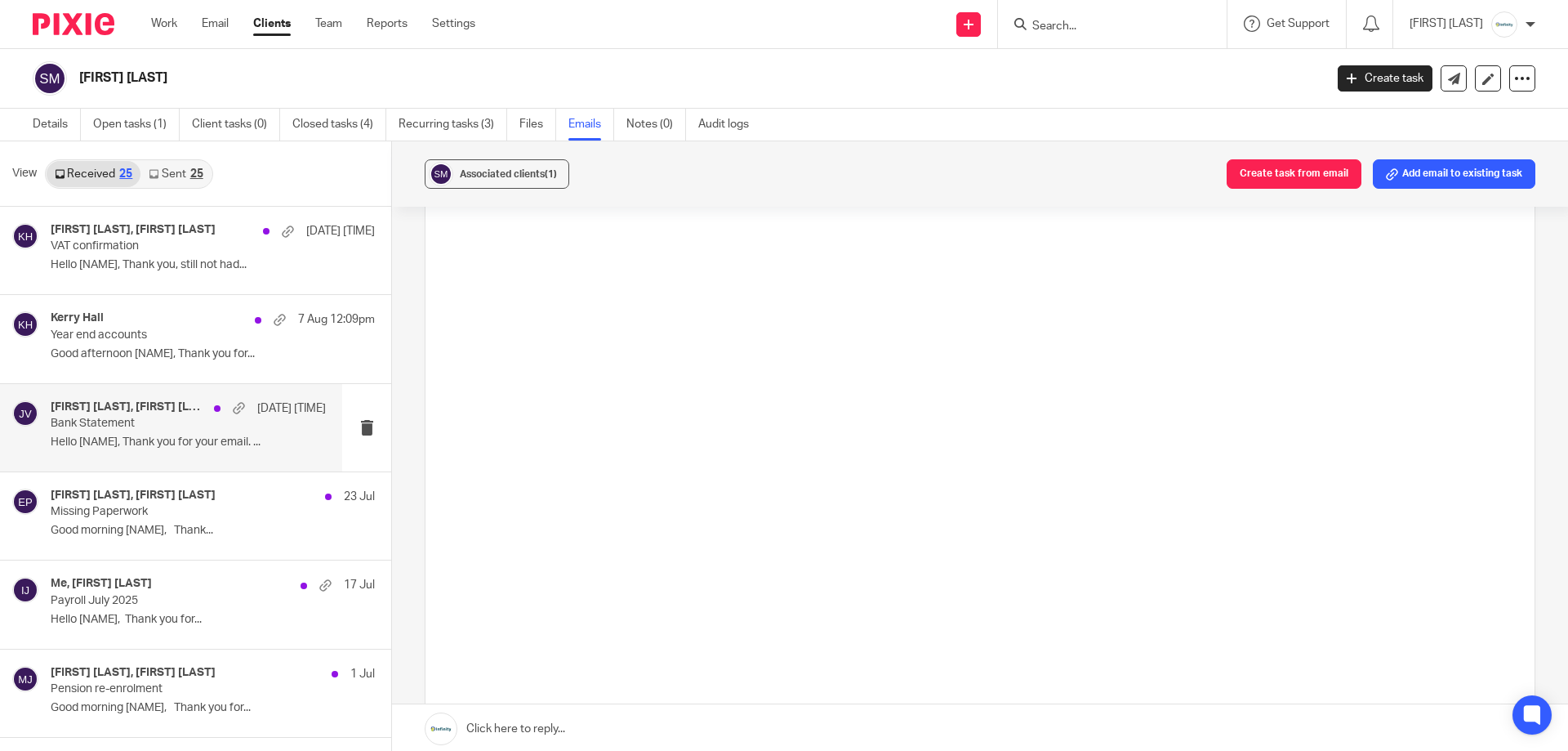 click on "Stephen Marshall, Jamie Vinn
7 Aug 11:45am   Bank Statement   Hello Jamie,       Thank you for your email.   ..." at bounding box center [188, 427] 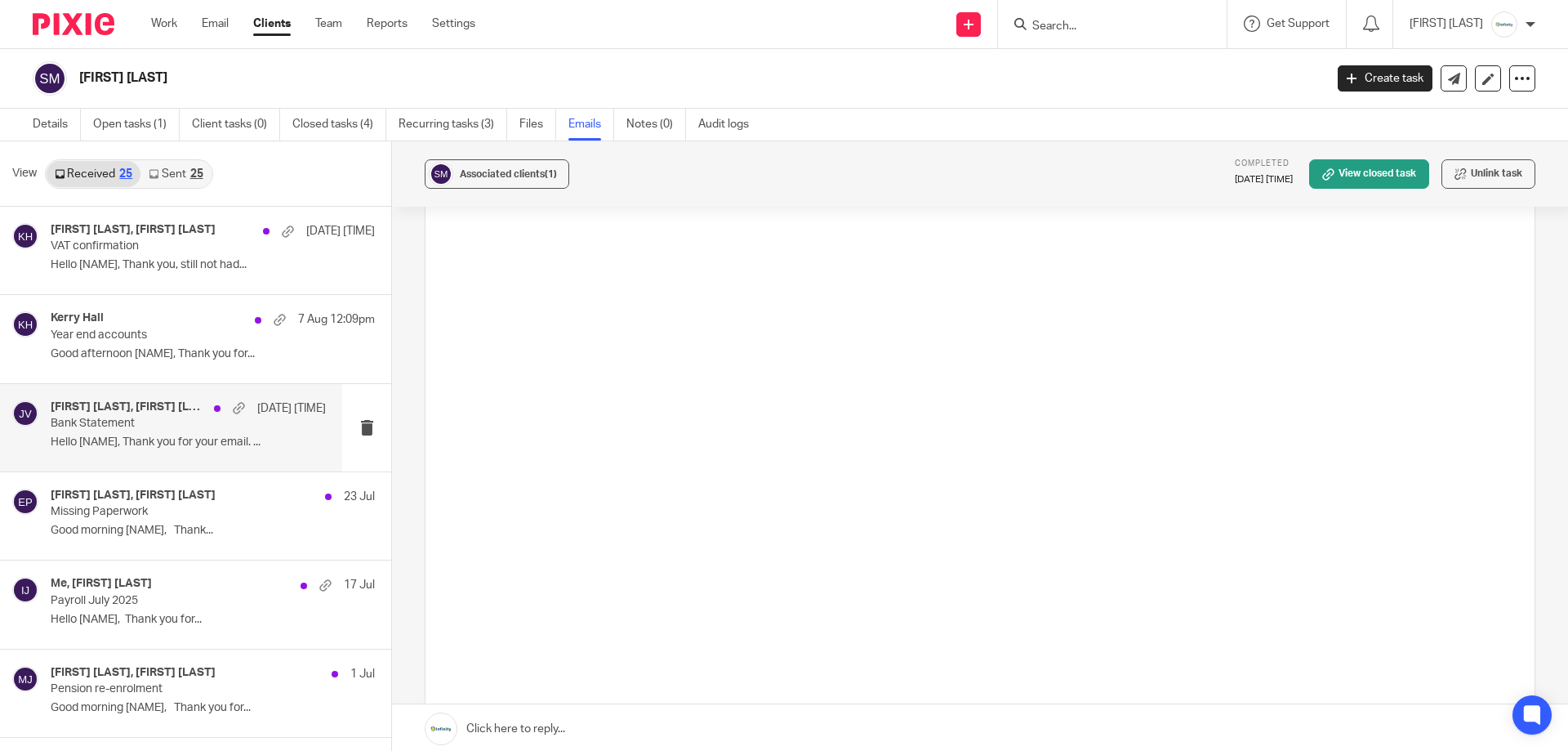 scroll, scrollTop: 0, scrollLeft: 0, axis: both 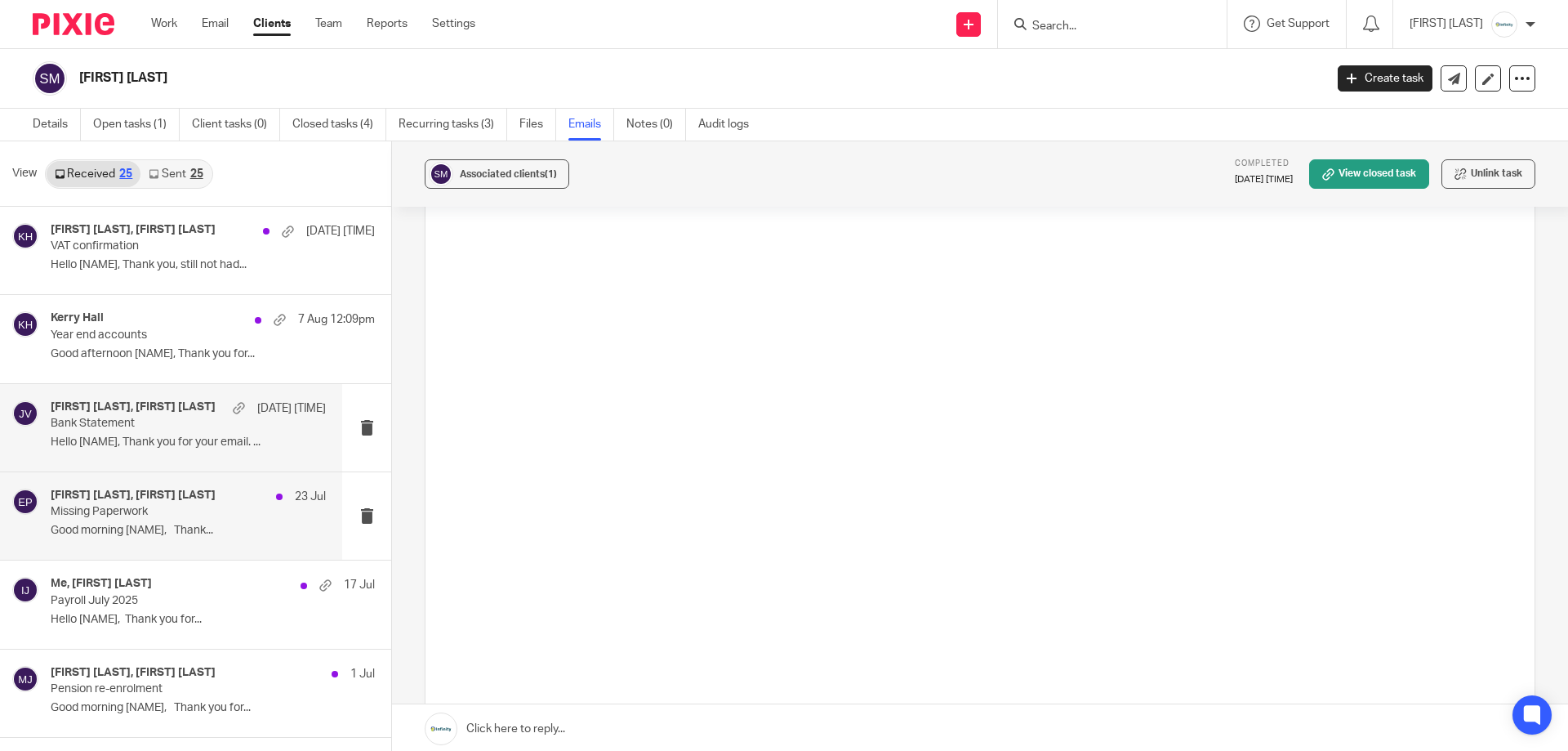 click on "Eve Parker, Stephen Marshall
23 Jul   Missing Paperwork   Good morning Eve,                   Thank..." at bounding box center [171, 516] 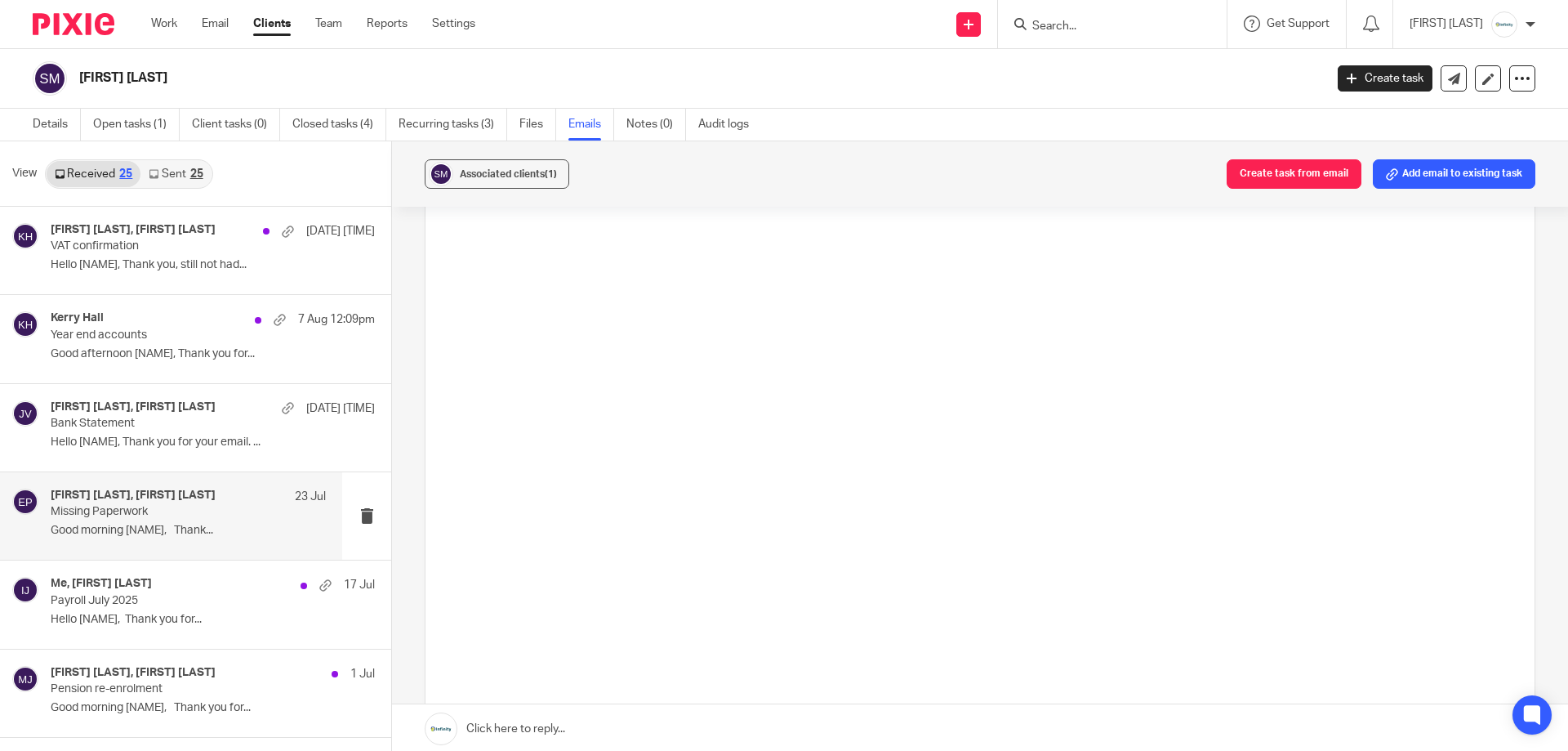 scroll, scrollTop: 0, scrollLeft: 0, axis: both 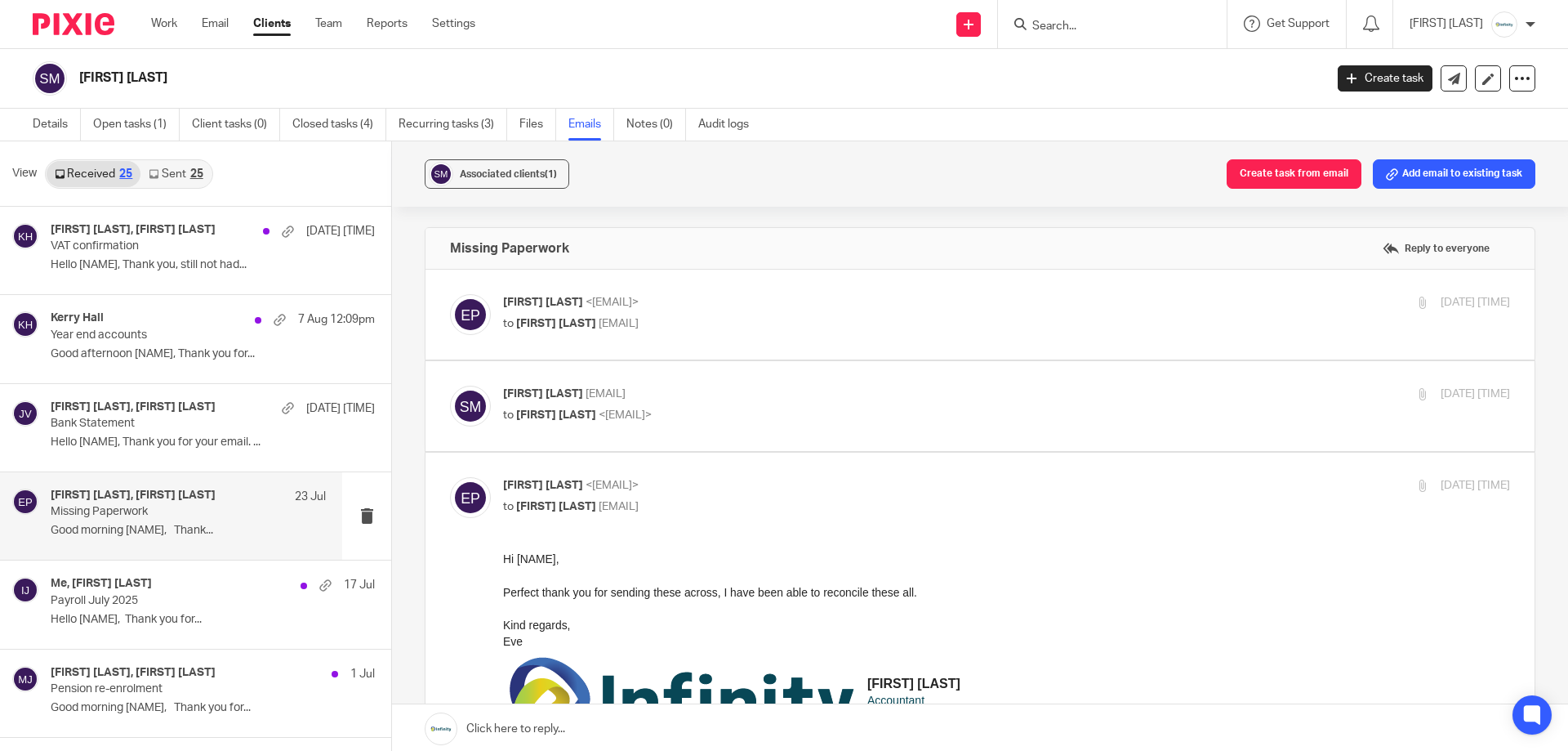 click on "Stephen Marshall
<stephen@aapb.co.uk>" at bounding box center [839, 394] 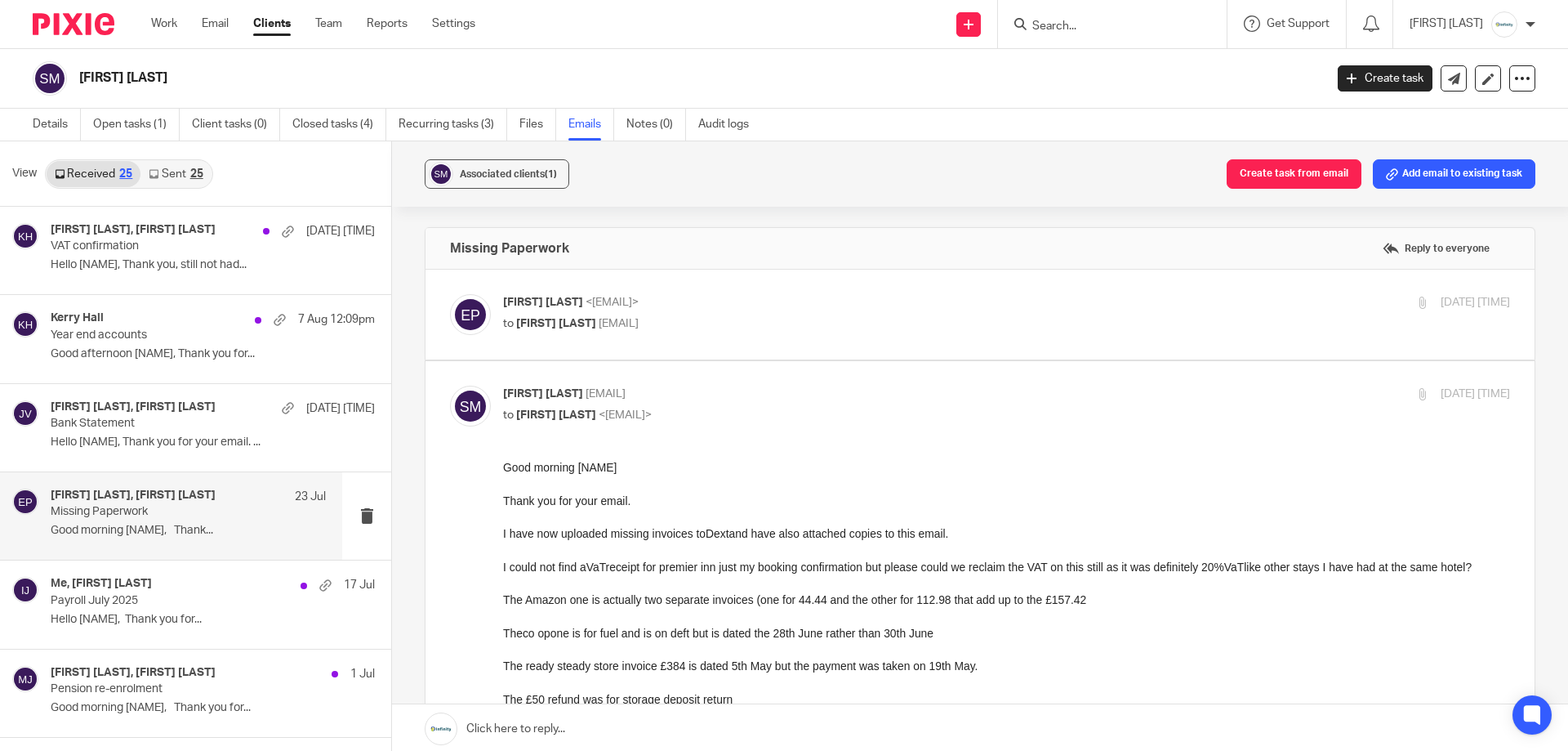 scroll, scrollTop: 0, scrollLeft: 0, axis: both 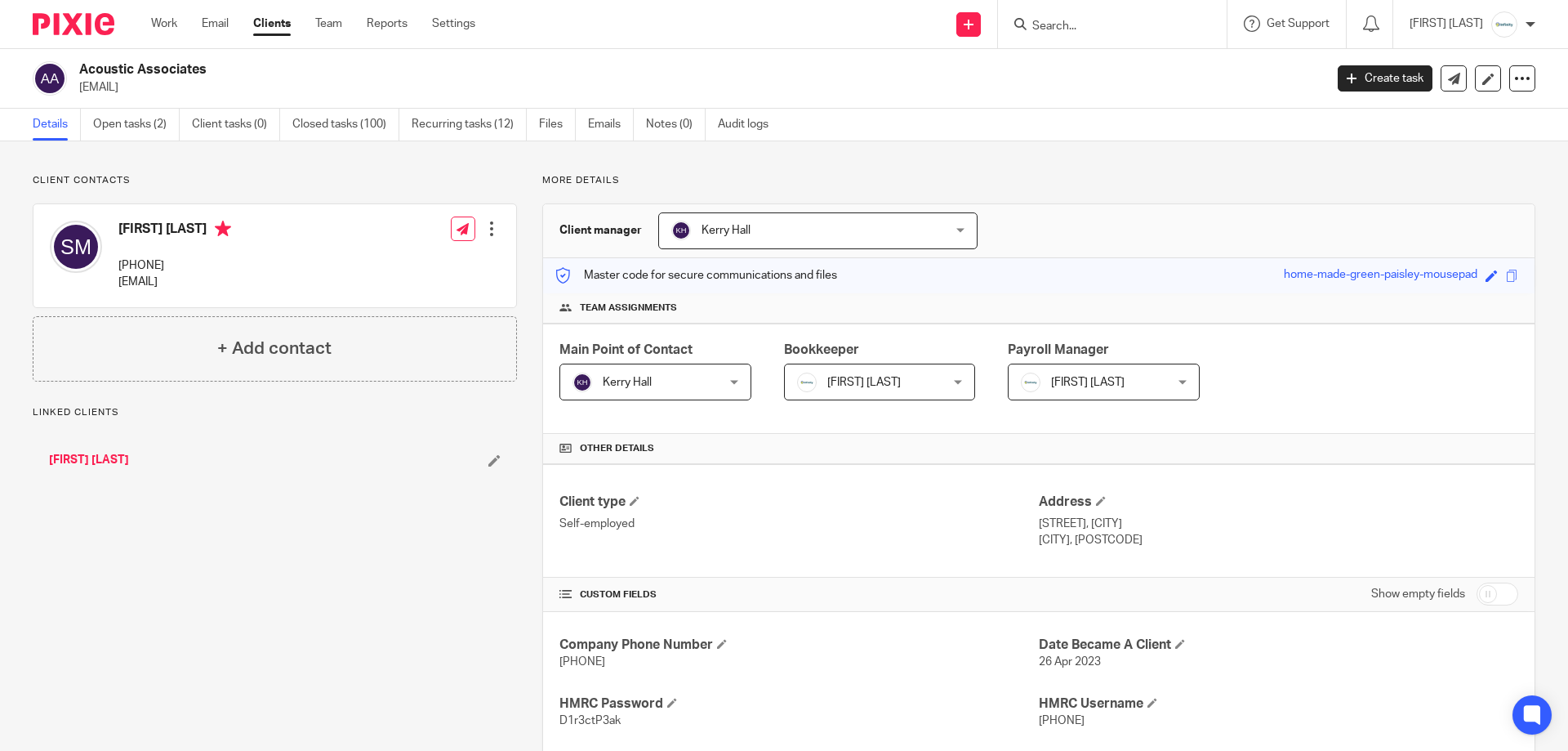 click on "[FIRST] [LAST]" at bounding box center (89, 460) 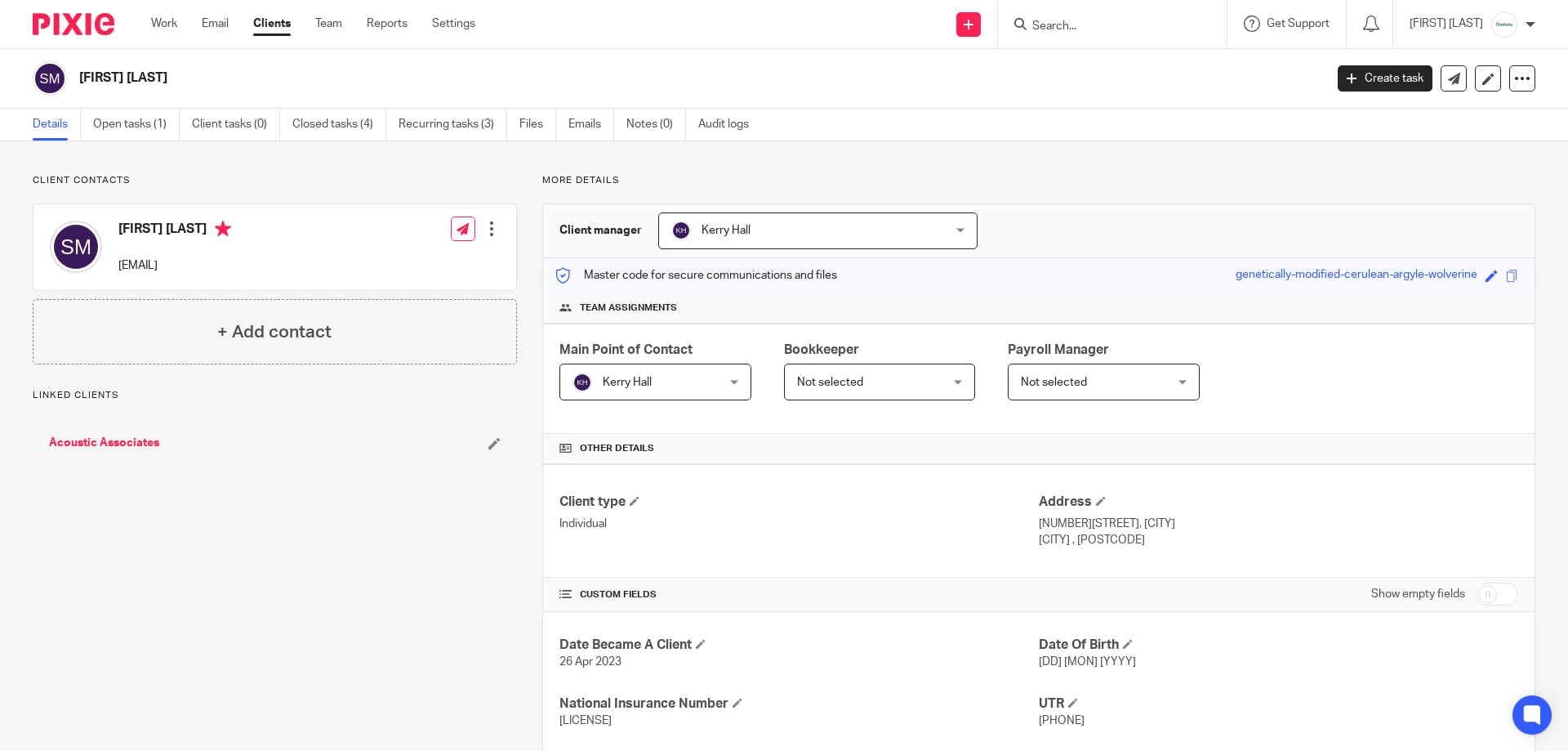 scroll, scrollTop: 0, scrollLeft: 0, axis: both 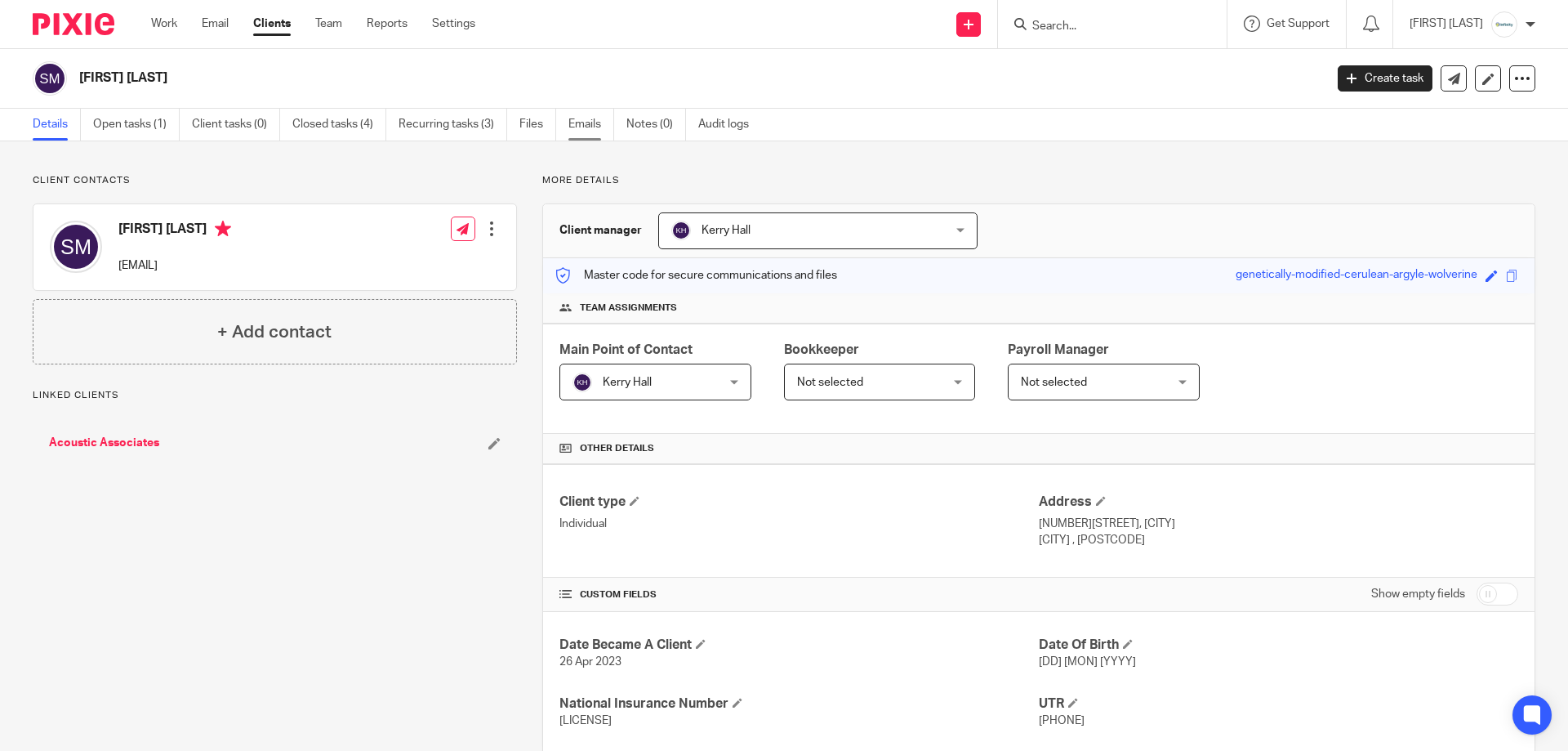 click on "Emails" at bounding box center [591, 124] 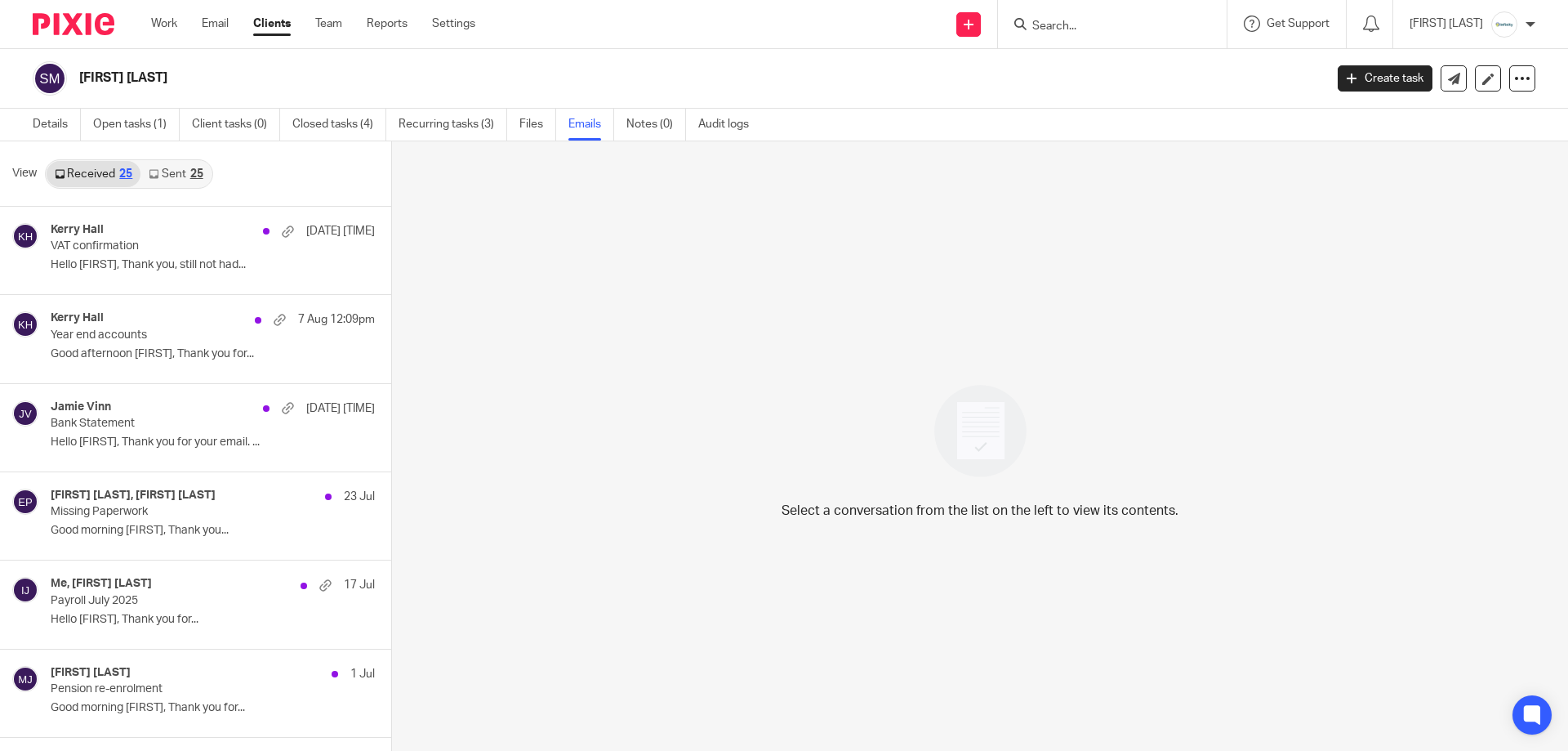 scroll, scrollTop: 0, scrollLeft: 0, axis: both 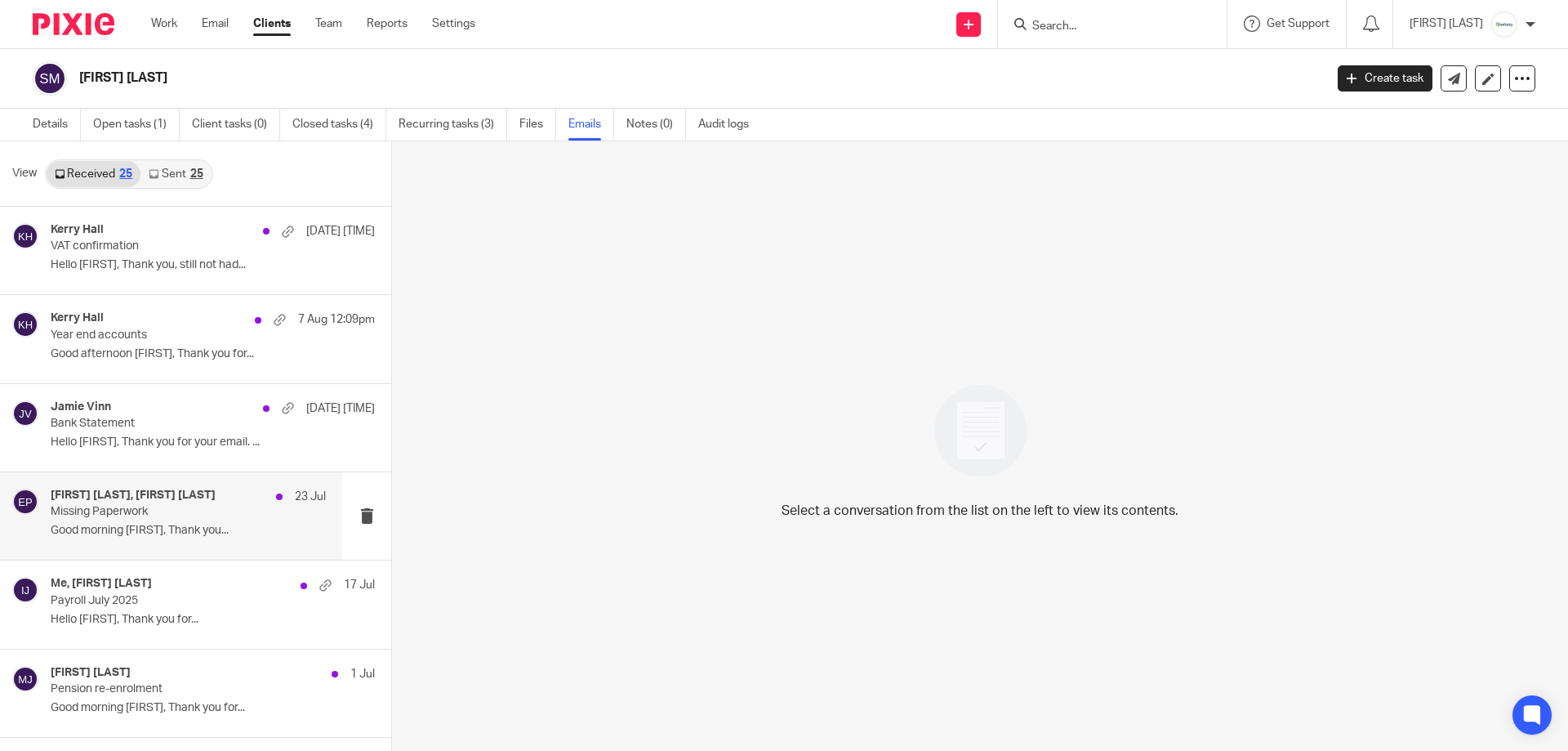 click on "Good morning [FIRST], Thank you..." at bounding box center [188, 530] 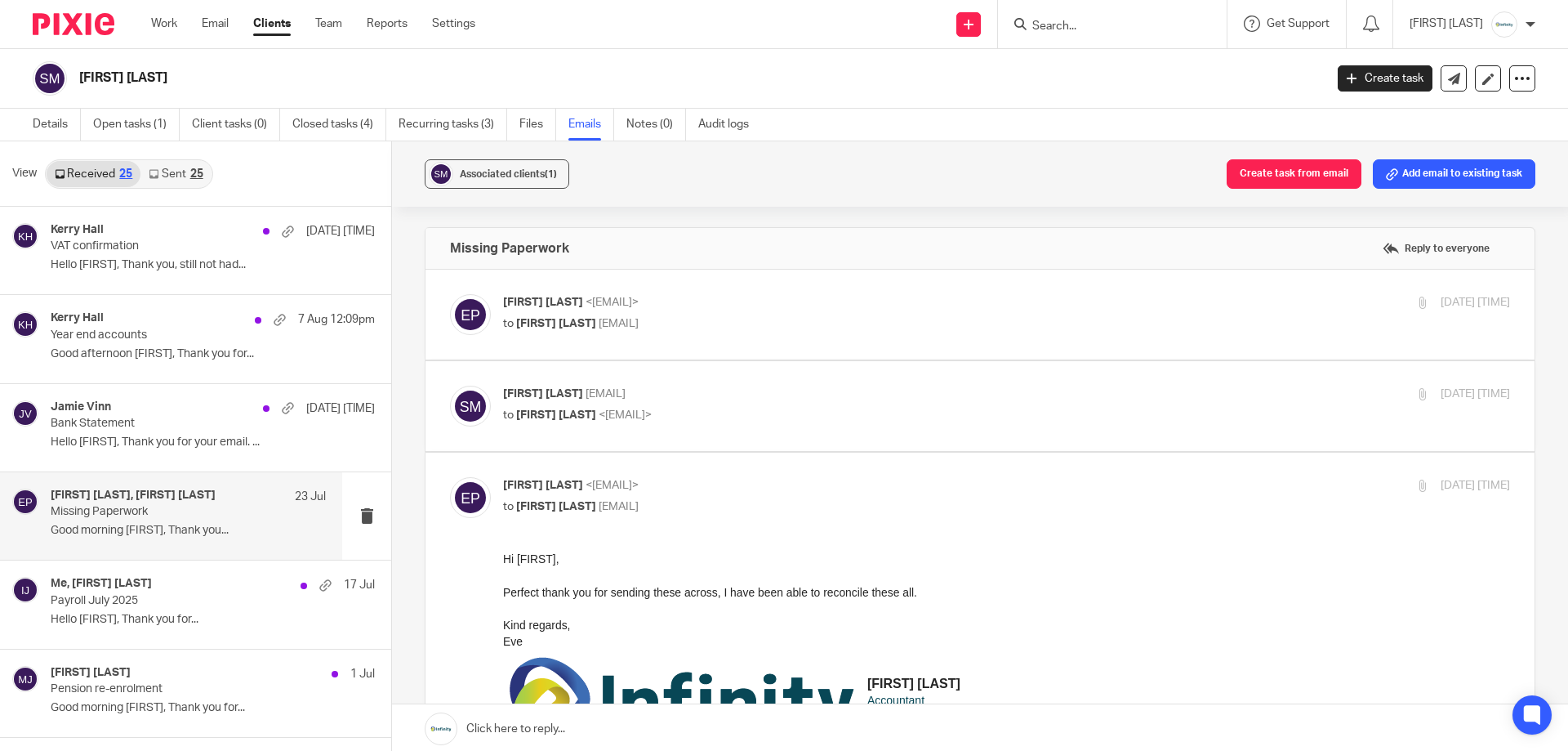 scroll, scrollTop: 0, scrollLeft: 0, axis: both 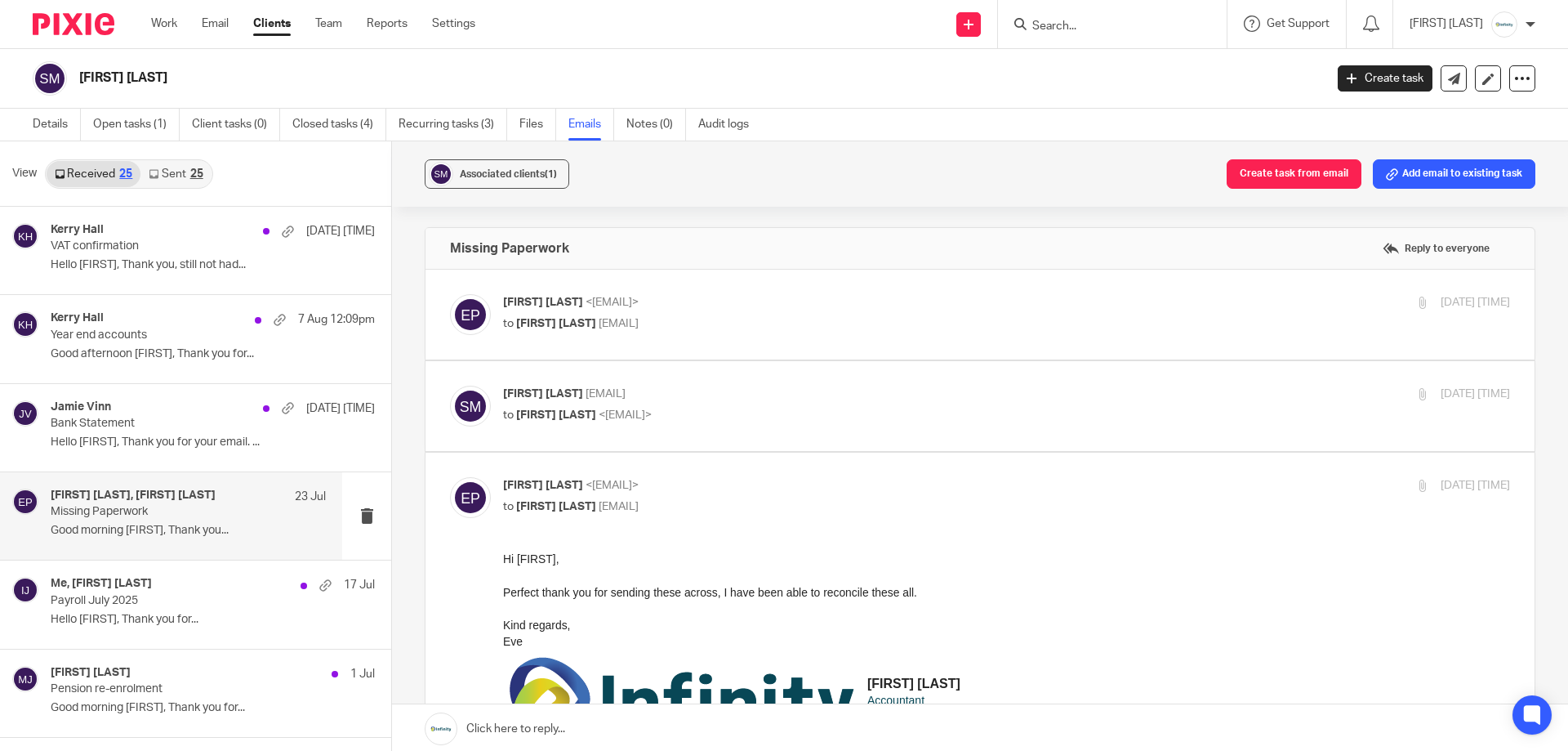 click at bounding box center (980, 406) 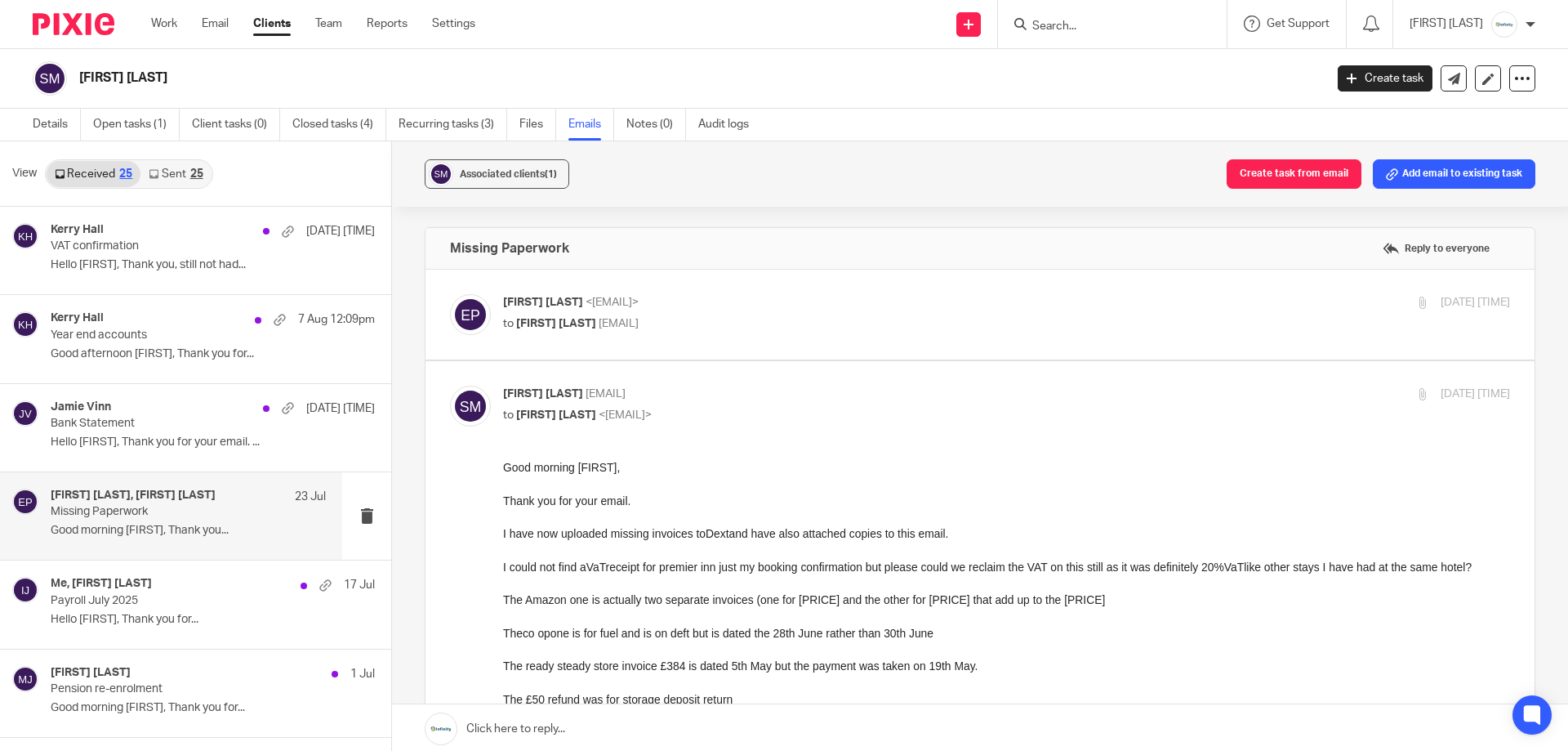 scroll, scrollTop: 0, scrollLeft: 0, axis: both 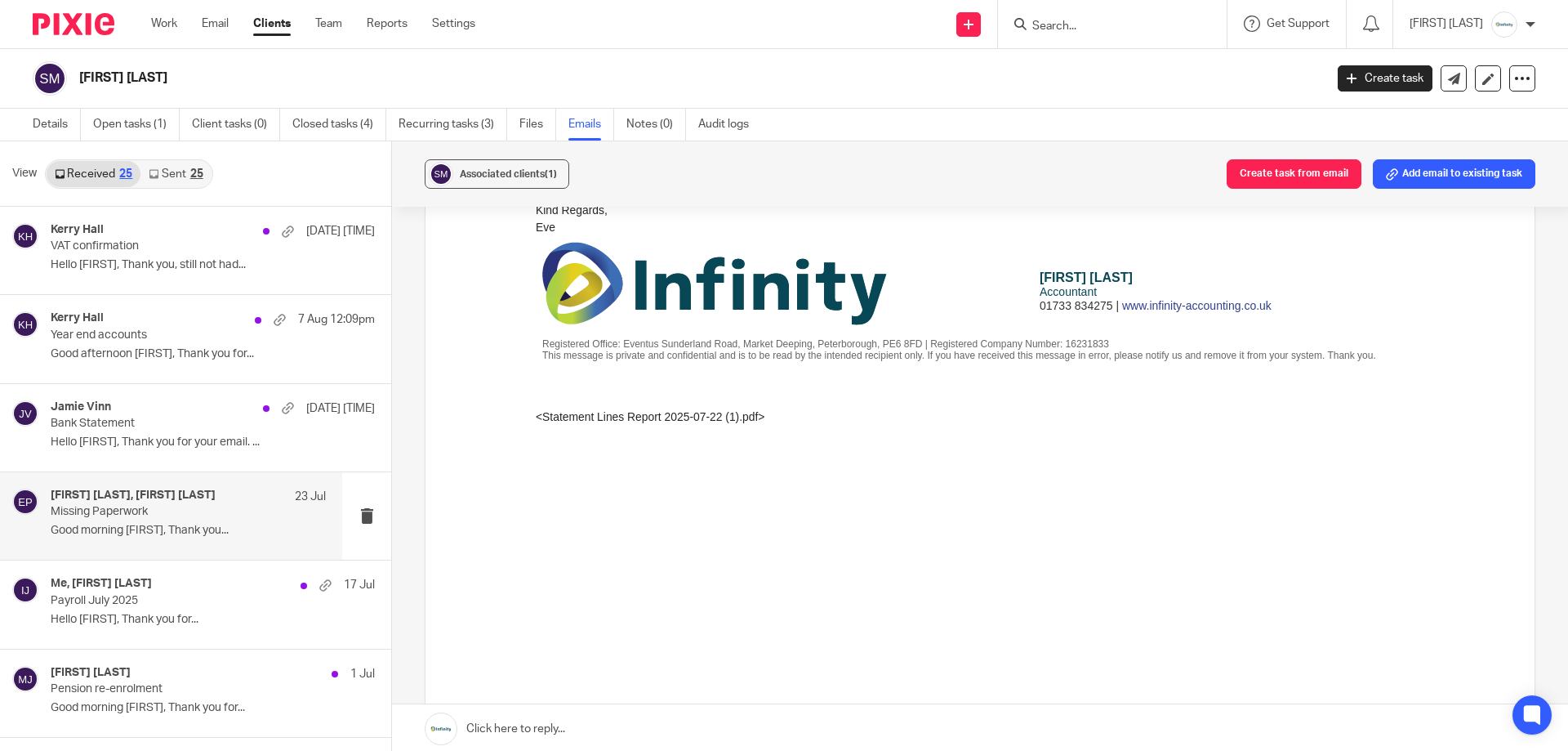 click at bounding box center [542, 19] 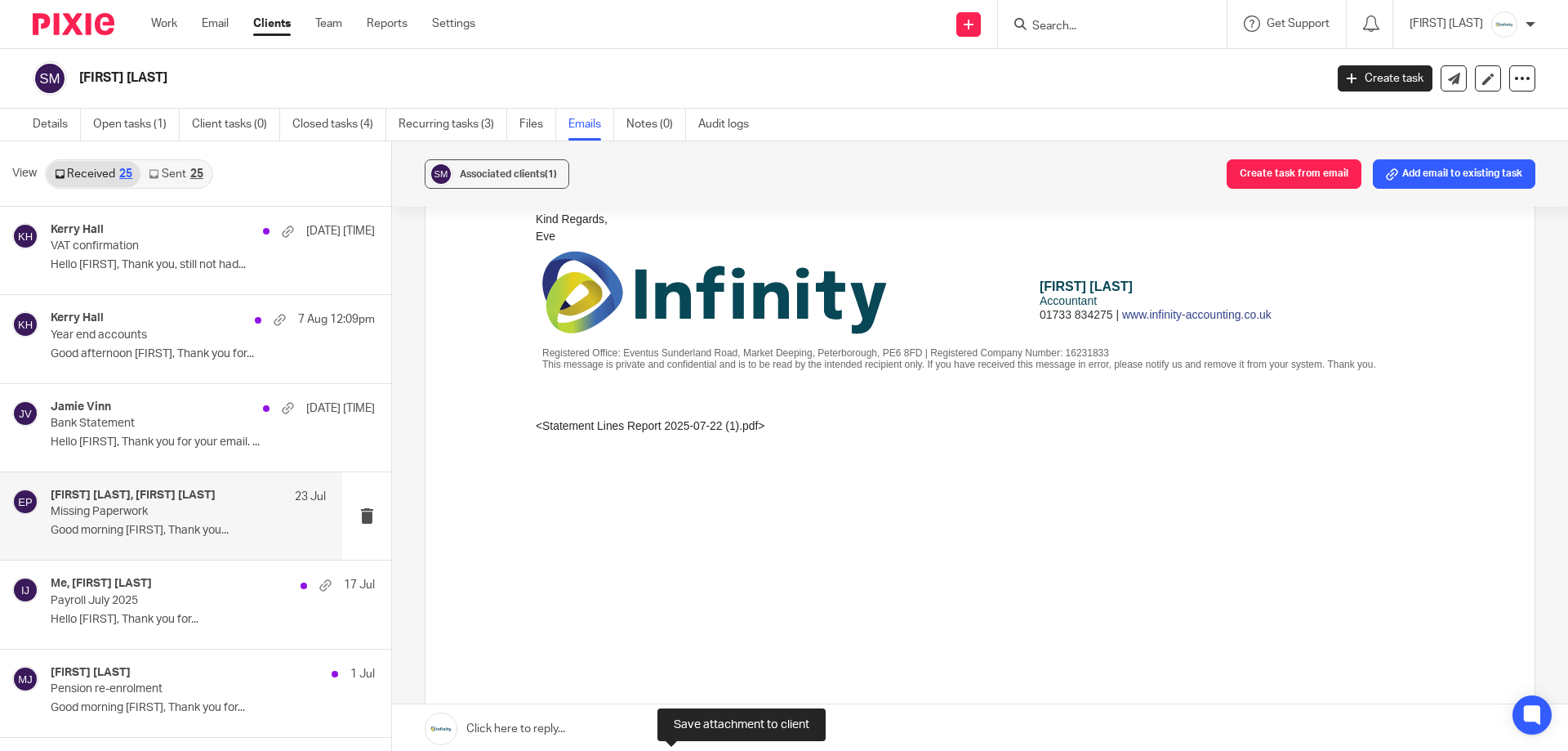 scroll, scrollTop: 1037, scrollLeft: 0, axis: vertical 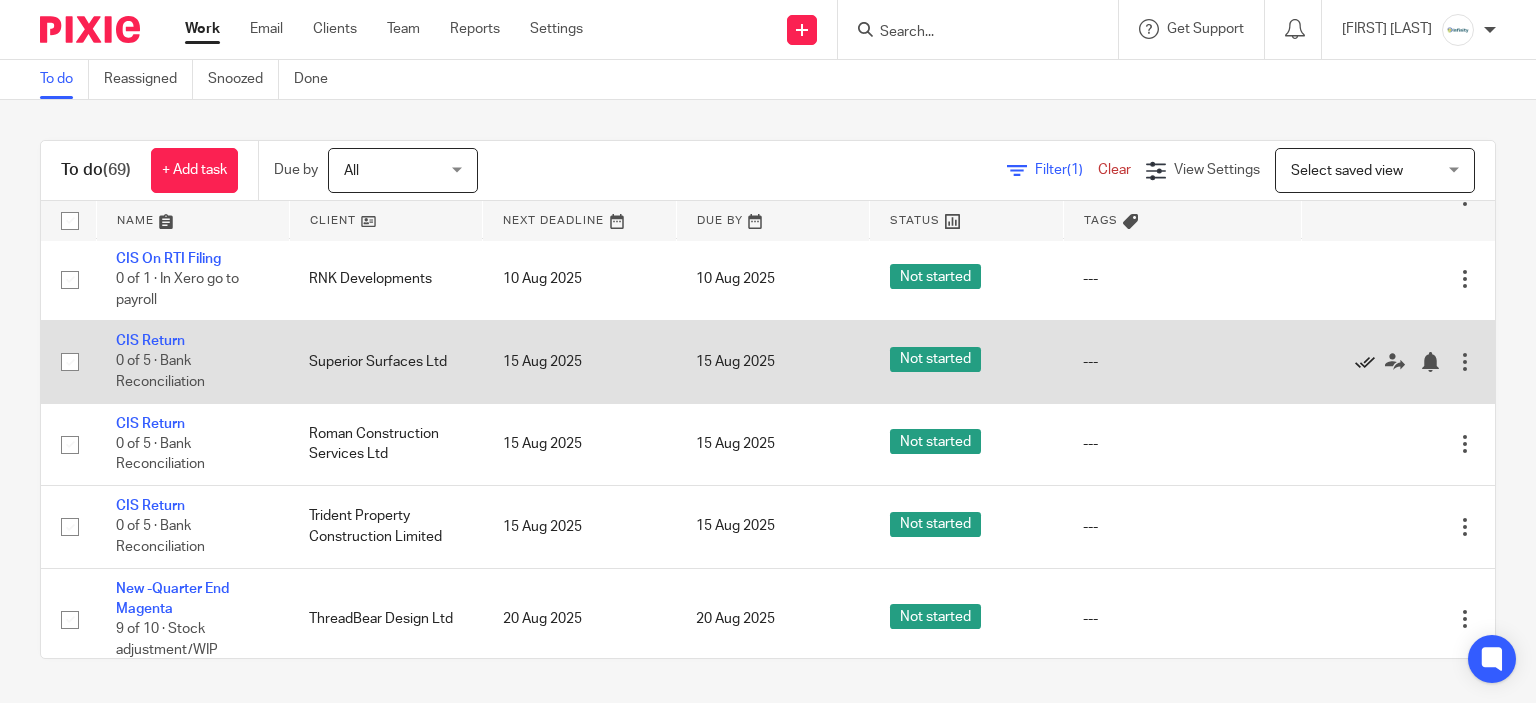 click at bounding box center [1365, 362] 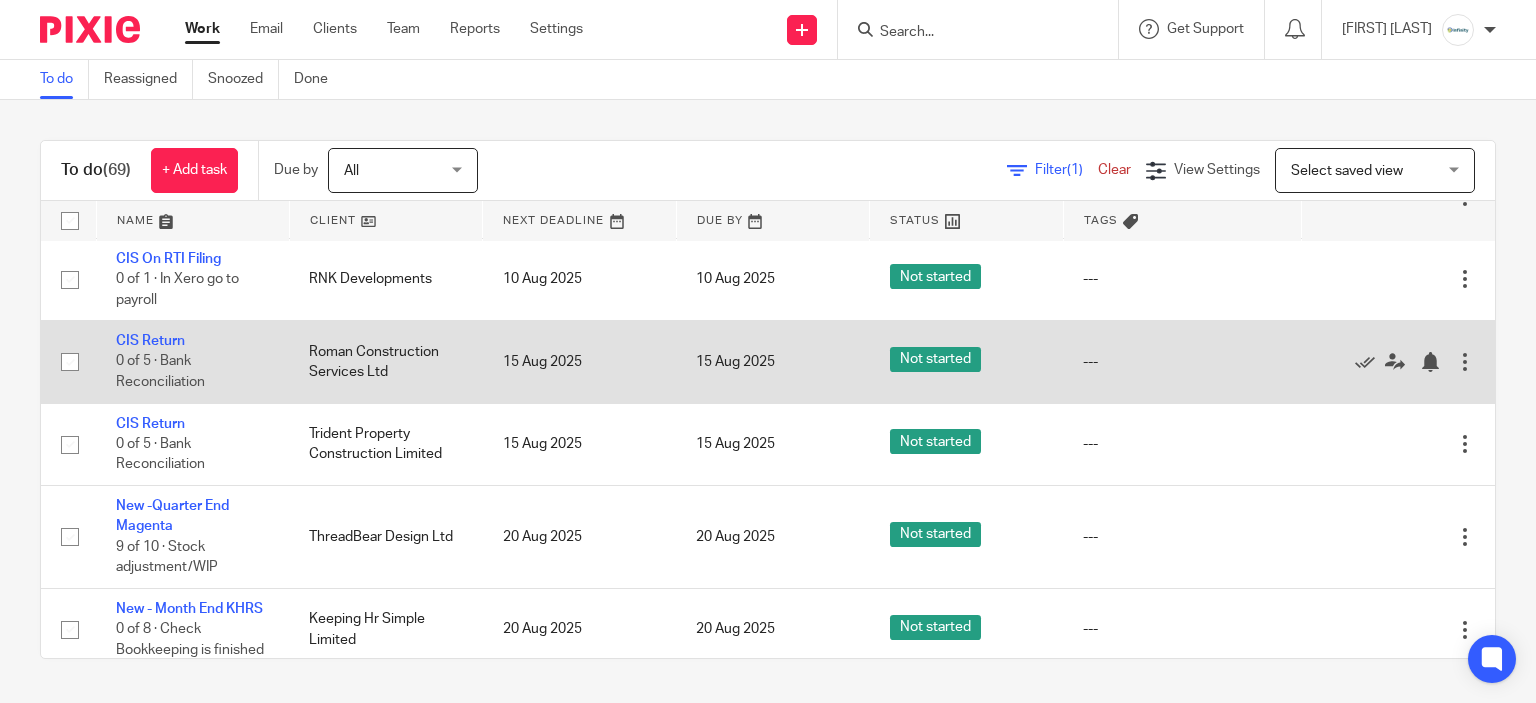 scroll, scrollTop: 1400, scrollLeft: 0, axis: vertical 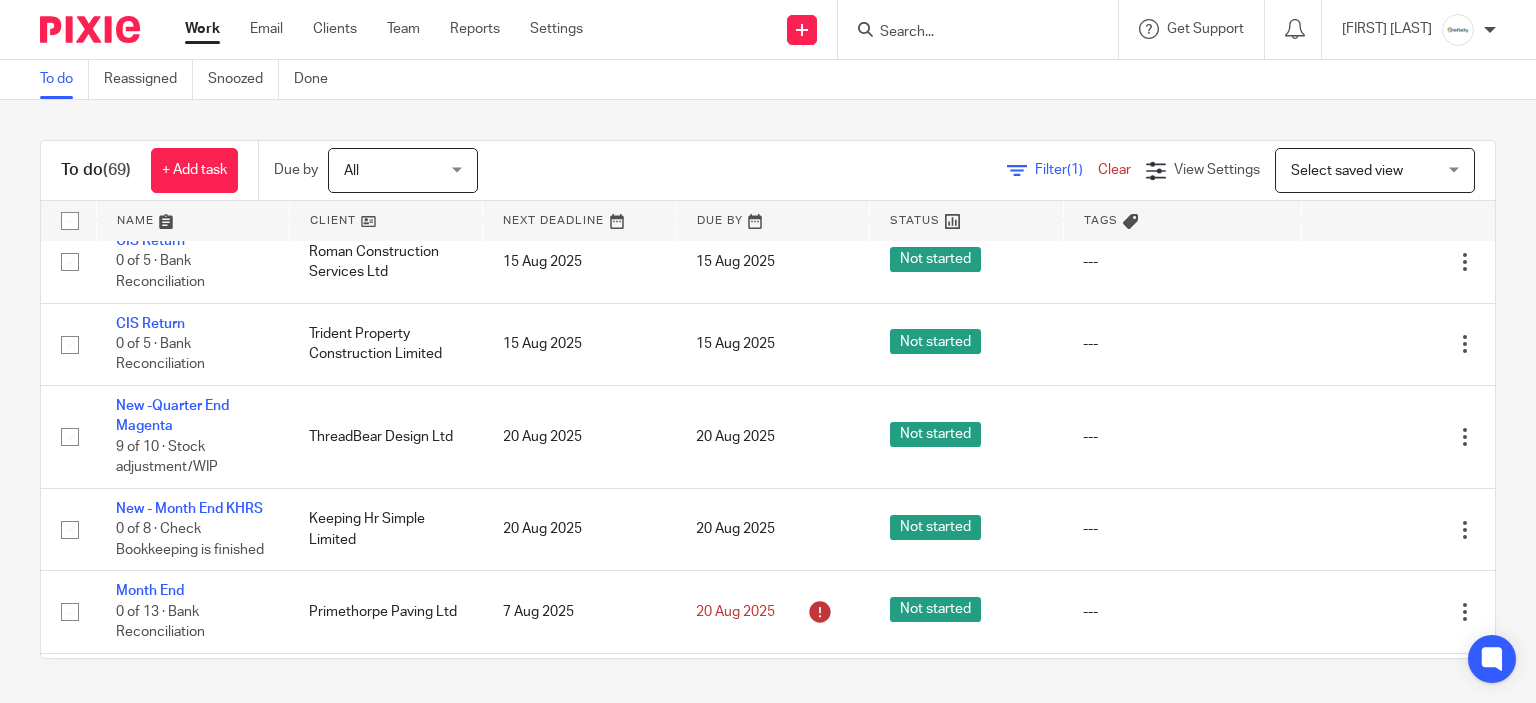click at bounding box center [968, 33] 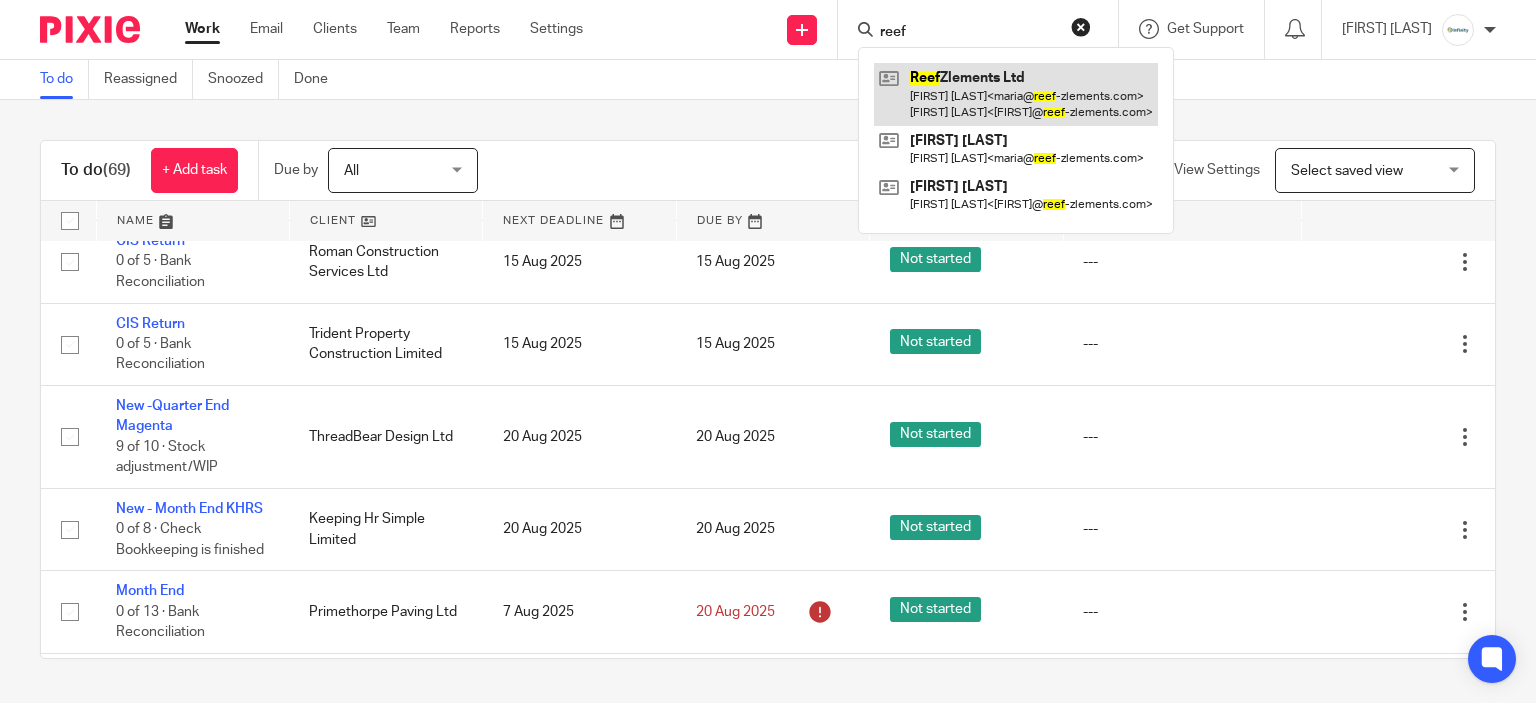 type on "reef" 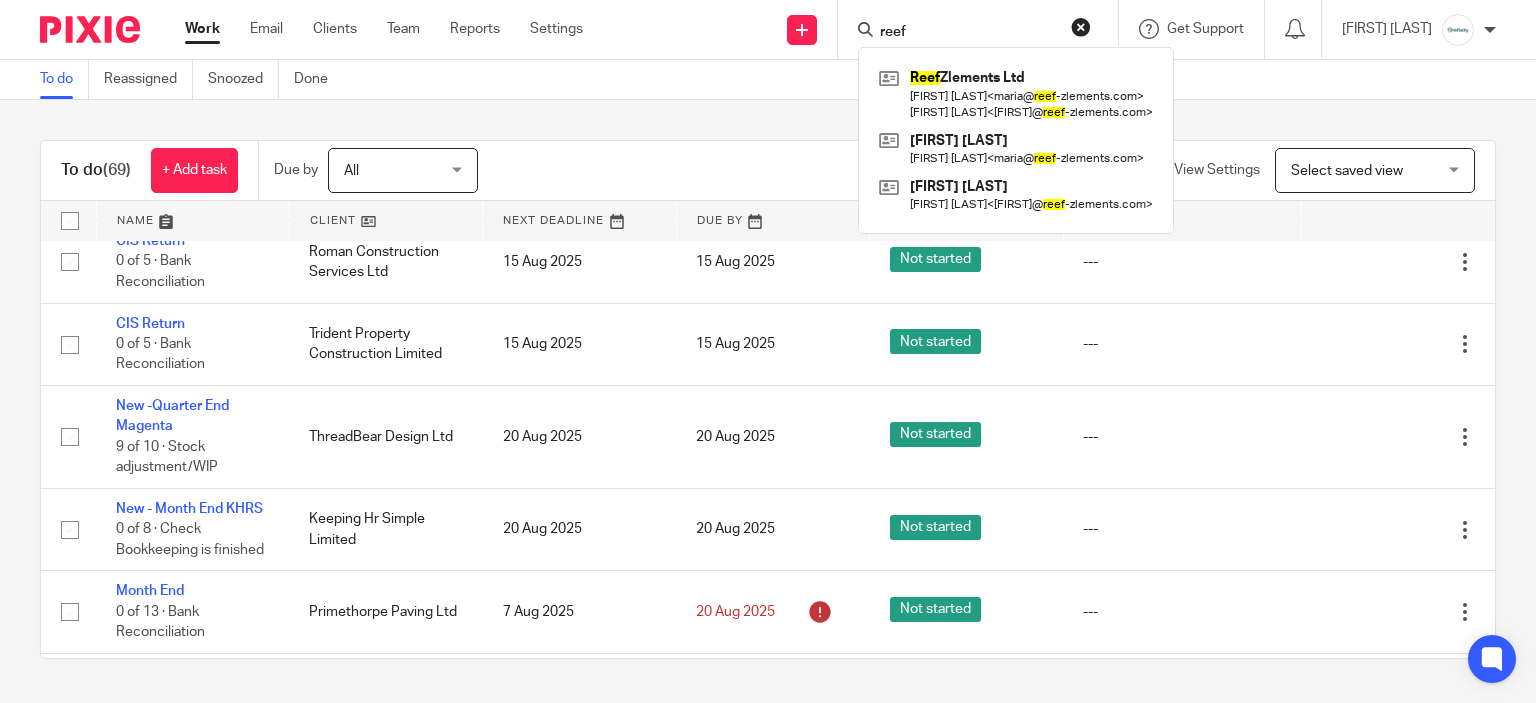 click at bounding box center (1293, 29) 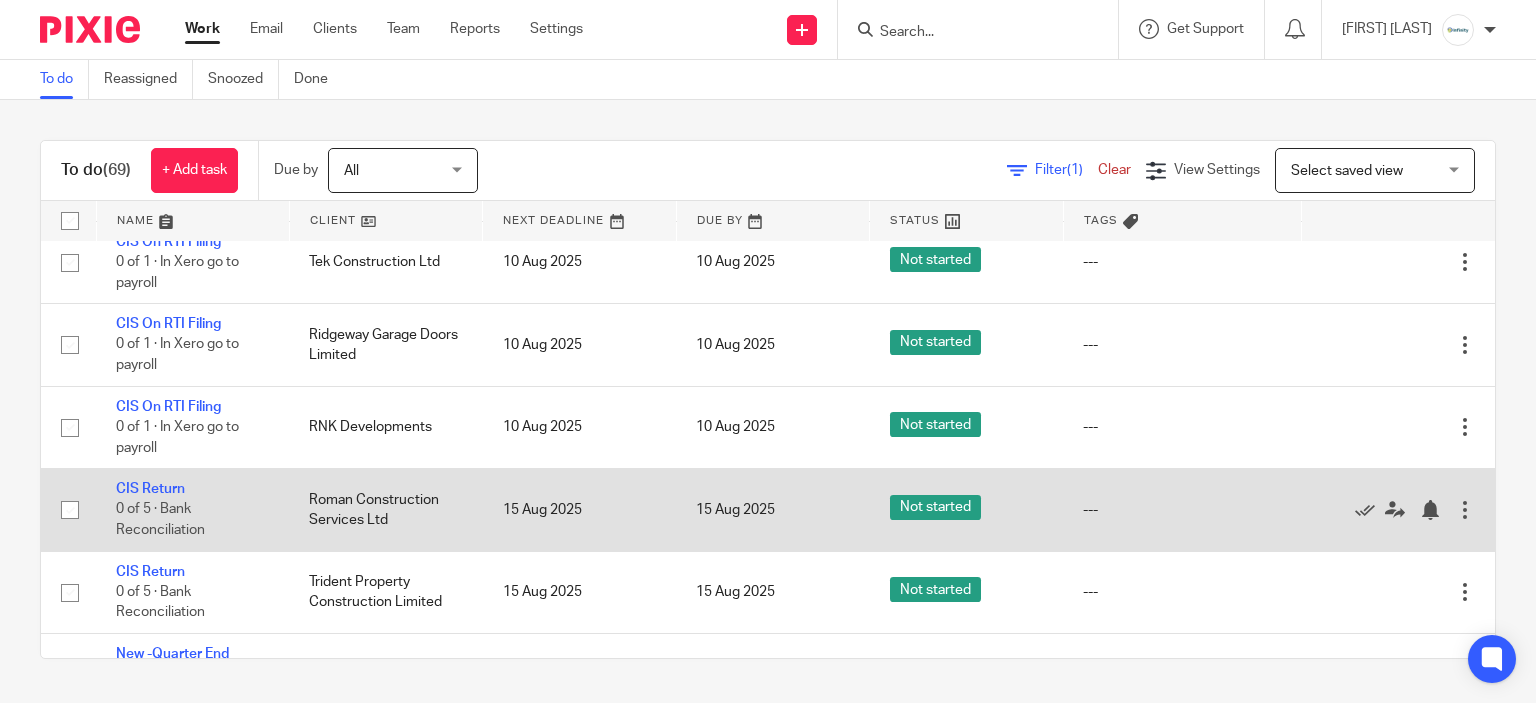 scroll, scrollTop: 1100, scrollLeft: 0, axis: vertical 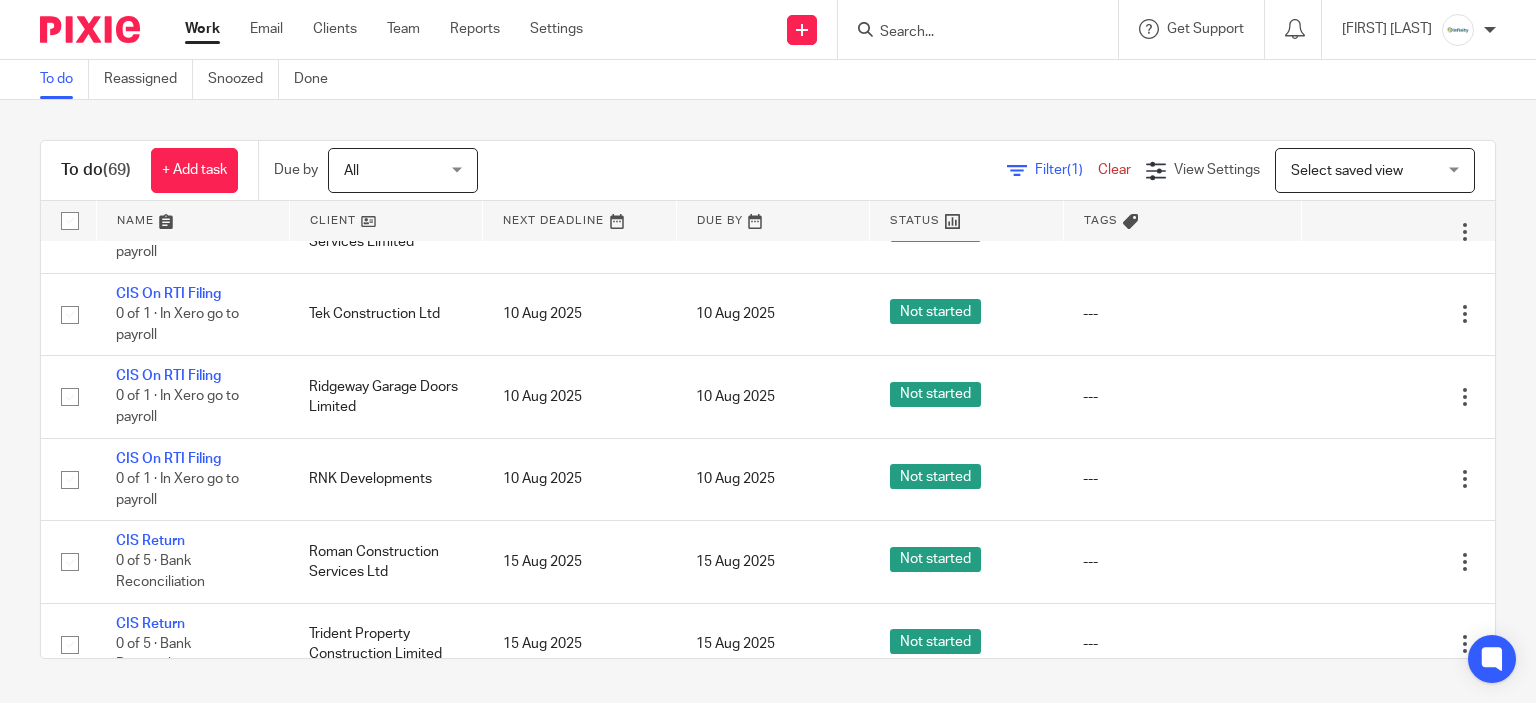 click on "Select saved view" at bounding box center (1347, 171) 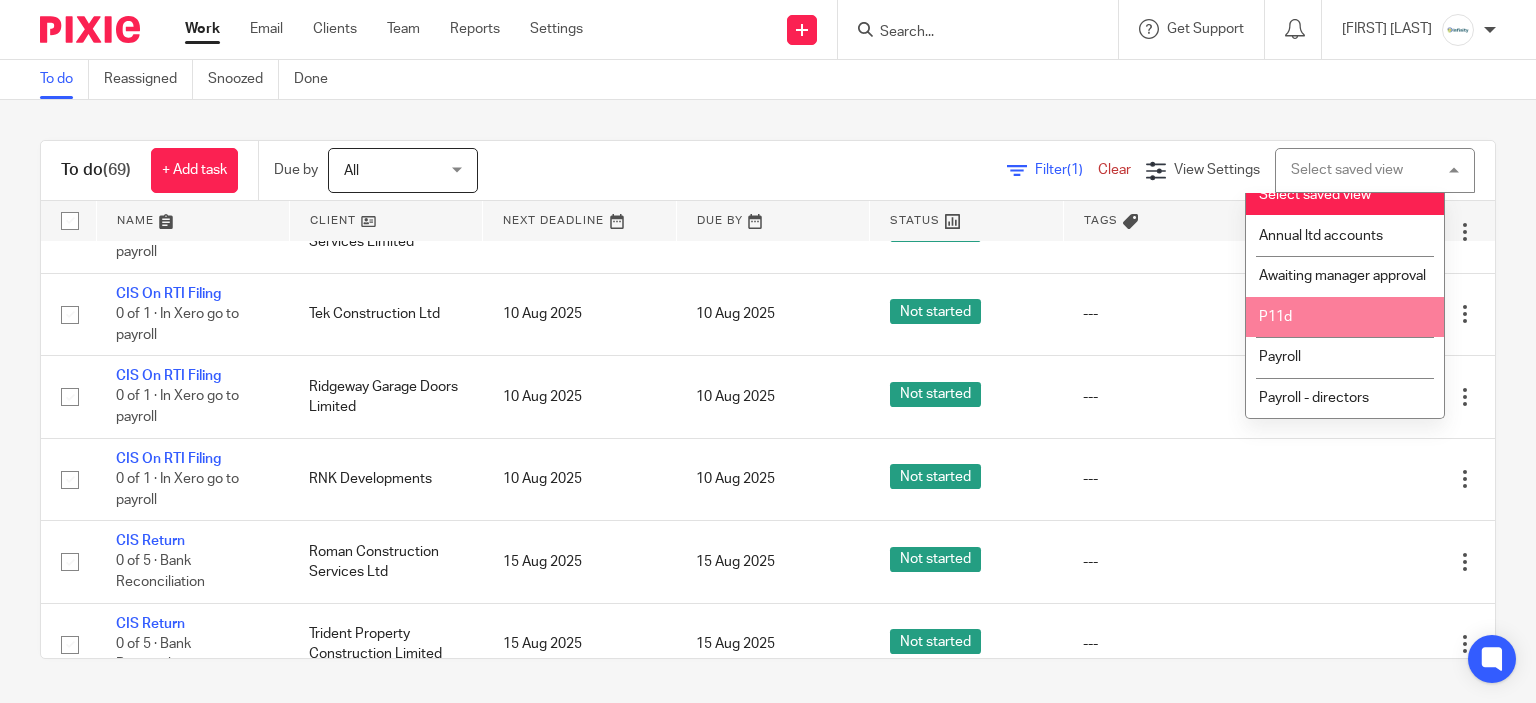 scroll, scrollTop: 0, scrollLeft: 0, axis: both 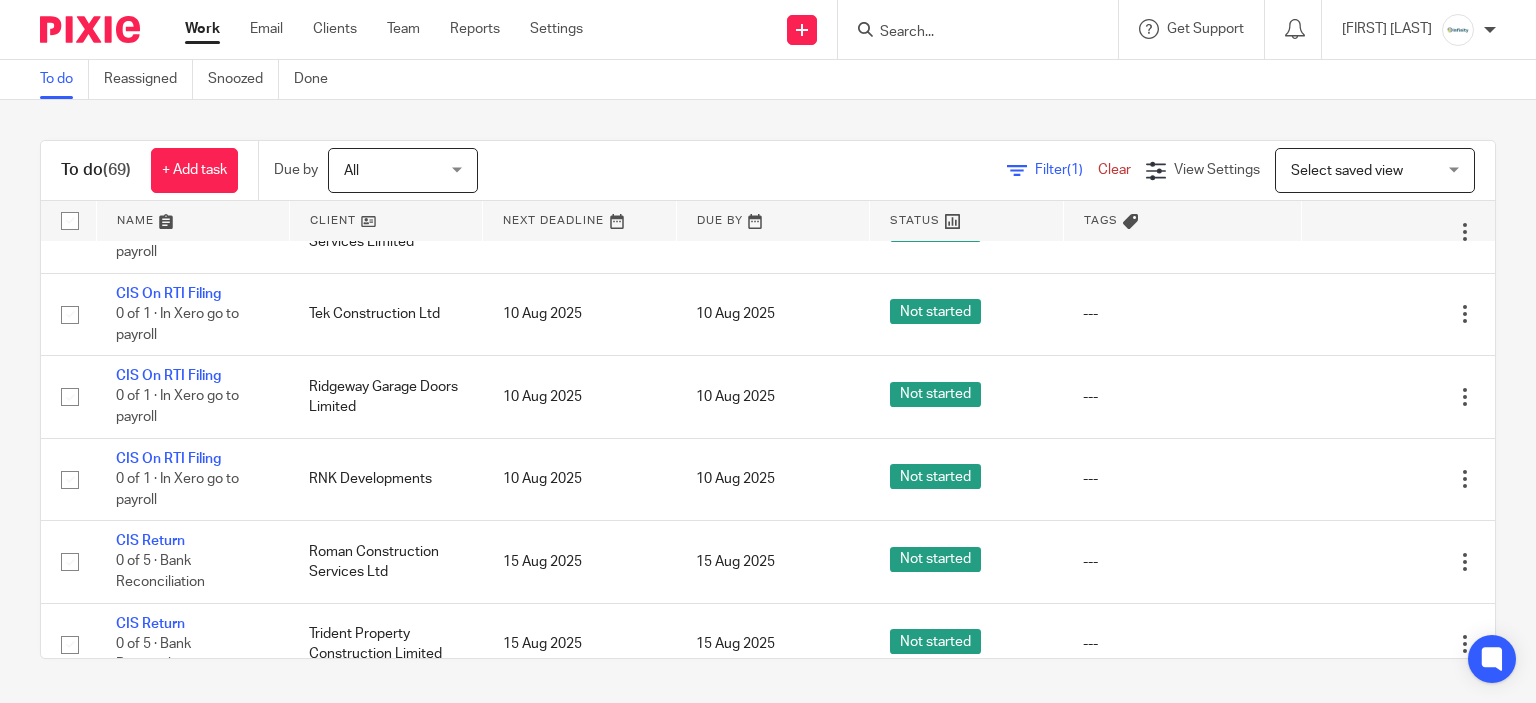 click on "Filter
(1) Clear     View Settings   View Settings     (1) Filters   Clear   Save     Manage saved views
Select saved view
Select saved view
Select saved view
Annual ltd accounts
Awaiting manager approval
P11d
Payroll
Payroll - directors" at bounding box center [1004, 170] 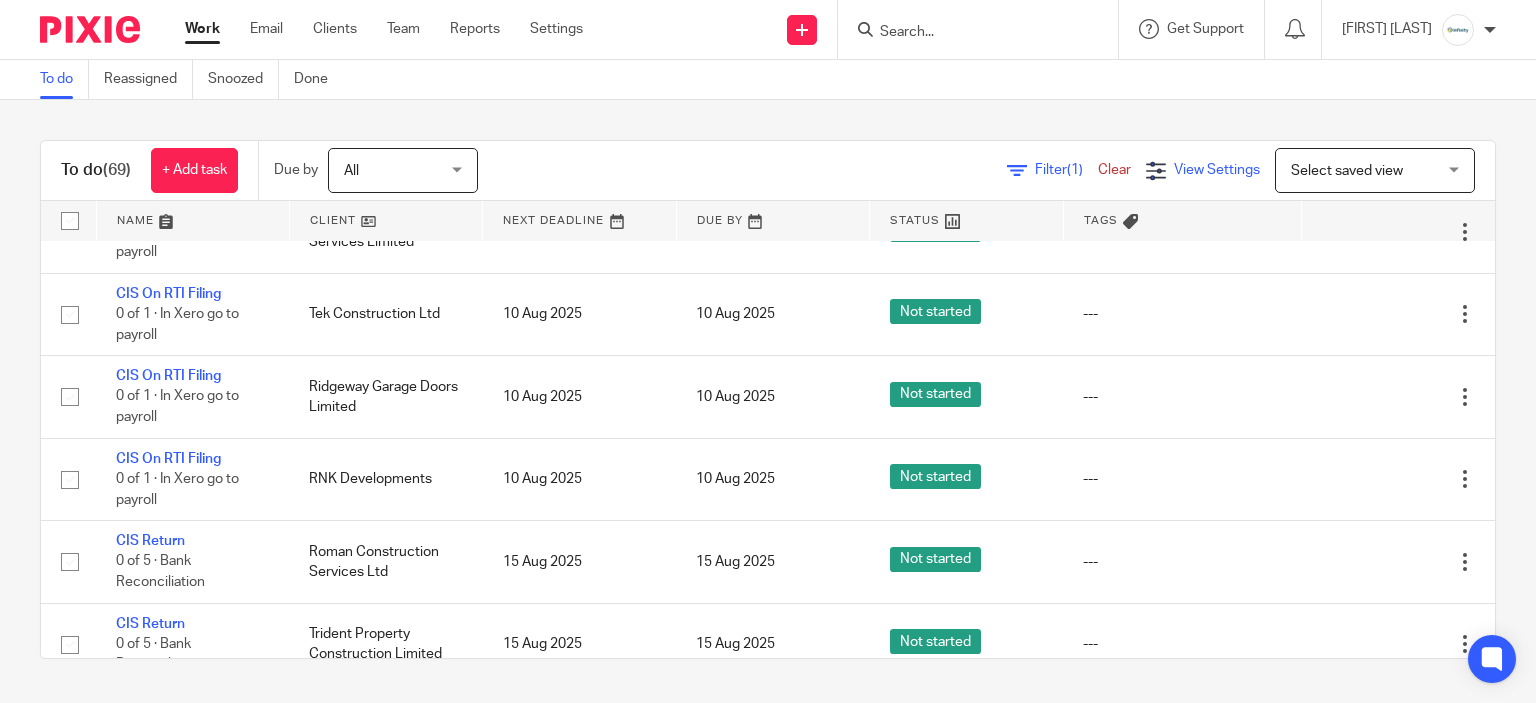 click on "View Settings" at bounding box center [1203, 170] 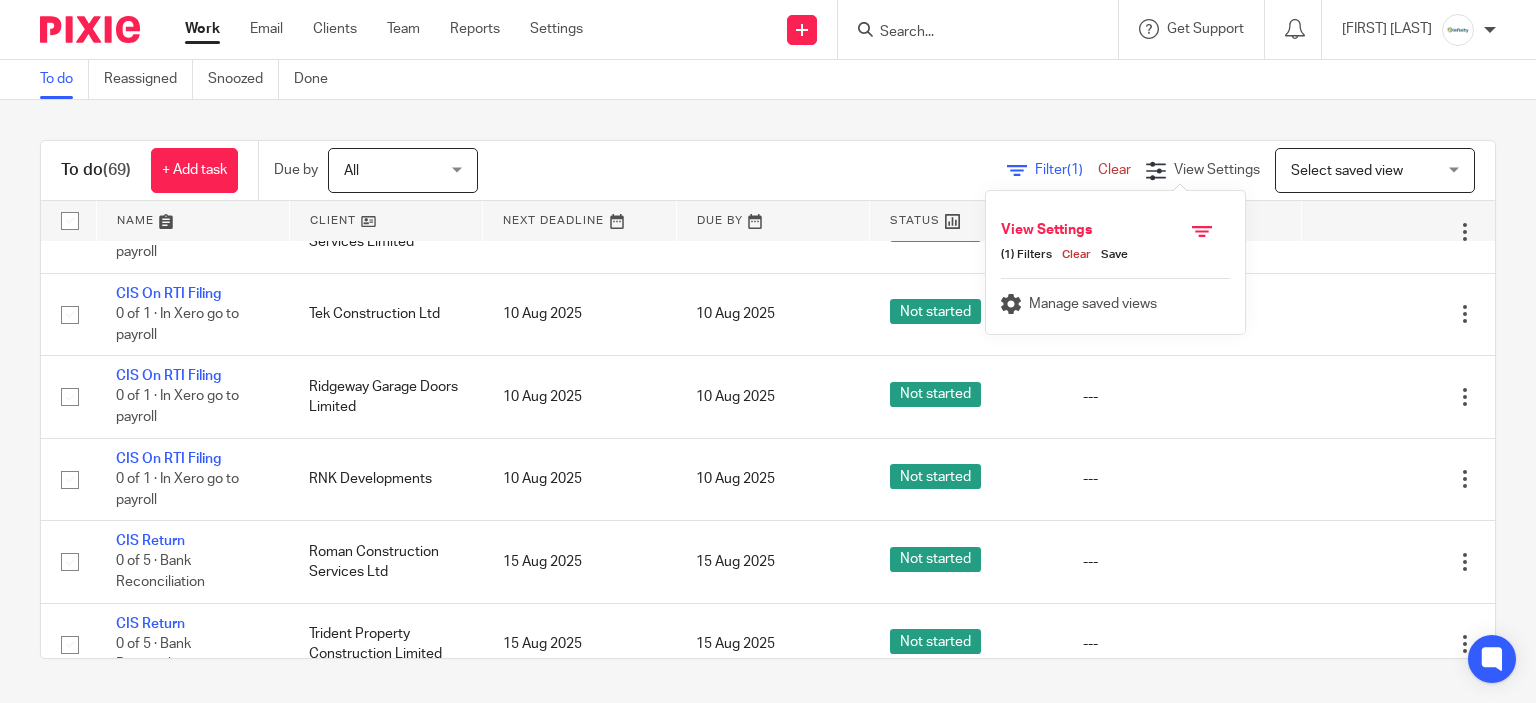 click on "Filter
(1) Clear     View Settings   View Settings     (1) Filters   Clear   Save     Manage saved views
Select saved view
Select saved view
Select saved view
Annual ltd accounts
Awaiting manager approval
P11d
Payroll
Payroll - directors" at bounding box center [1004, 170] 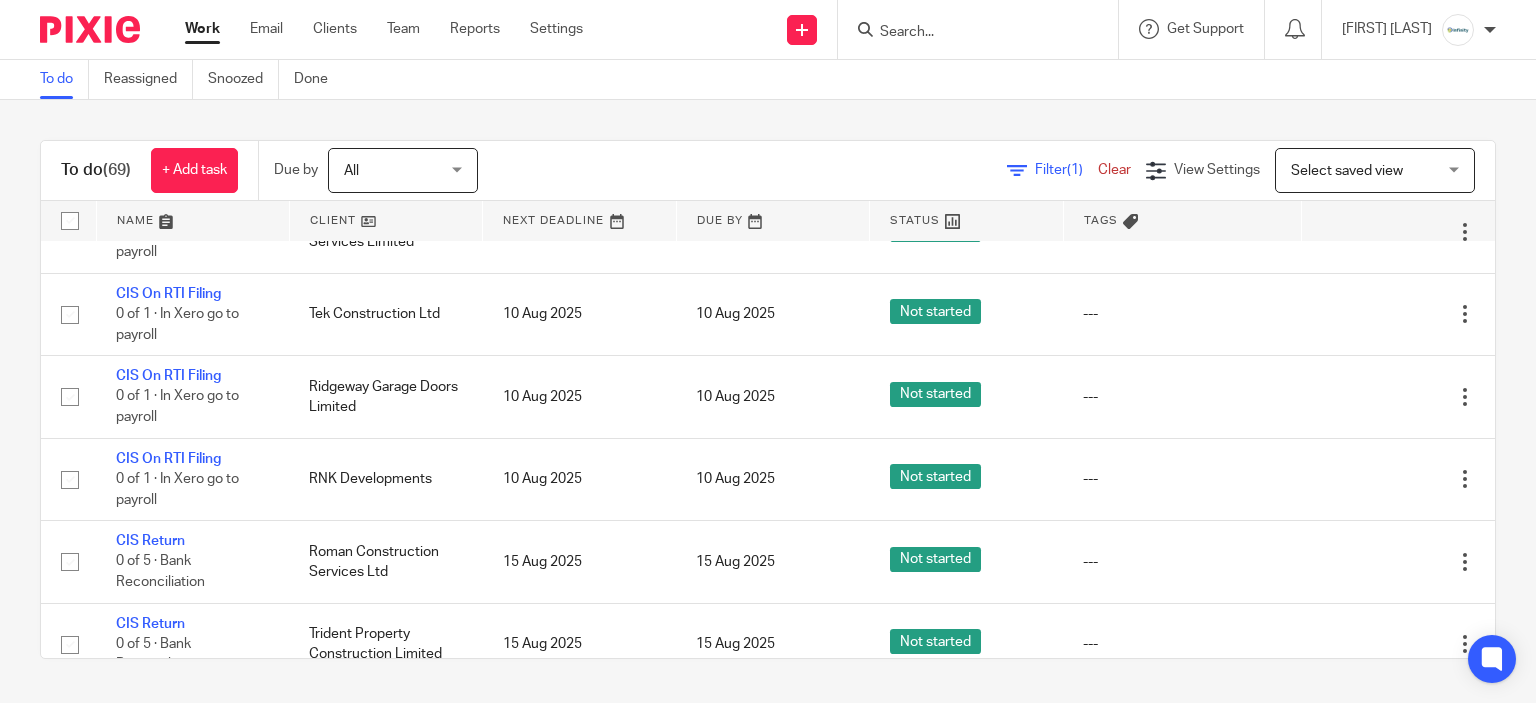 click on "Filter
(1)" at bounding box center [1066, 170] 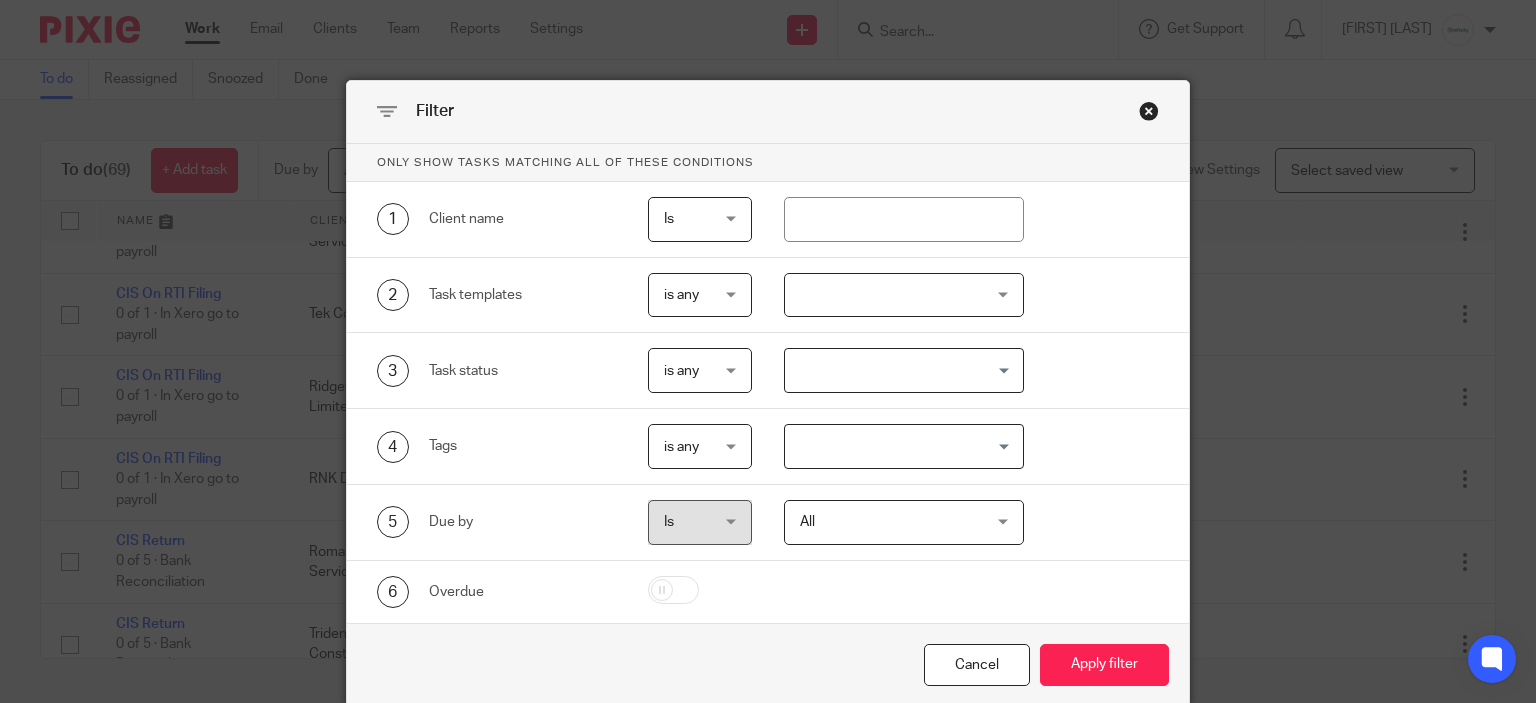 click at bounding box center [904, 295] 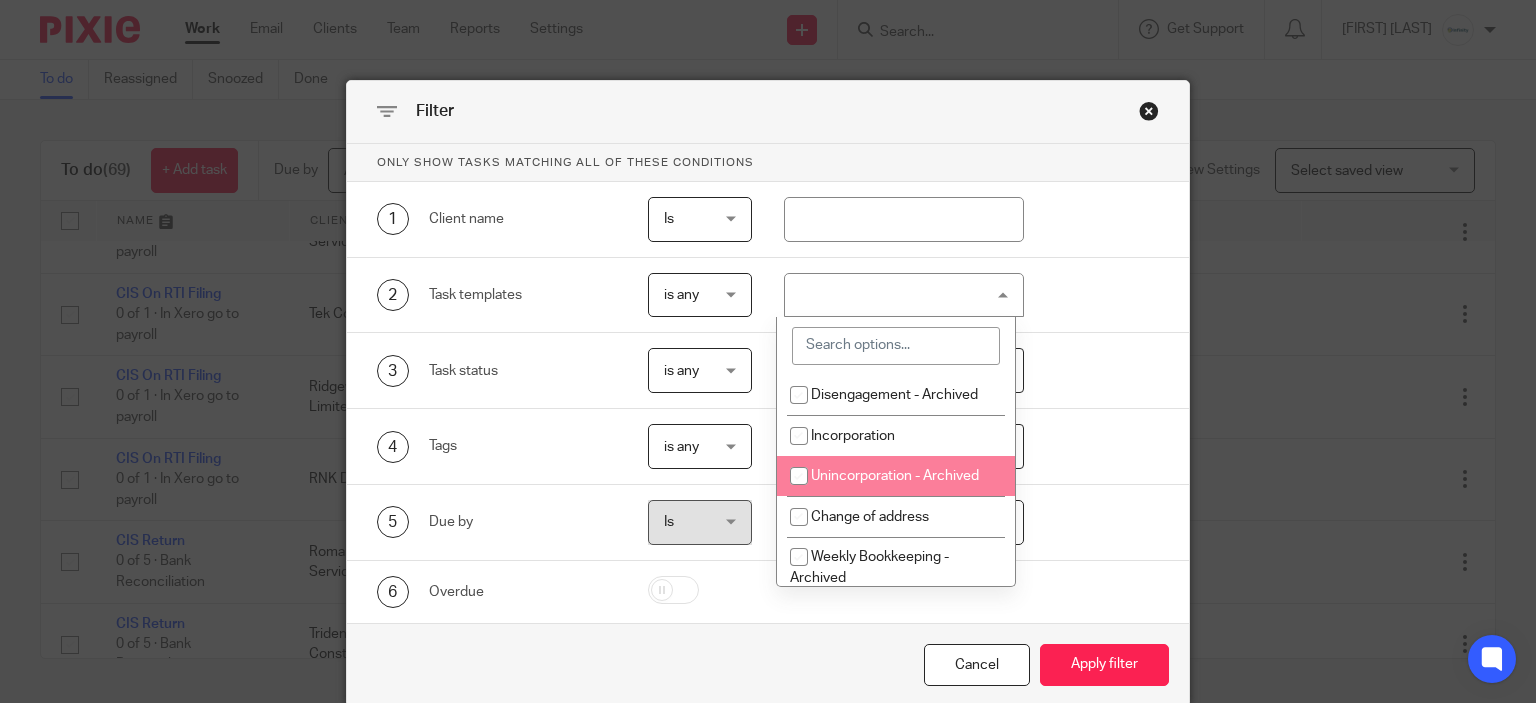 scroll, scrollTop: 700, scrollLeft: 0, axis: vertical 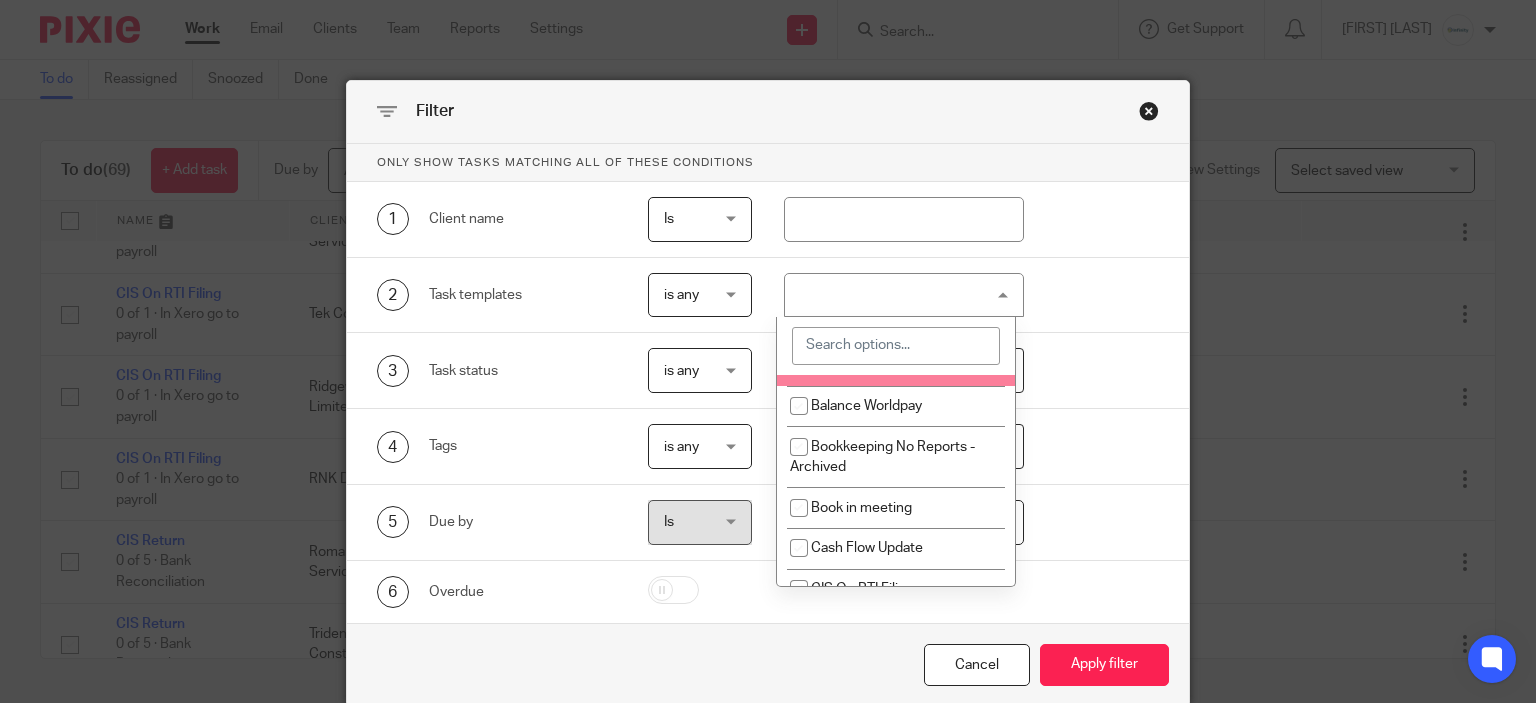 click at bounding box center (896, 346) 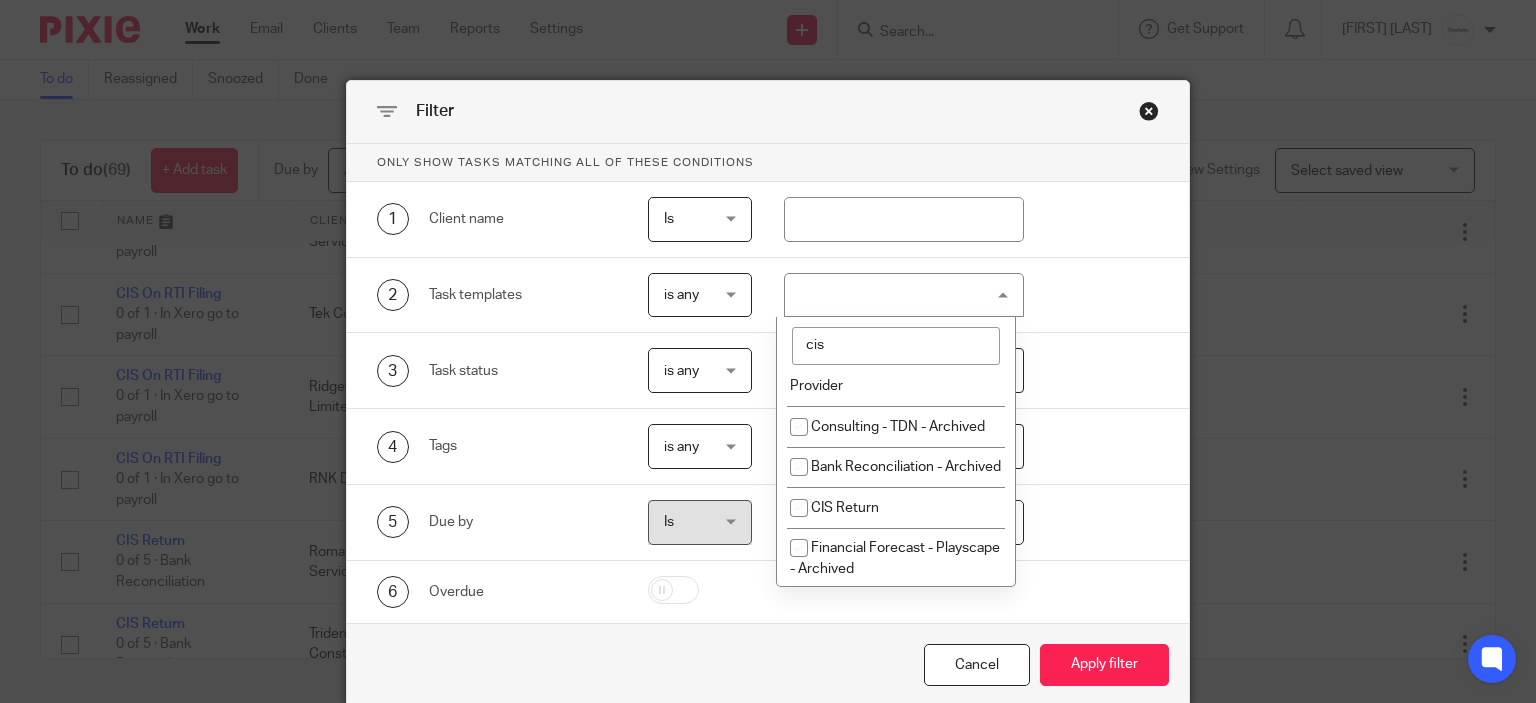 scroll, scrollTop: 0, scrollLeft: 0, axis: both 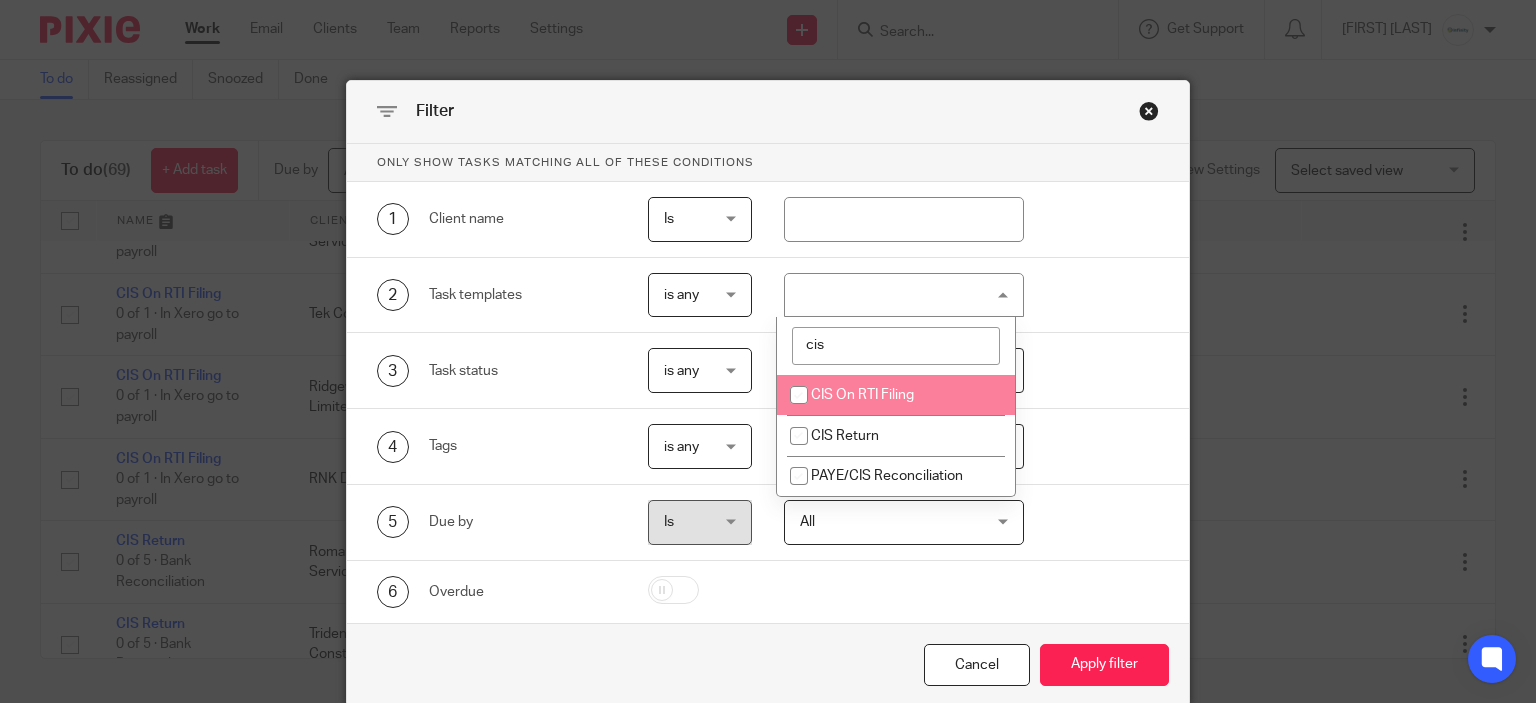 type on "cis" 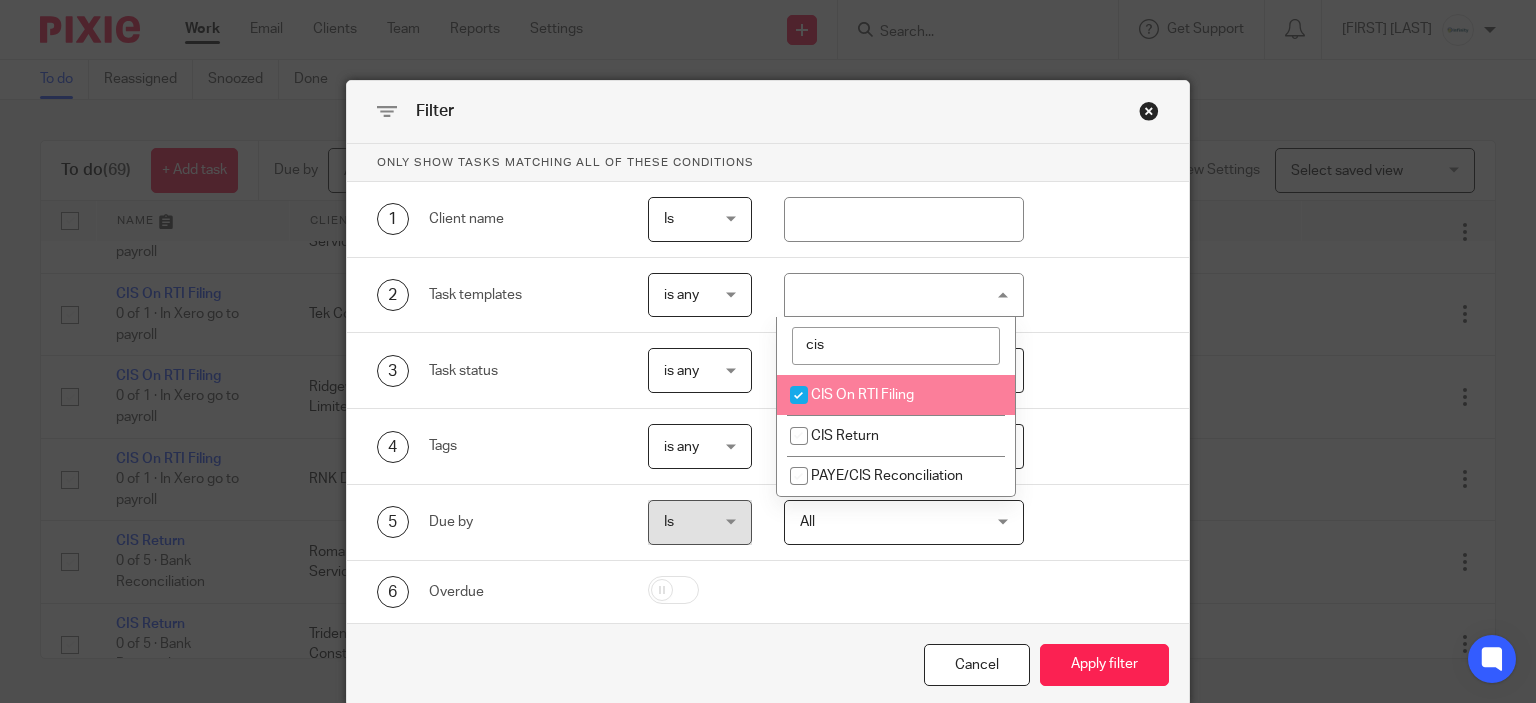 checkbox on "true" 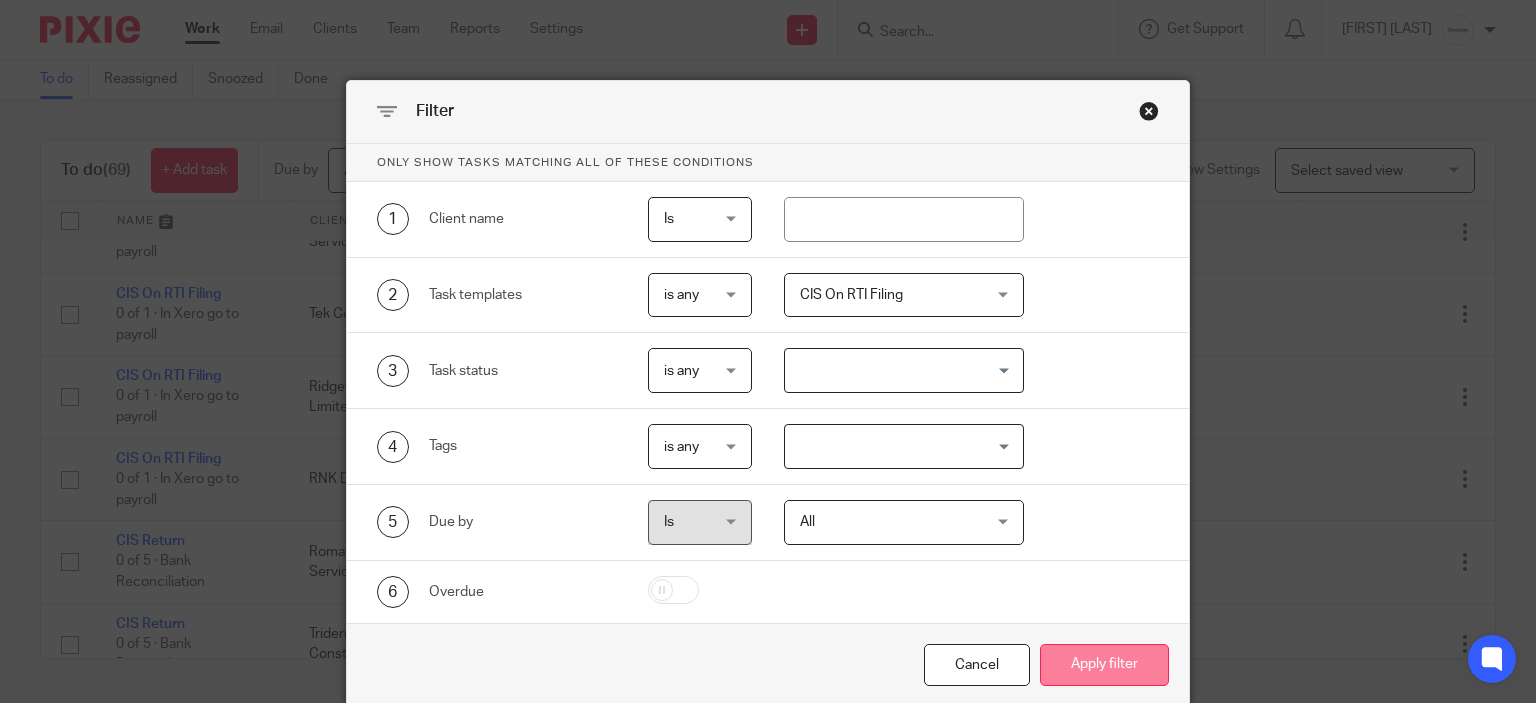 click on "Apply filter" at bounding box center (1104, 665) 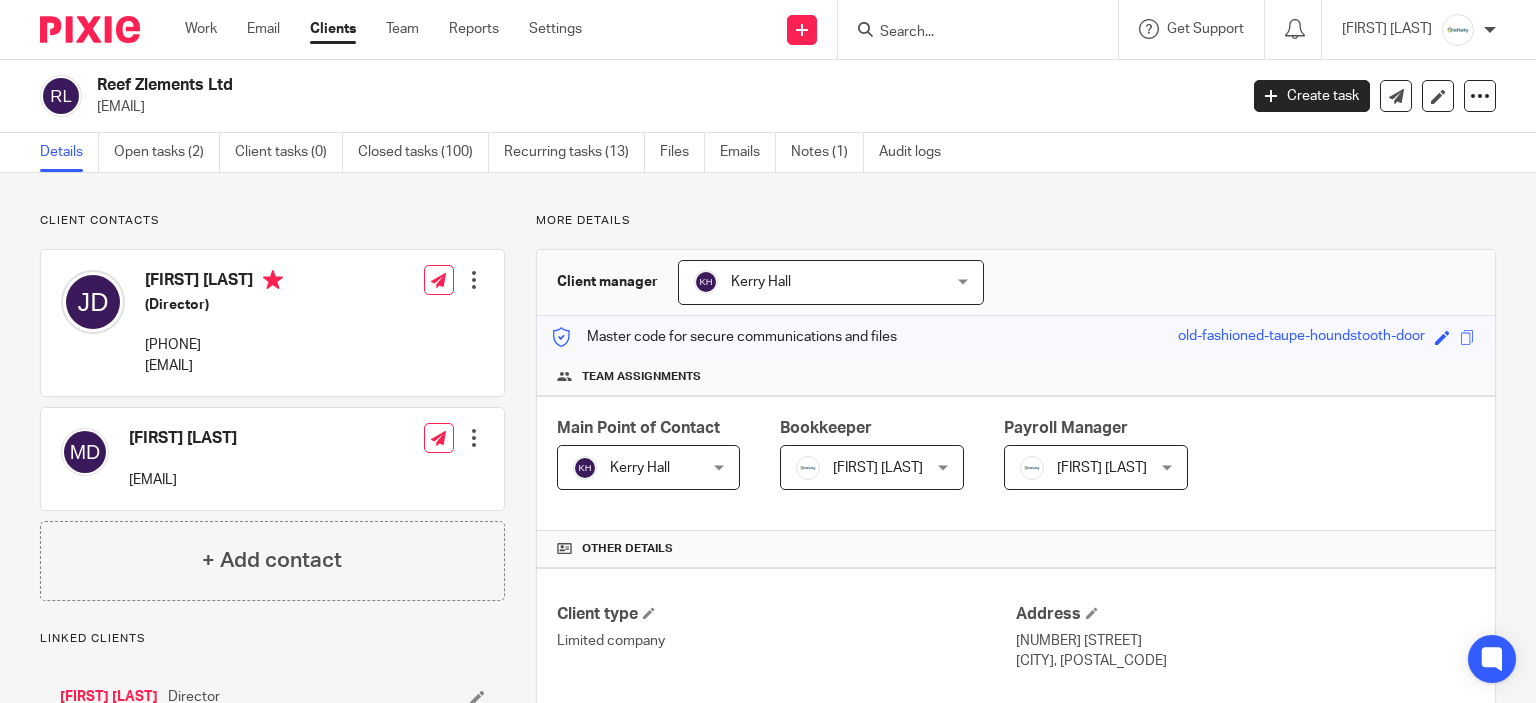 scroll, scrollTop: 0, scrollLeft: 0, axis: both 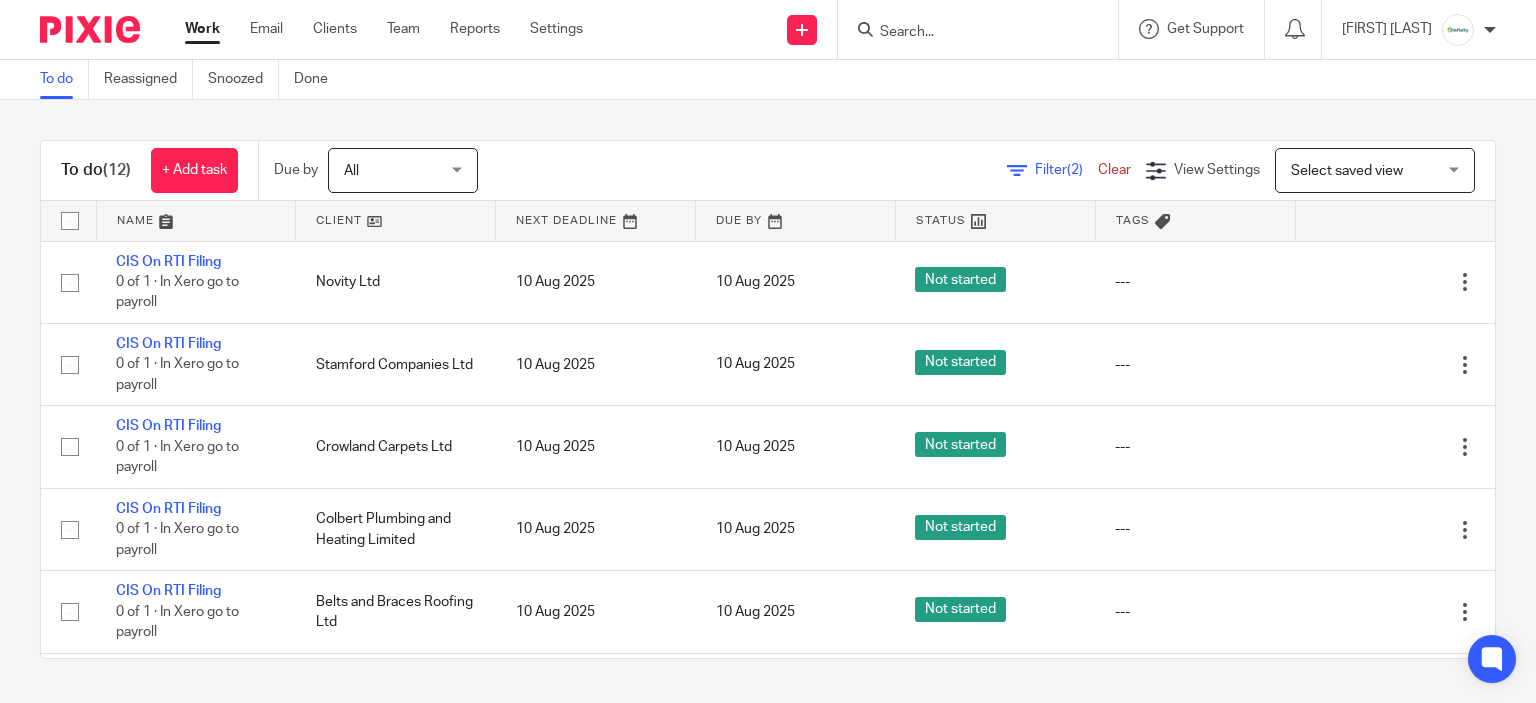 click at bounding box center [395, 221] 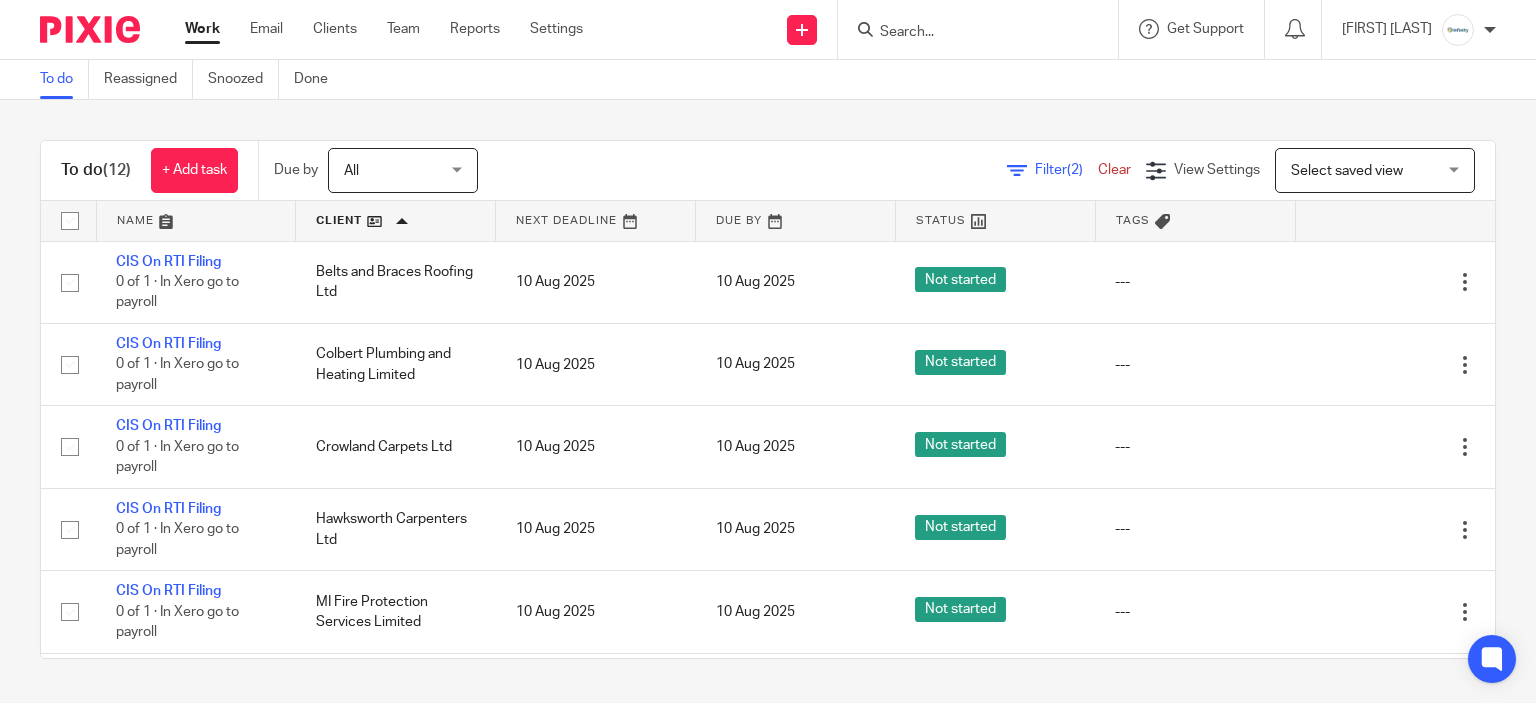 scroll, scrollTop: 0, scrollLeft: 0, axis: both 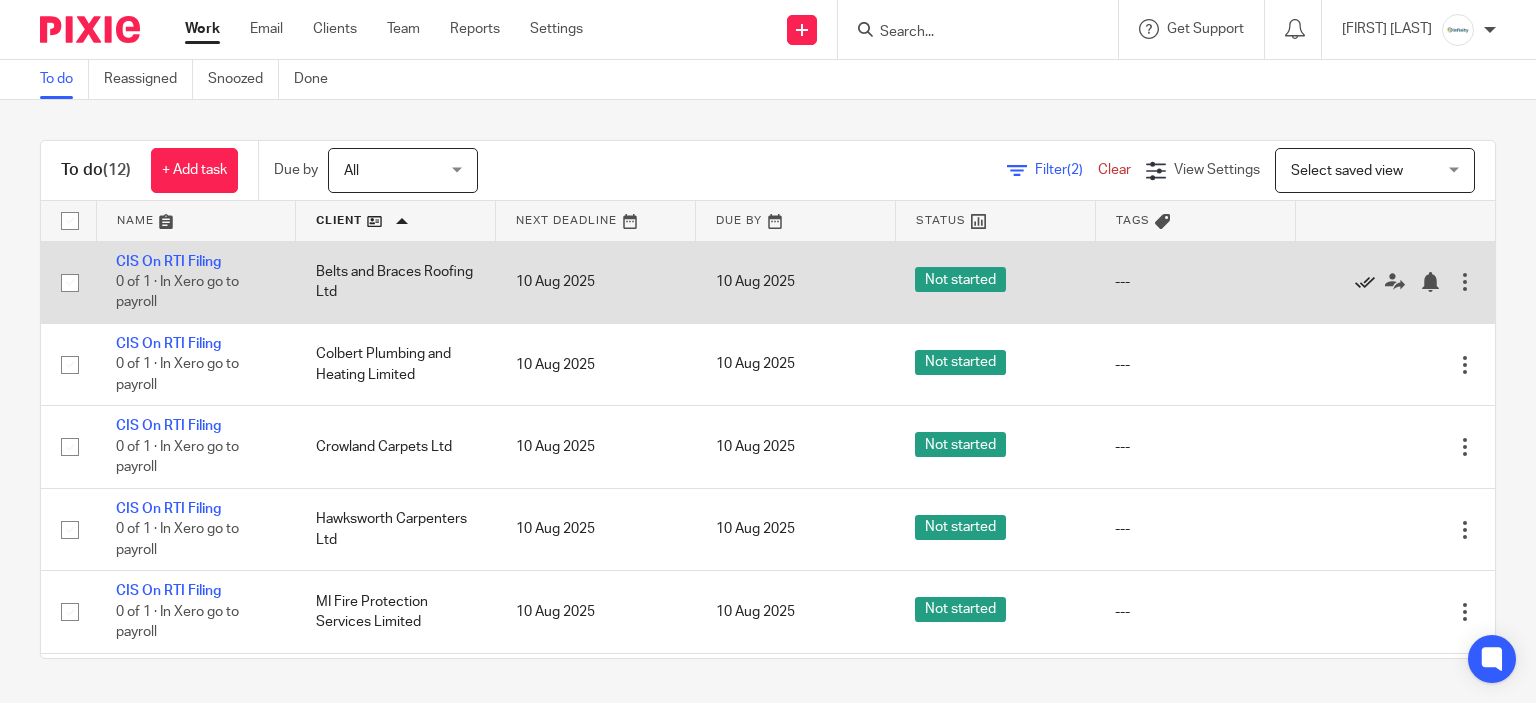 click at bounding box center (1365, 282) 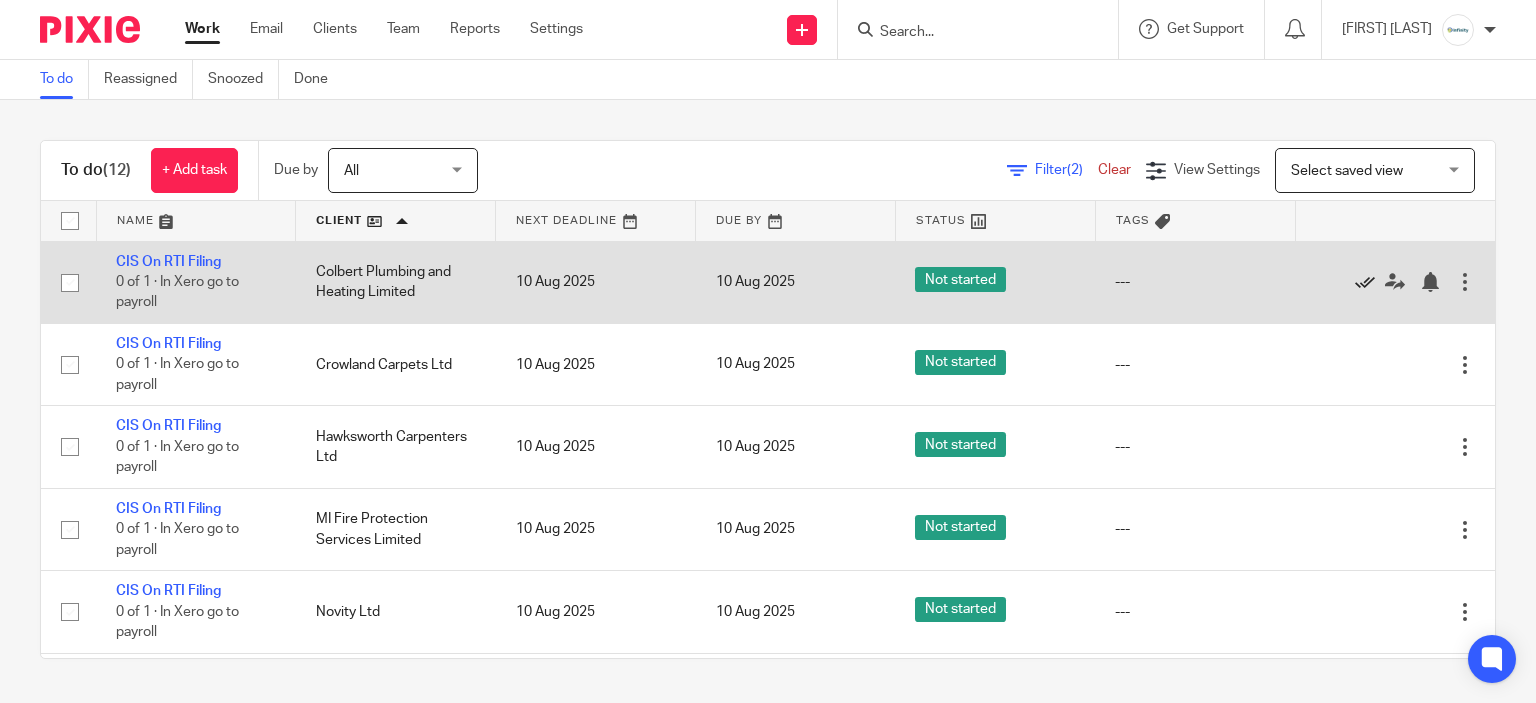 click at bounding box center (1365, 282) 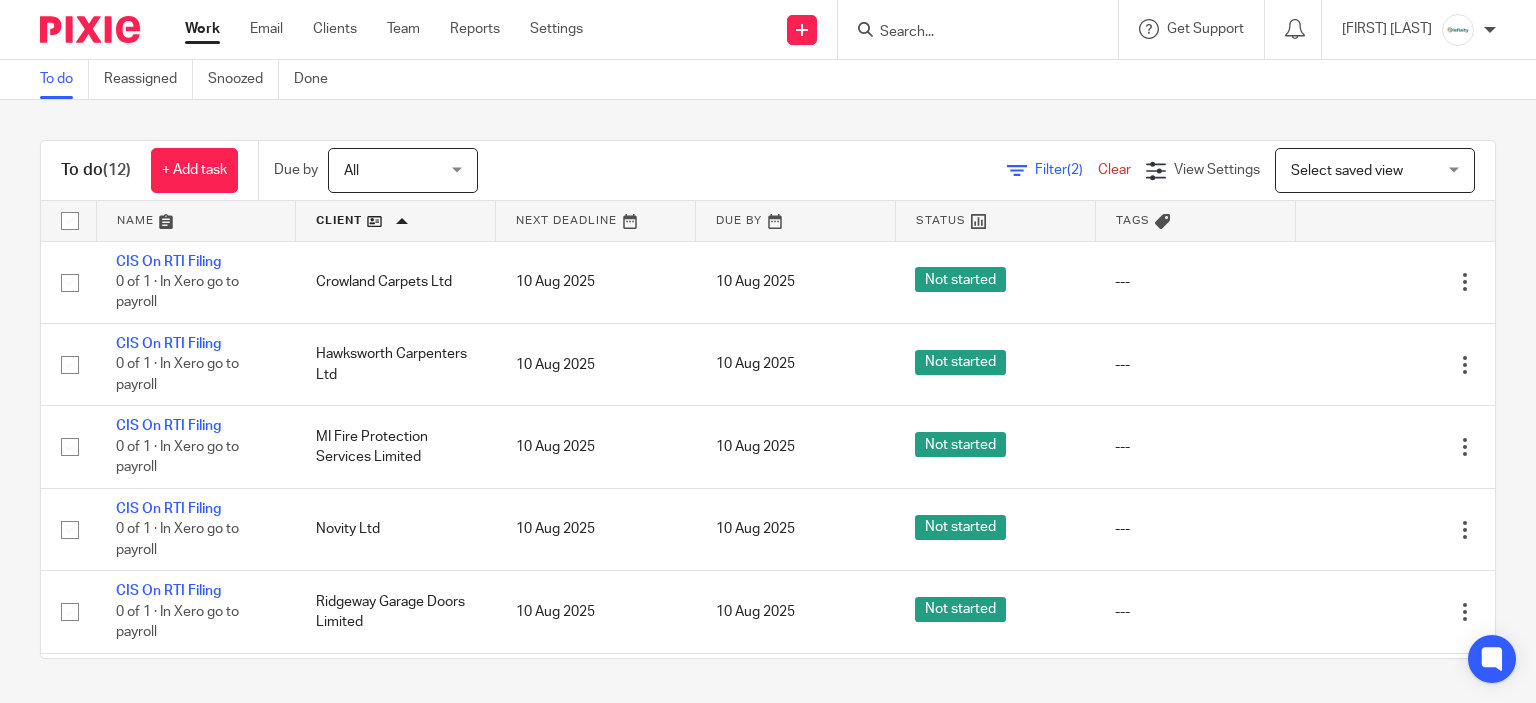 click on "To do
(12)
+ Add task
Due by
All
All
Today
Tomorrow
This week
Next week
This month
Next month
All
all     Filter
(2) Clear     View Settings   View Settings     (2) Filters   Clear   Save     Manage saved views
Select saved view
Select saved view
Select saved view
Annual ltd accounts
Awaiting manager approval
P11d
Payroll
Payroll - directors
Name     Client       Next Deadline     Due By     Status   Tags
No client selected
No client selected
808 Talent Ltd" at bounding box center [768, 399] 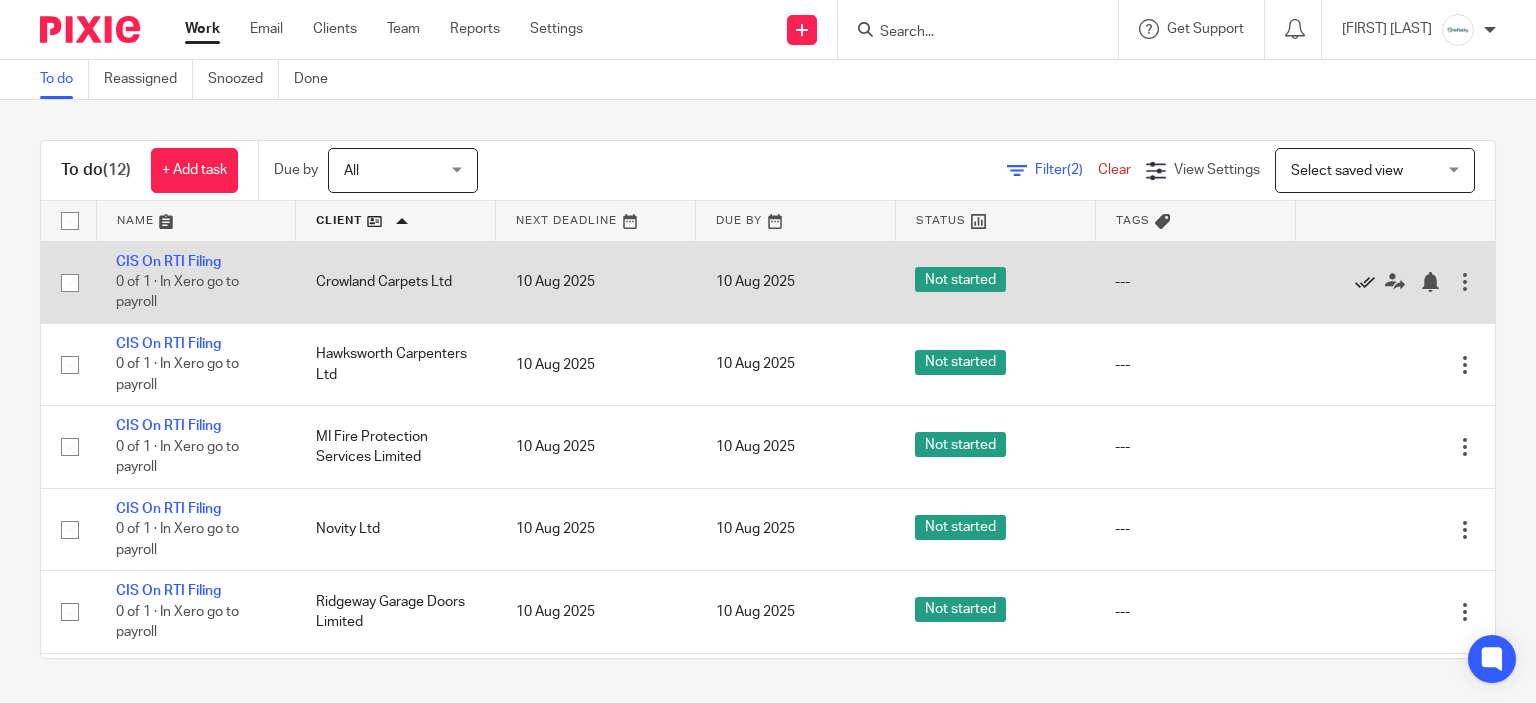 click at bounding box center (1365, 282) 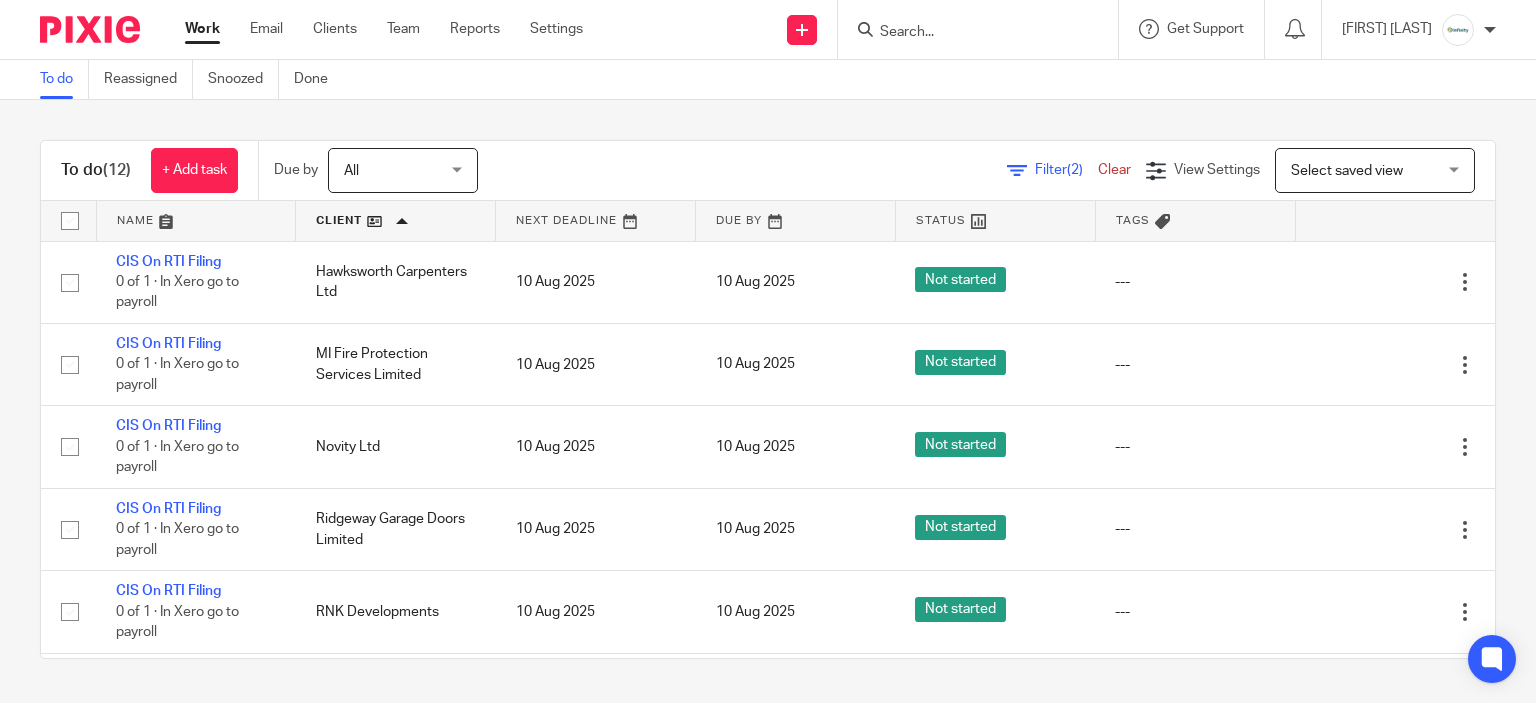 click on "To do
(12)
+ Add task
Due by
All
All
Today
Tomorrow
This week
Next week
This month
Next month
All
all     Filter
(2) Clear     View Settings   View Settings     (2) Filters   Clear   Save     Manage saved views
Select saved view
Select saved view
Select saved view
Annual ltd accounts
Awaiting manager approval
P11d
Payroll
Payroll - directors
Name     Client       Next Deadline     Due By     Status   Tags
No client selected
No client selected
808 Talent Ltd" at bounding box center [768, 399] 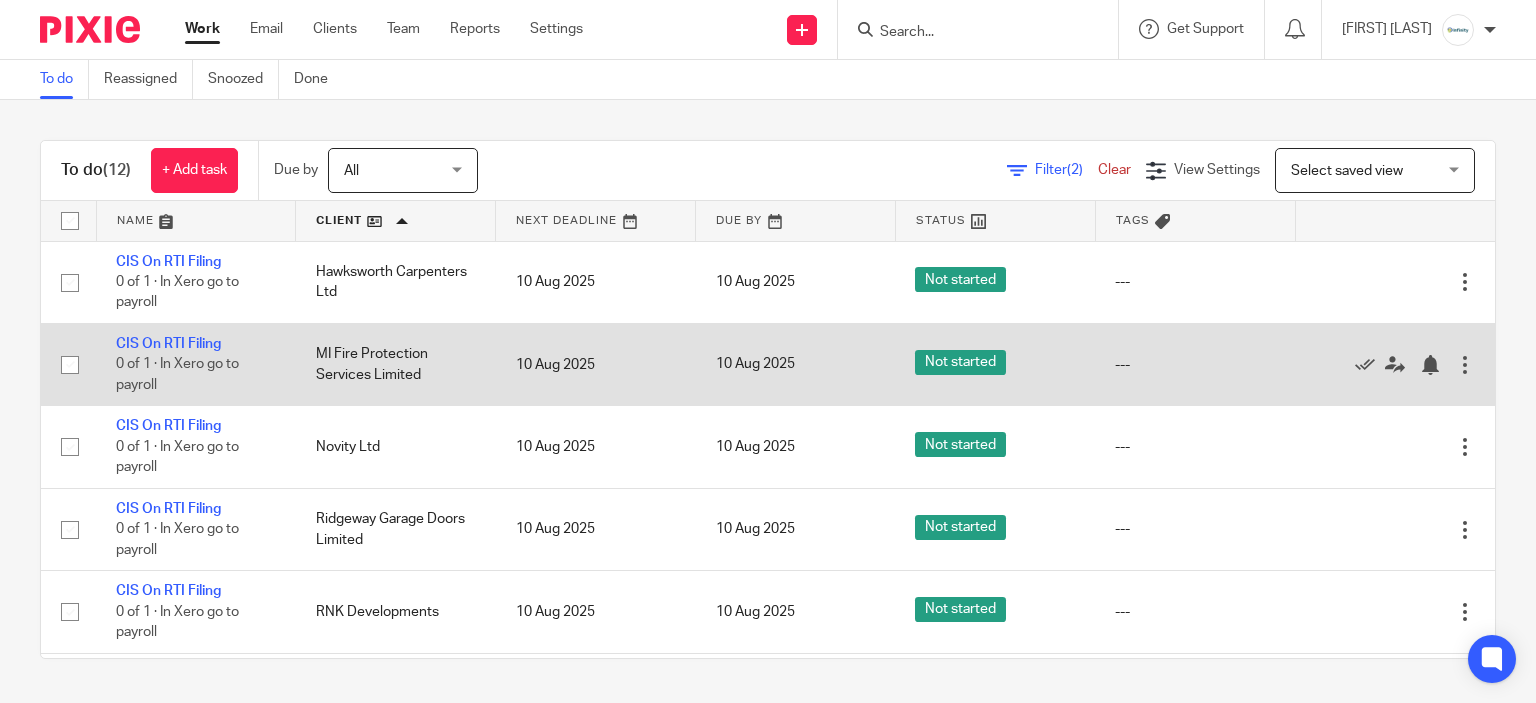 click on "Edit task
Delete" at bounding box center (1395, 364) 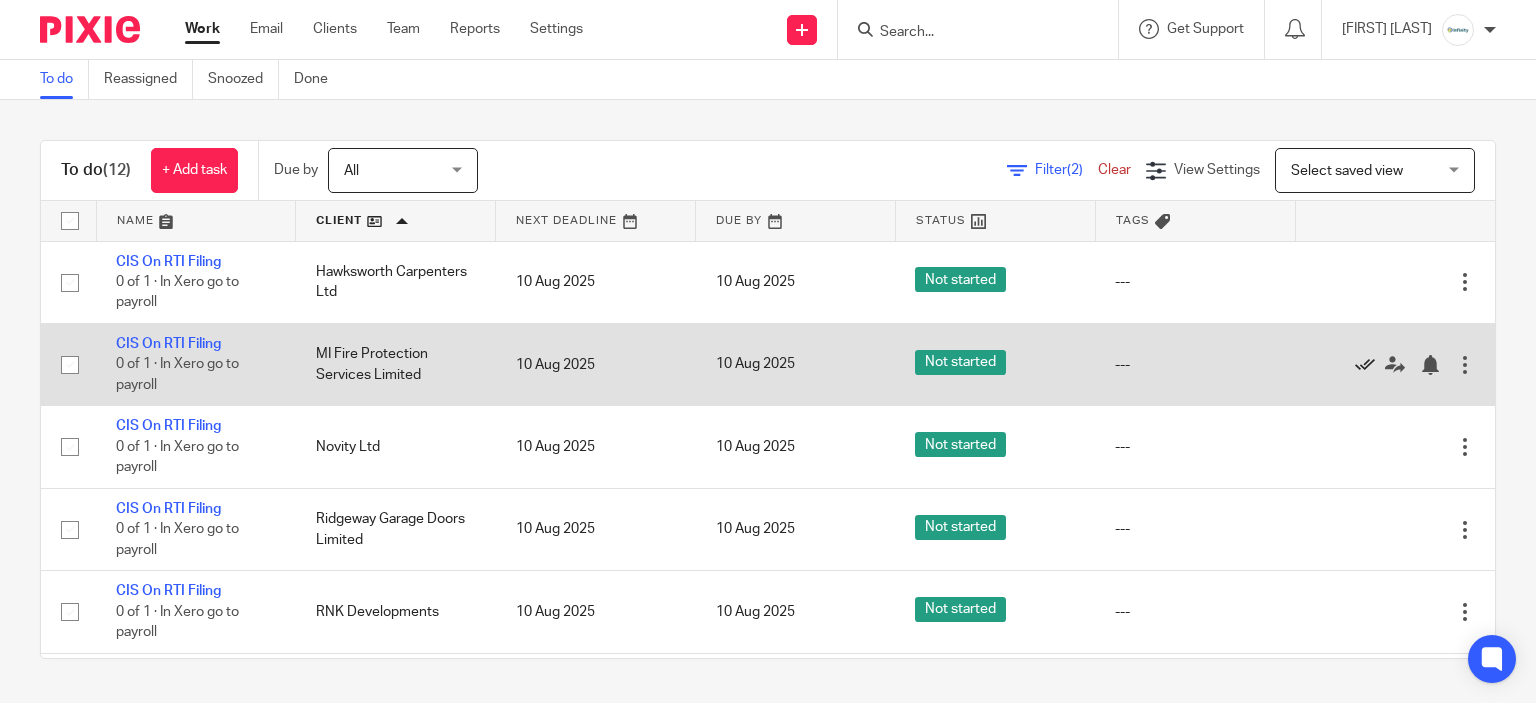 click at bounding box center (1365, 365) 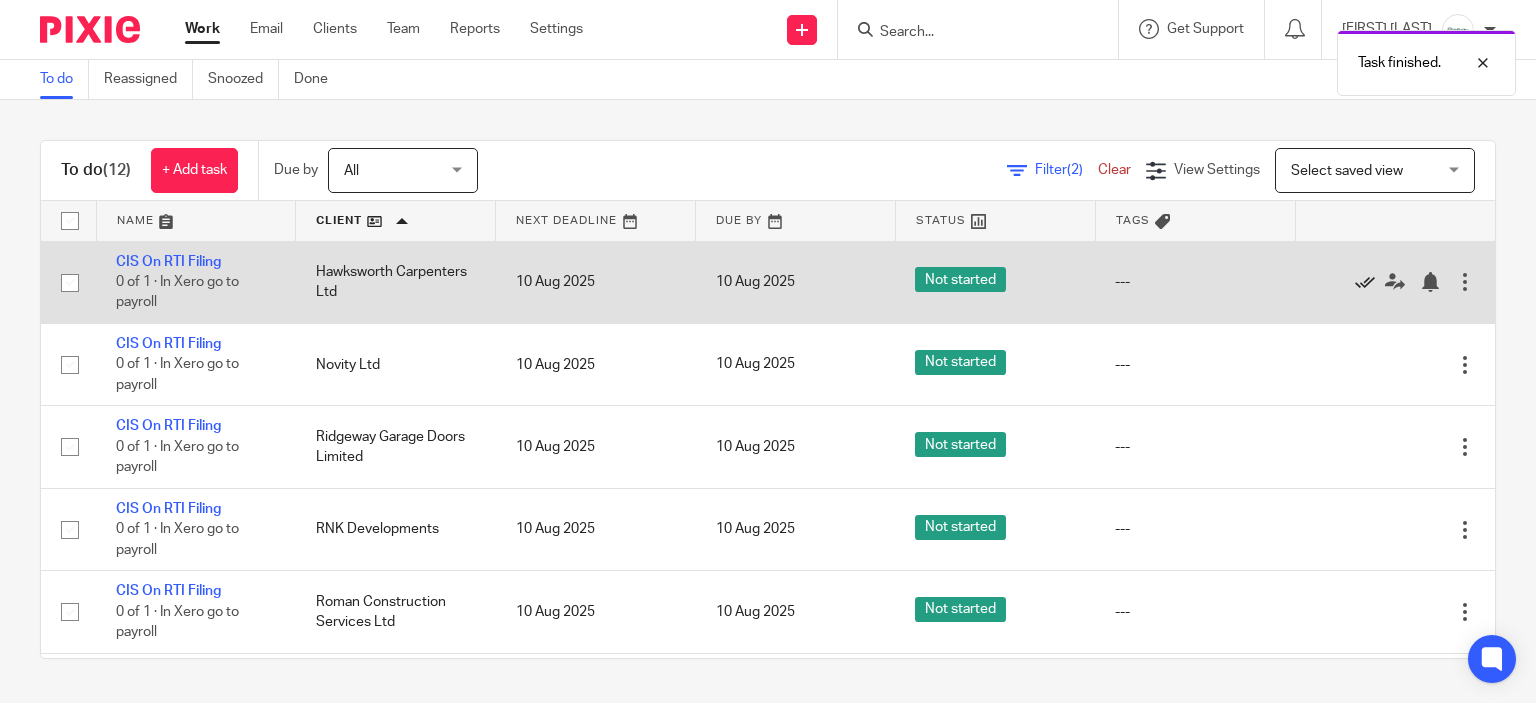 click at bounding box center [1365, 282] 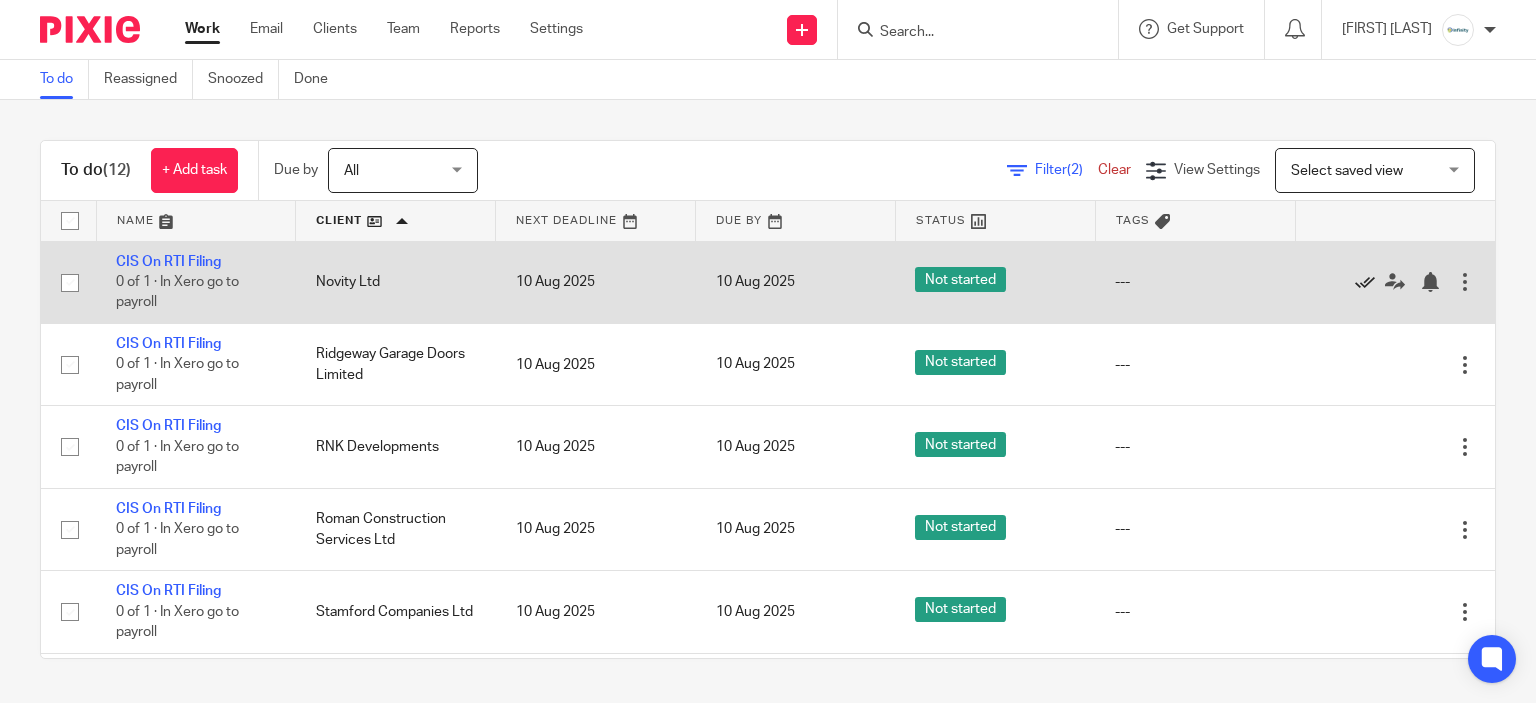 click at bounding box center (1365, 282) 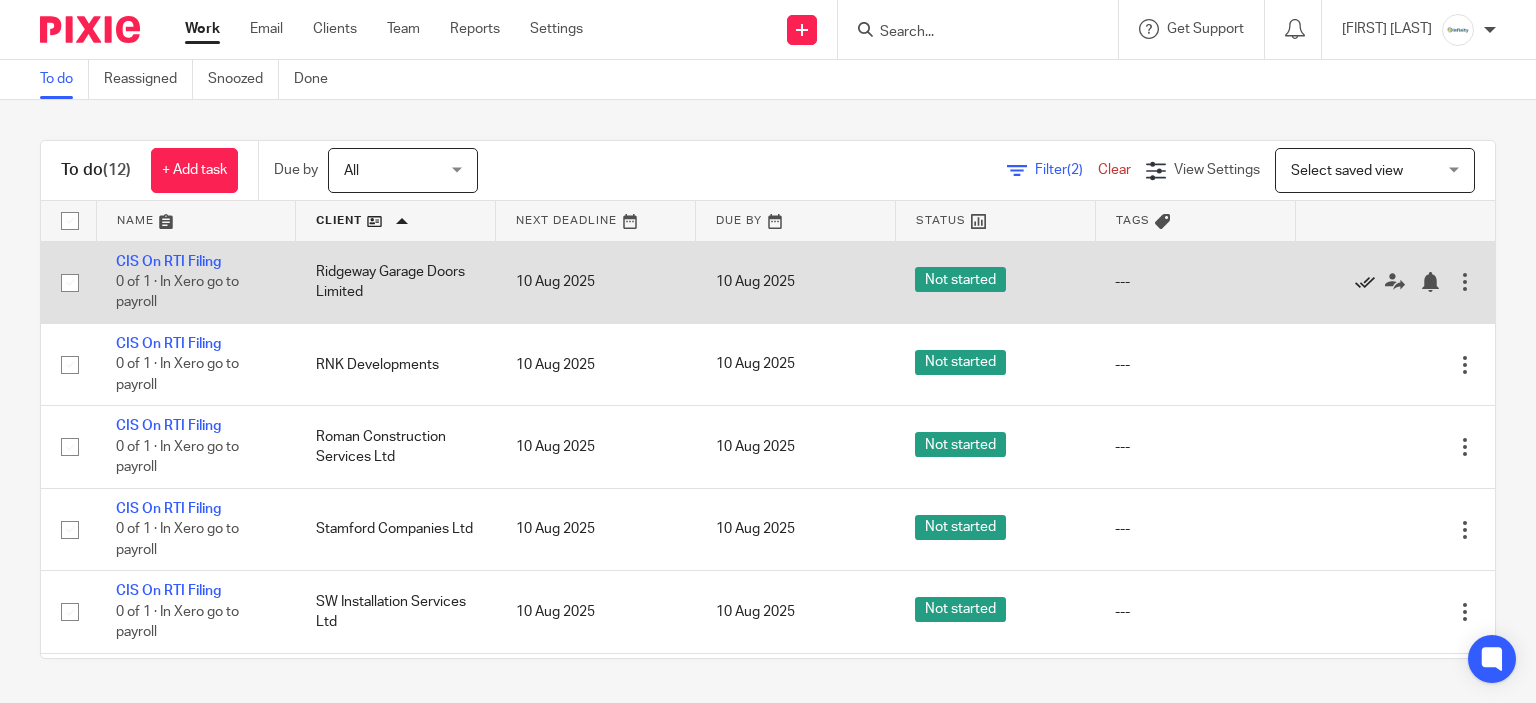click at bounding box center [1365, 282] 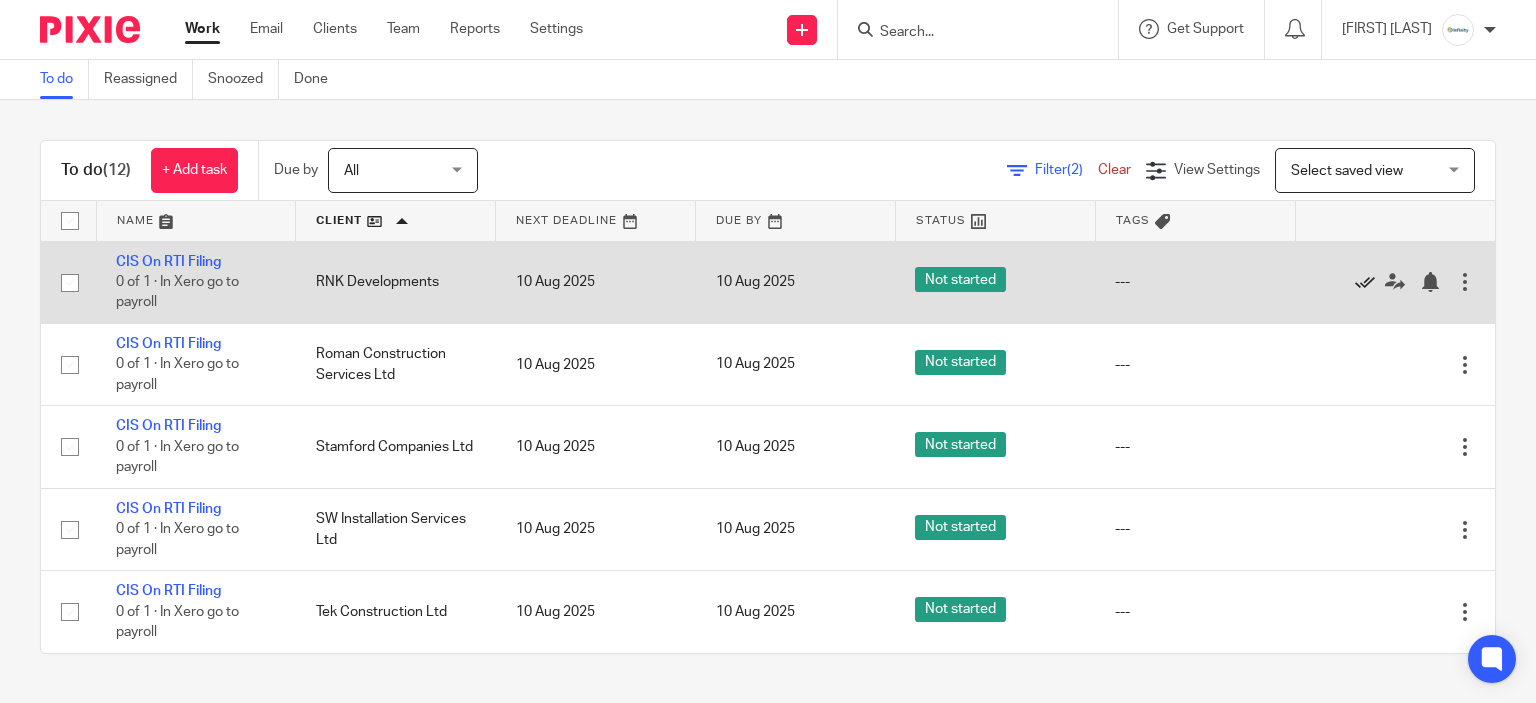 click at bounding box center (1365, 282) 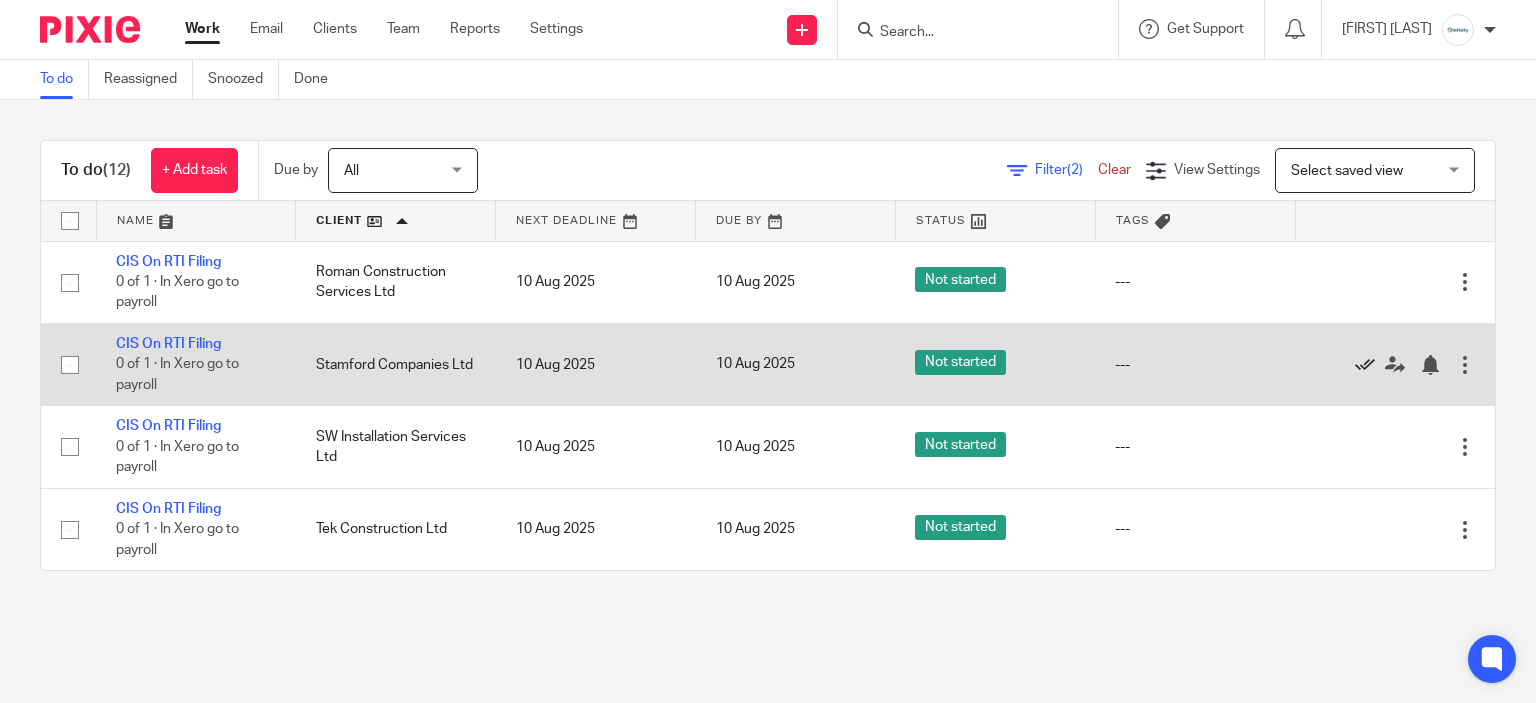 click at bounding box center (1365, 365) 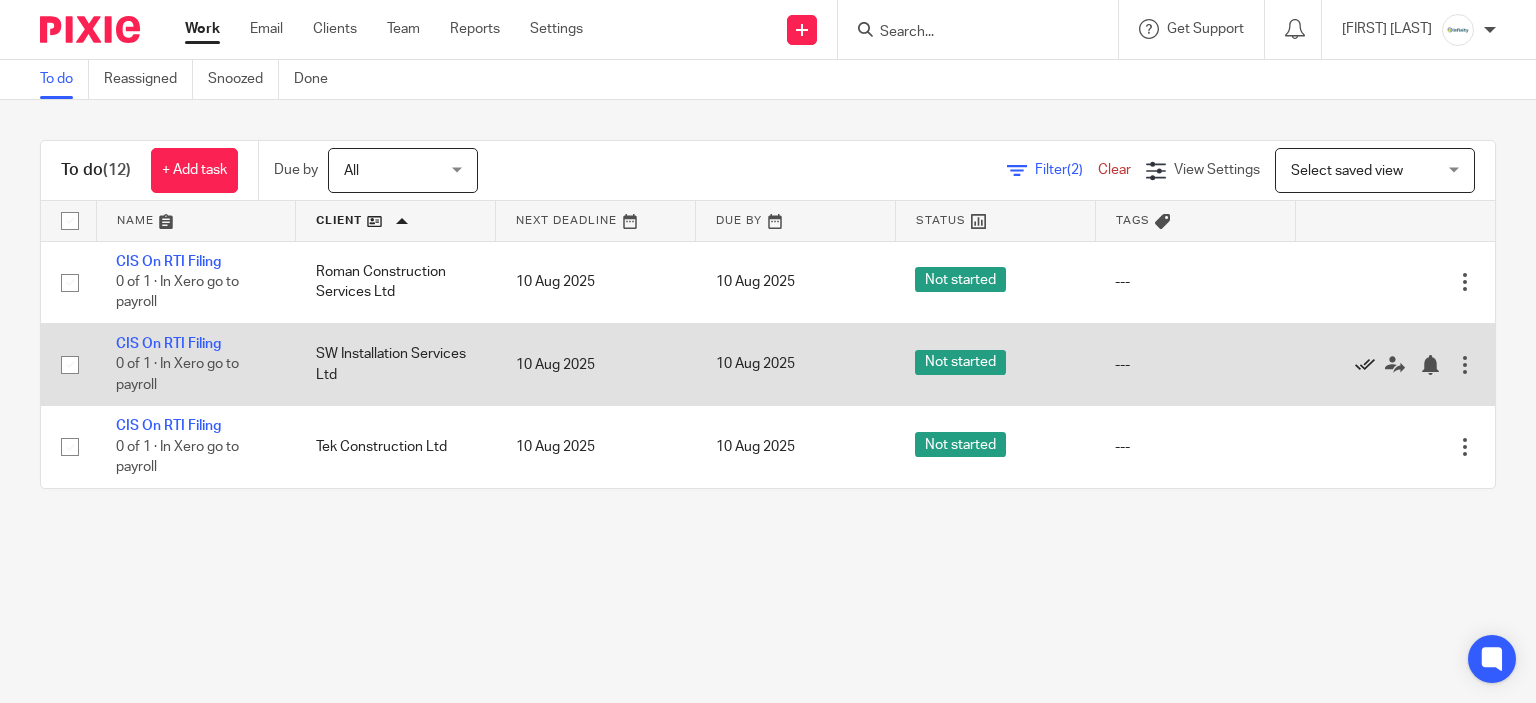 click at bounding box center (1365, 365) 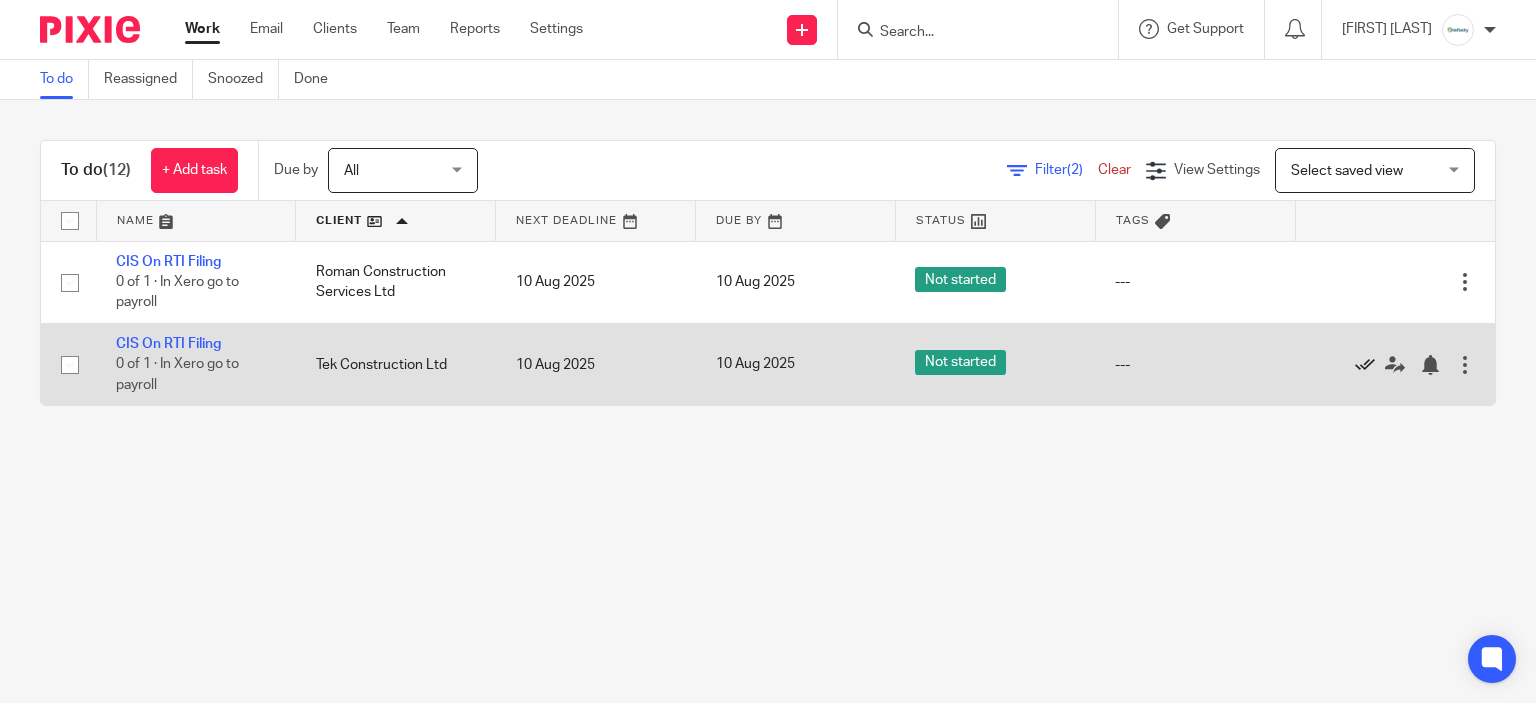 click at bounding box center (1365, 365) 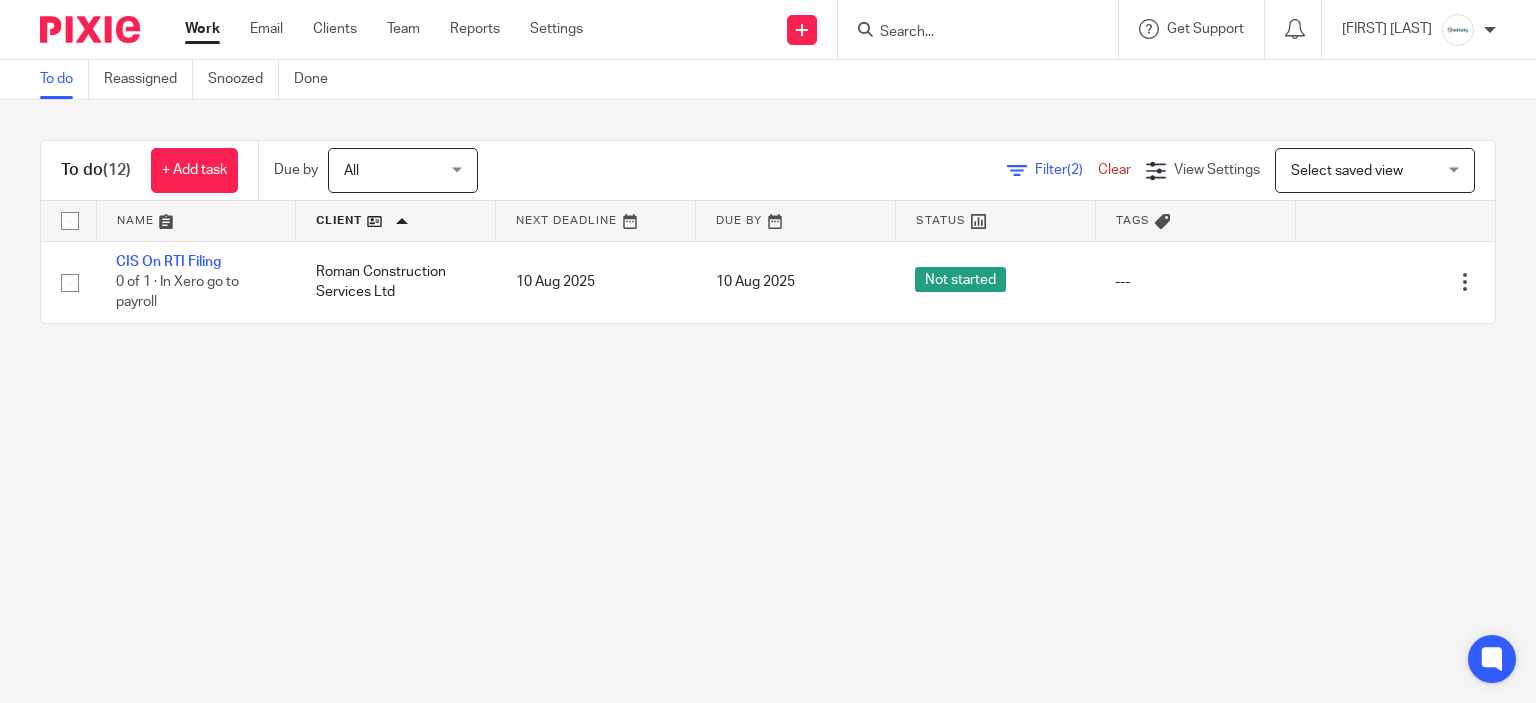 click on "Clear" at bounding box center (1114, 170) 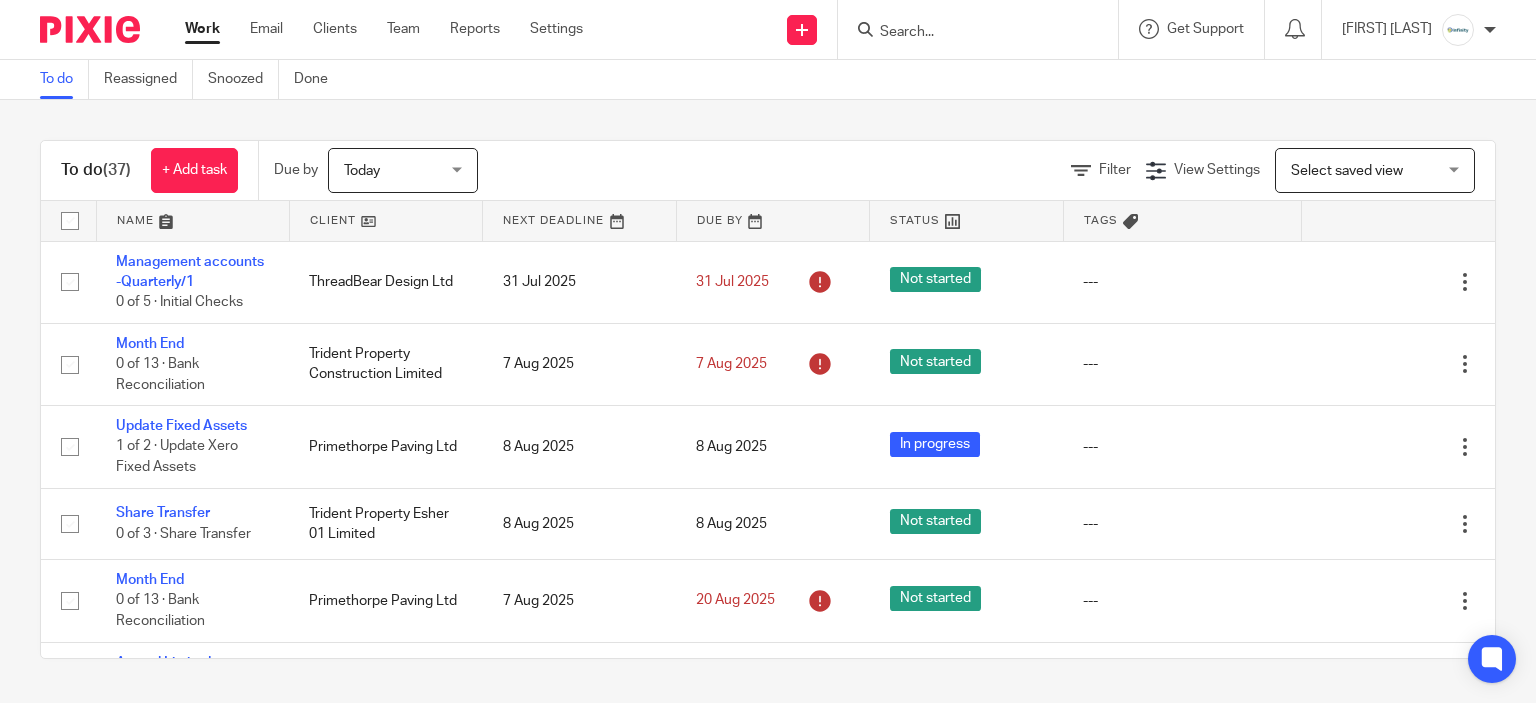 scroll, scrollTop: 0, scrollLeft: 0, axis: both 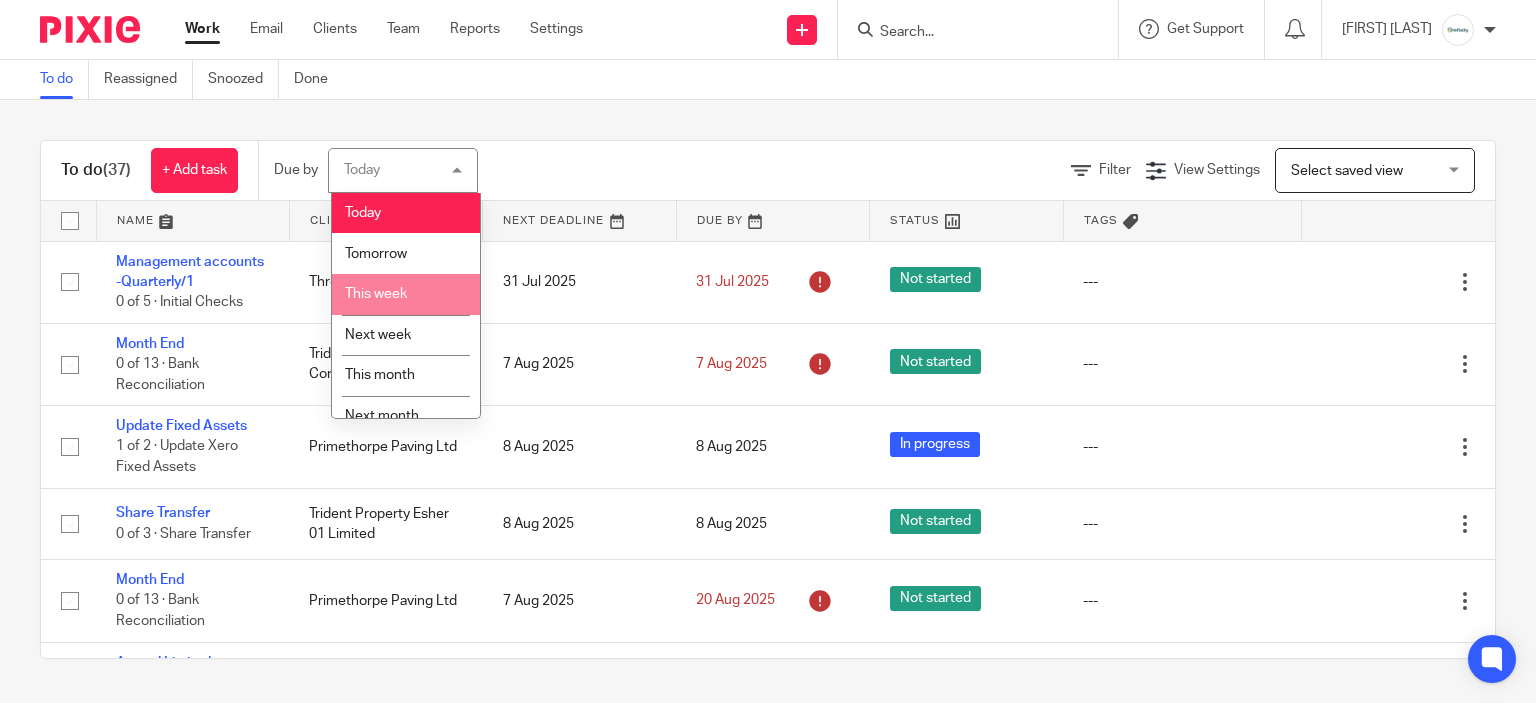 click on "This week" at bounding box center [406, 294] 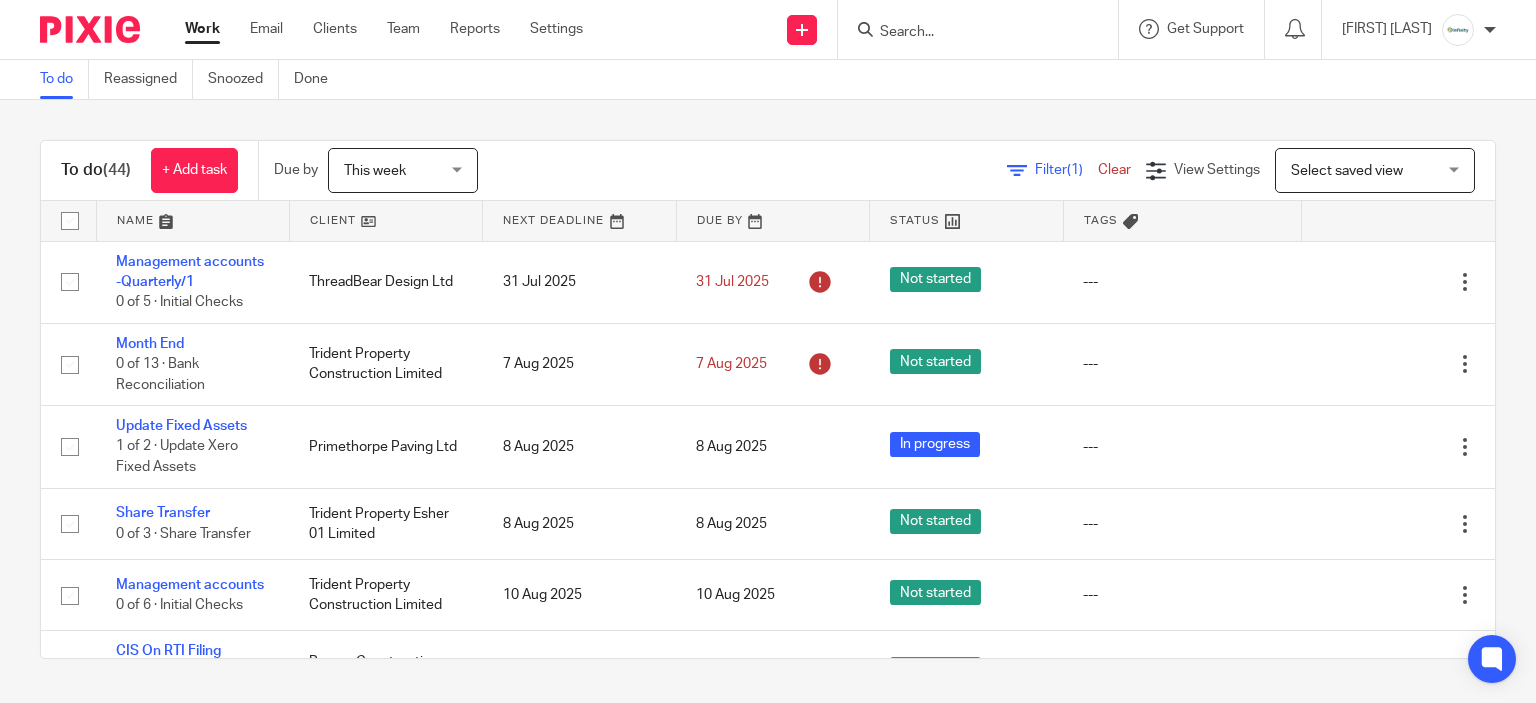 scroll, scrollTop: 0, scrollLeft: 0, axis: both 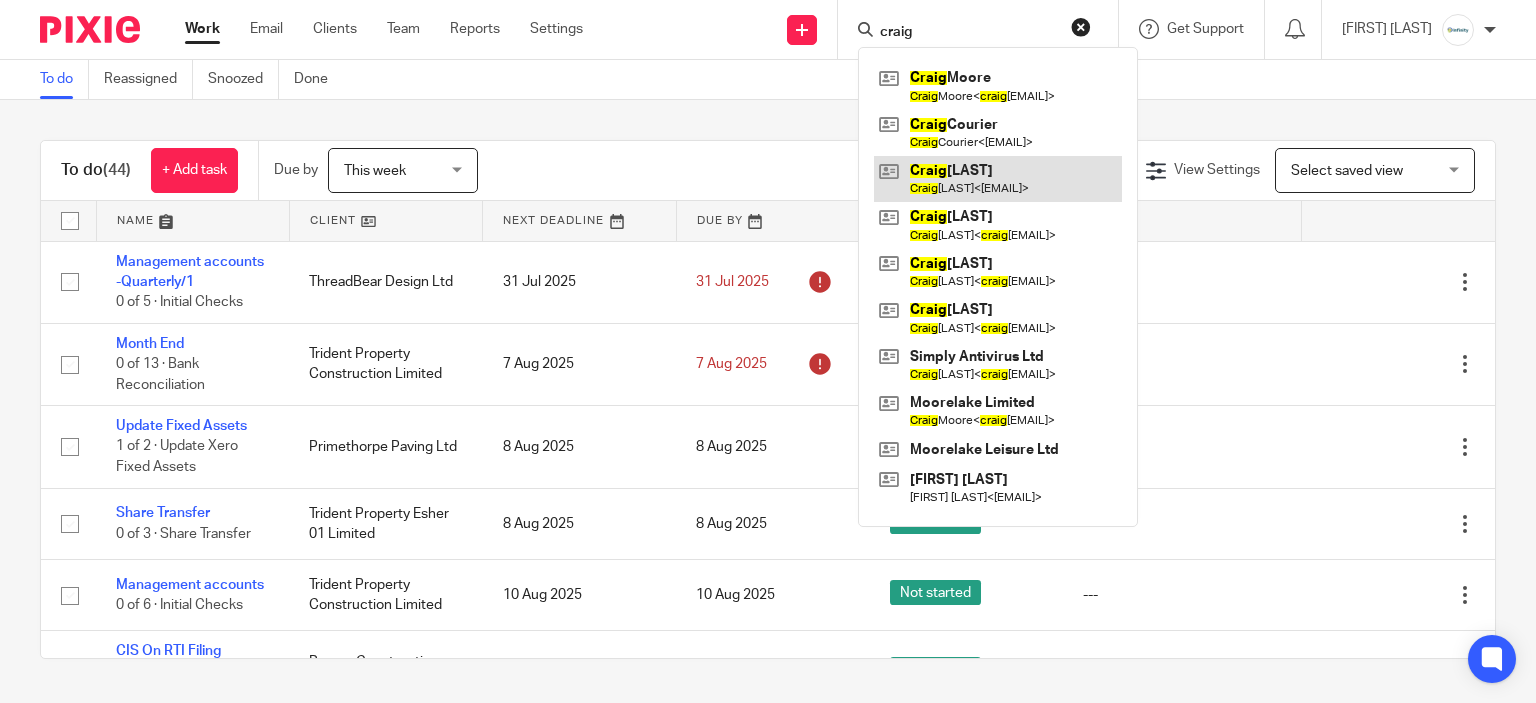 type on "craig" 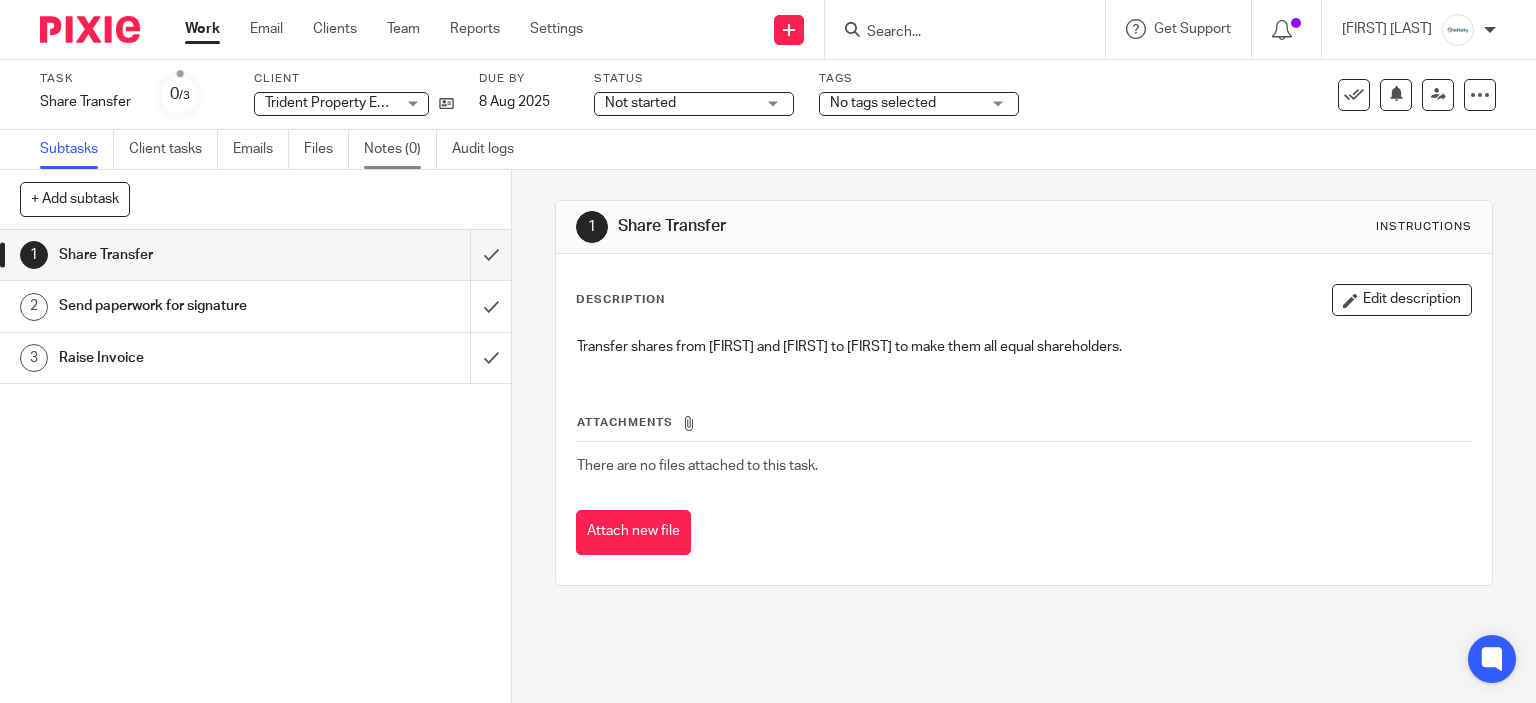 scroll, scrollTop: 0, scrollLeft: 0, axis: both 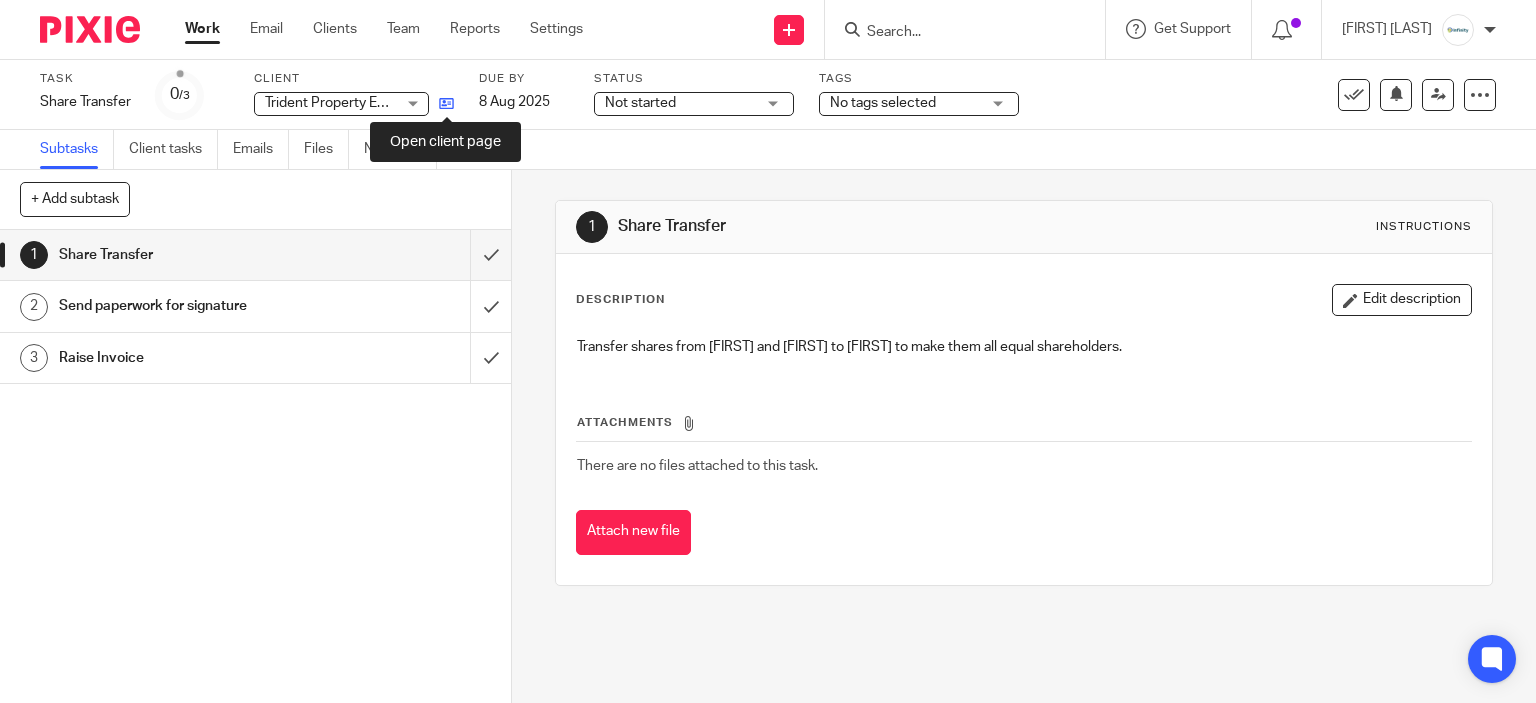 click at bounding box center (446, 103) 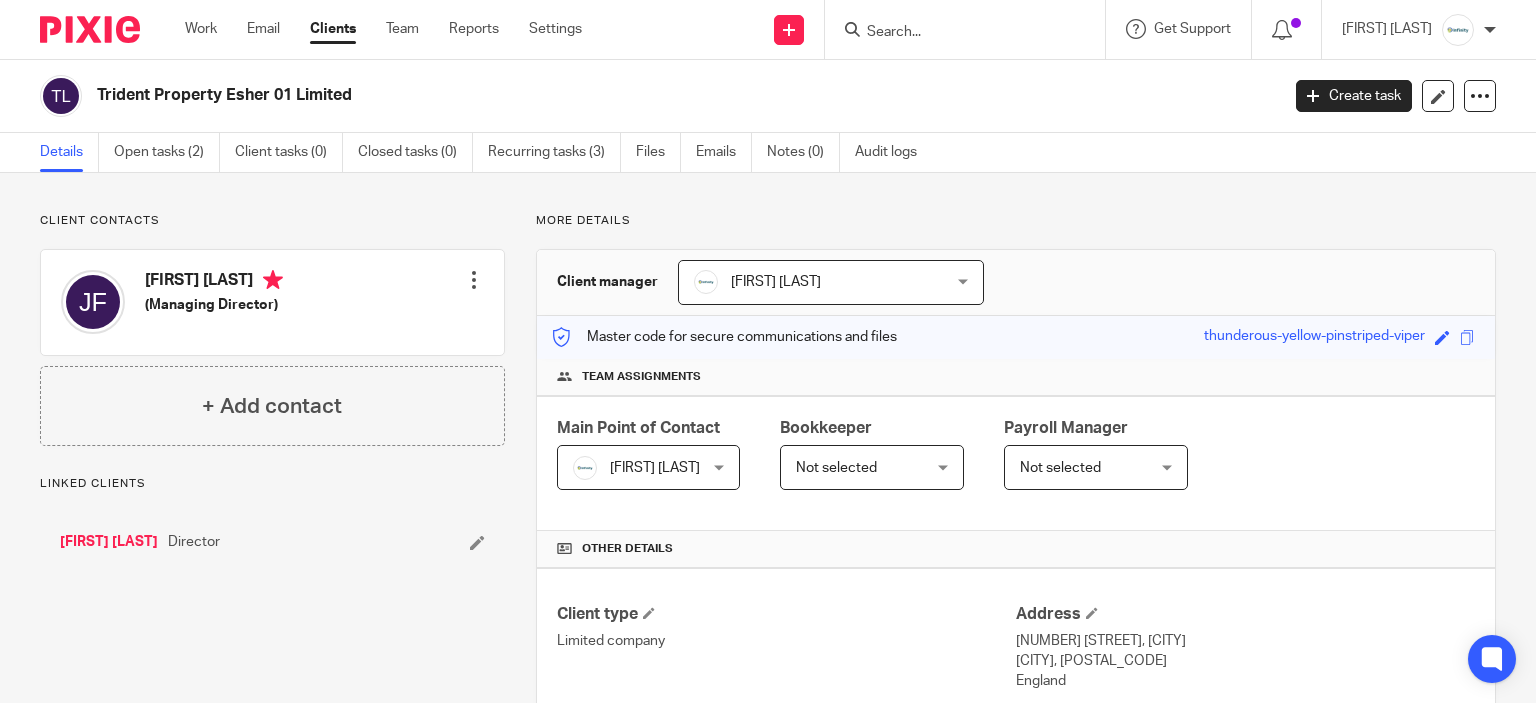 scroll, scrollTop: 0, scrollLeft: 0, axis: both 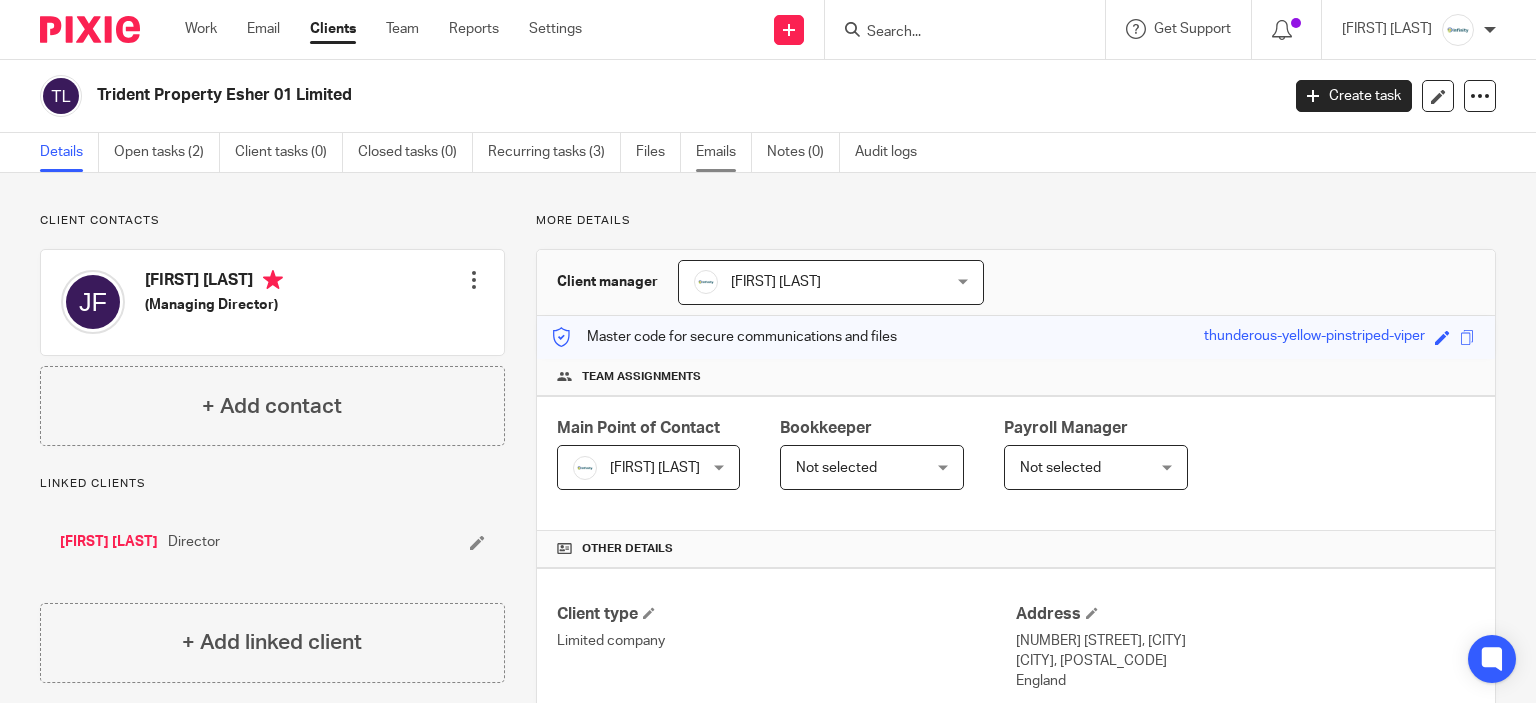 click on "Emails" at bounding box center [724, 152] 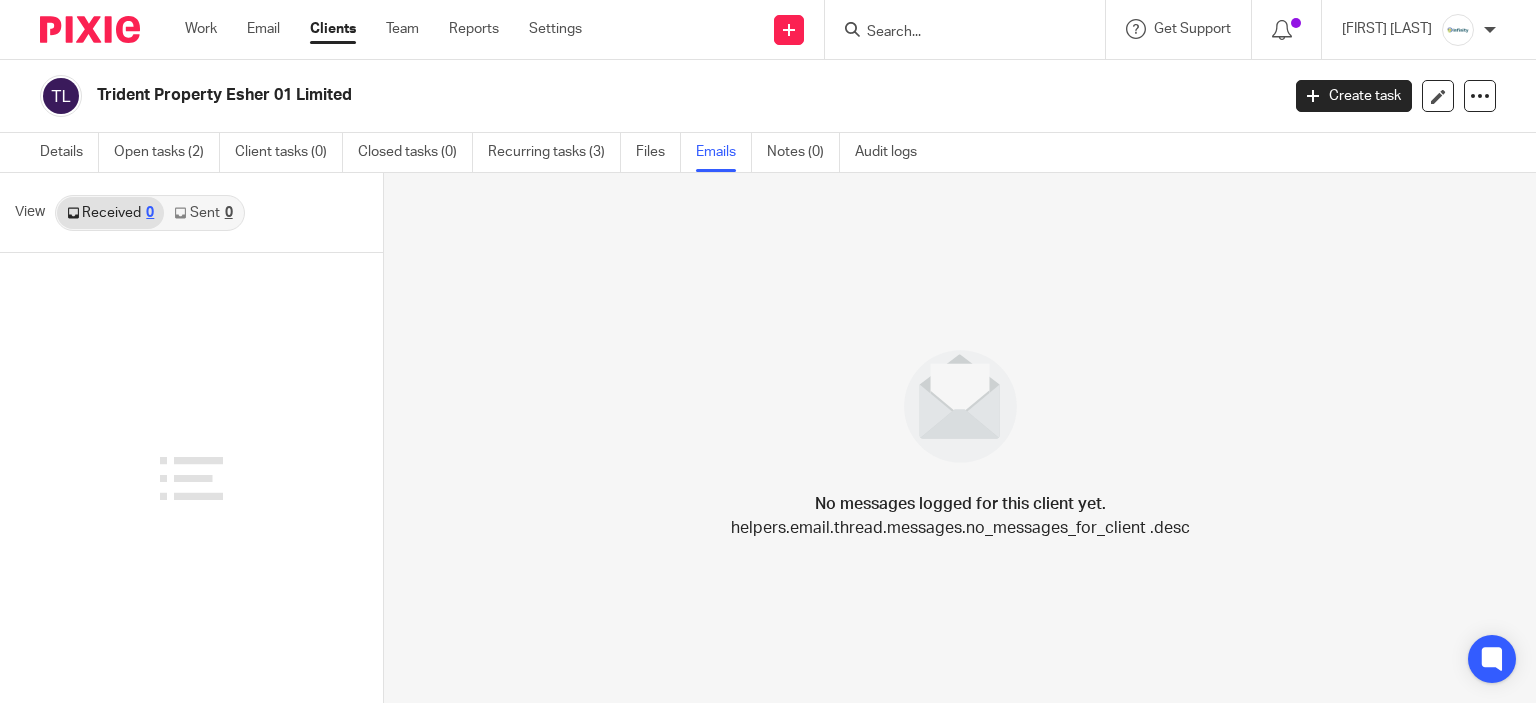 scroll, scrollTop: 0, scrollLeft: 0, axis: both 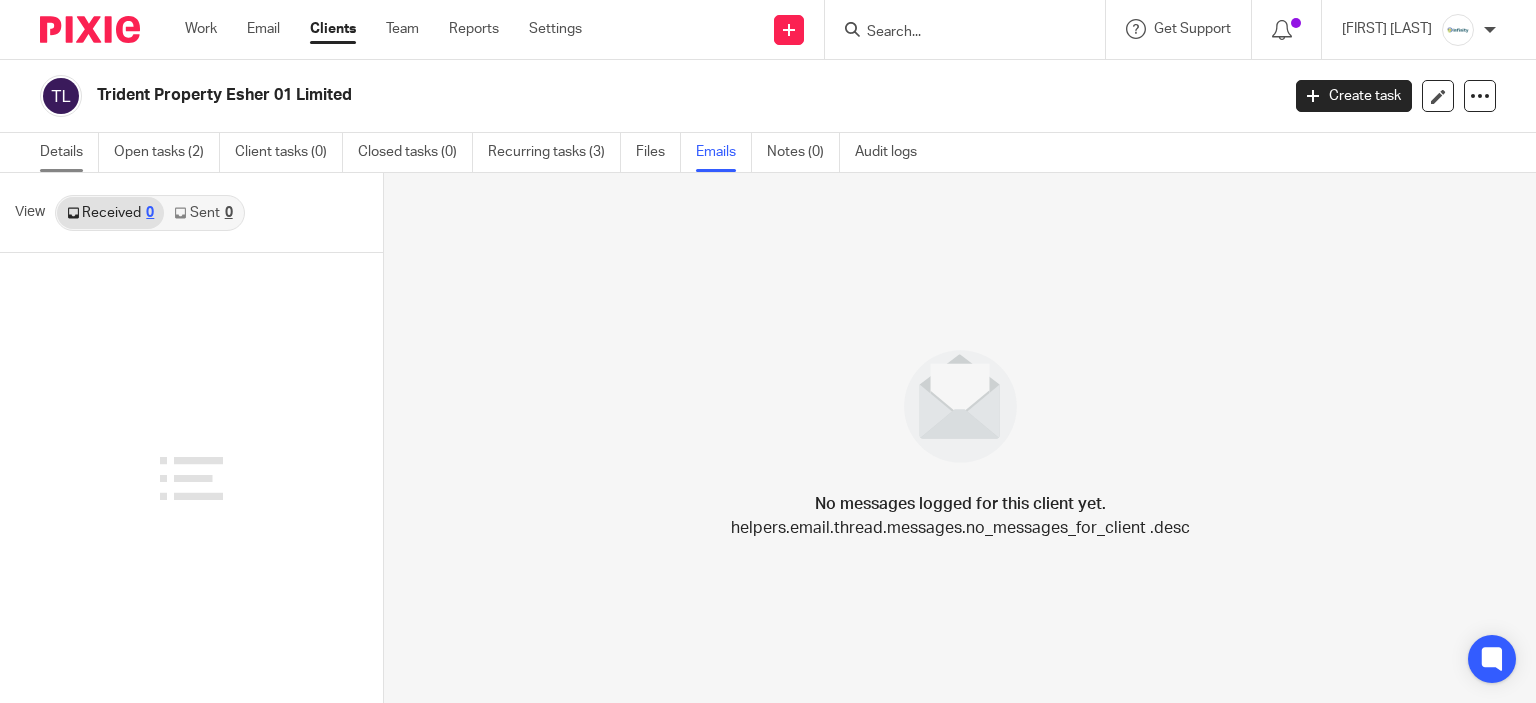 click on "Details" at bounding box center [69, 152] 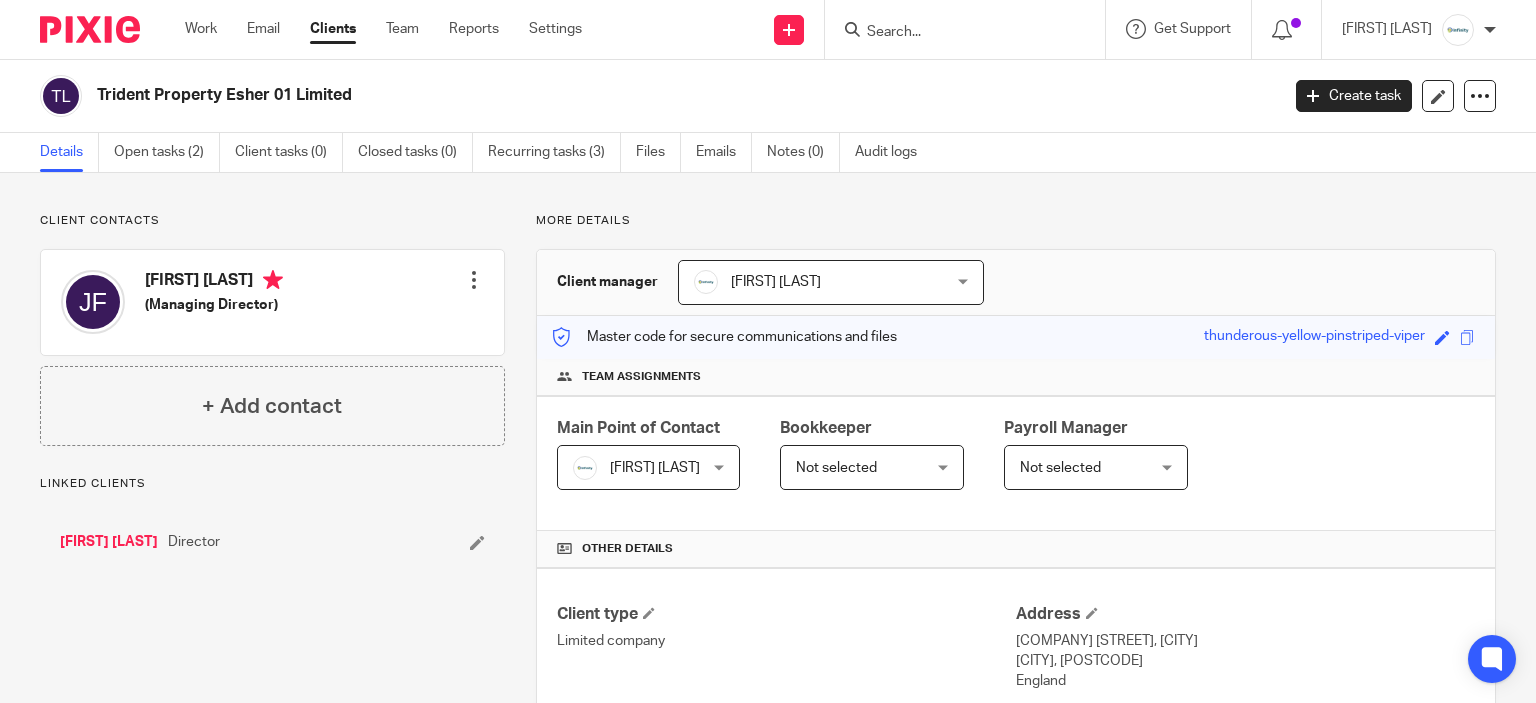 scroll, scrollTop: 0, scrollLeft: 0, axis: both 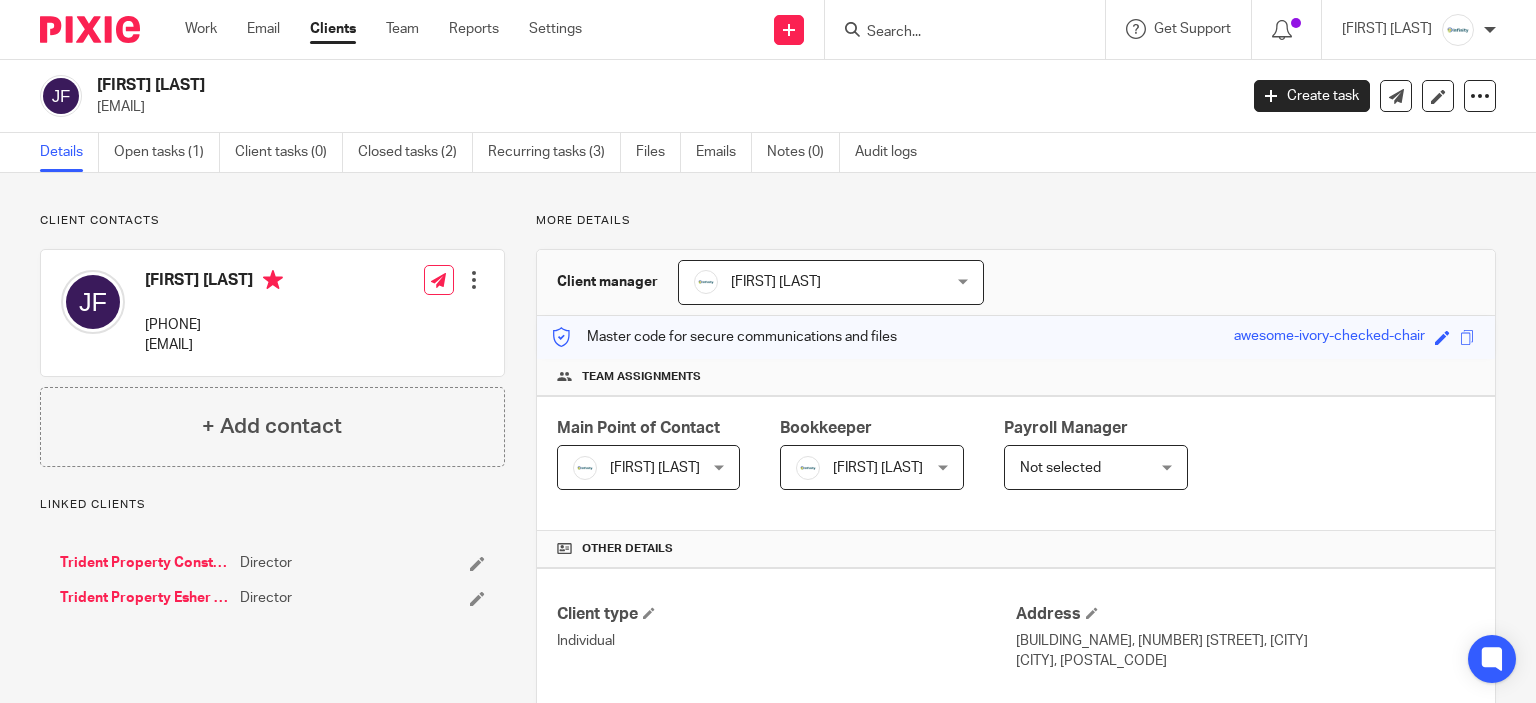 click on "Trident Property Construction Limited" at bounding box center (145, 563) 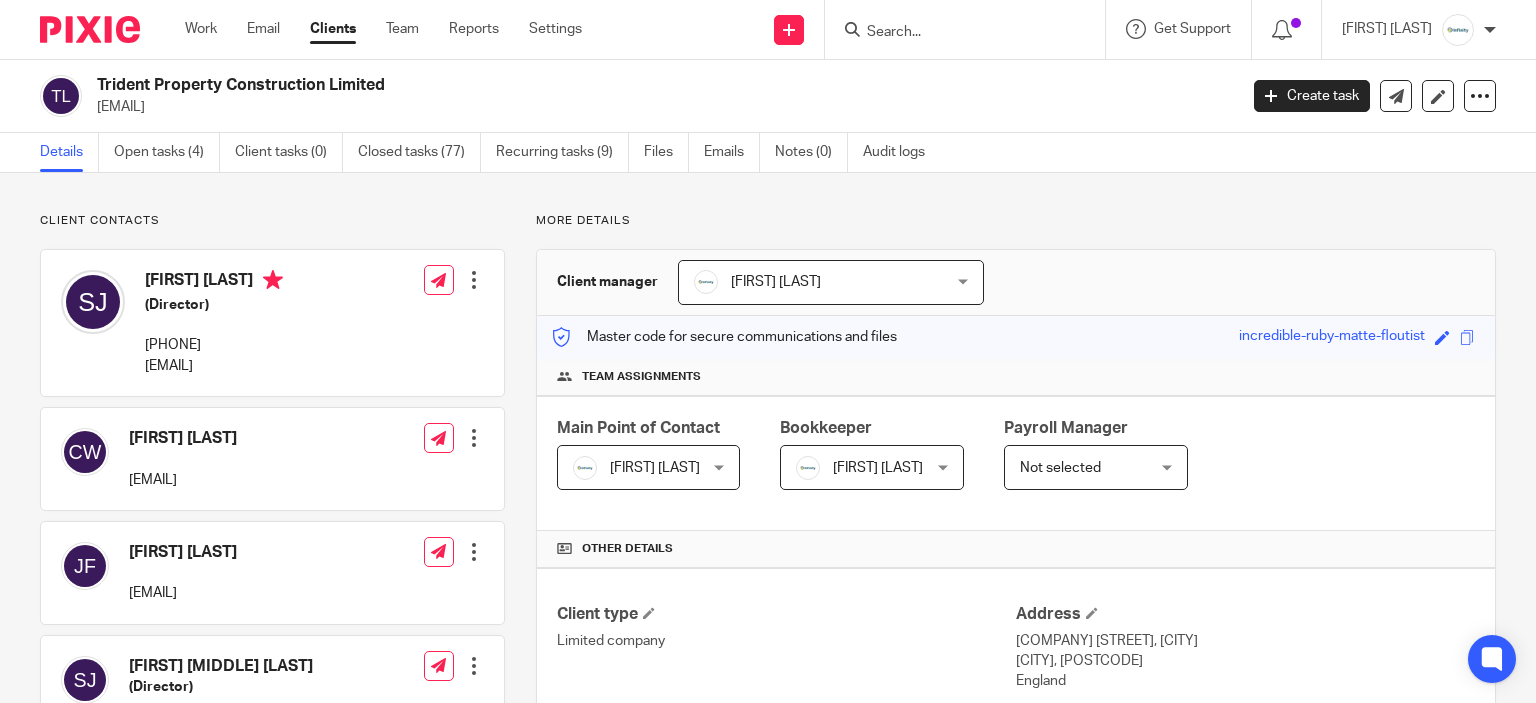 scroll, scrollTop: 0, scrollLeft: 0, axis: both 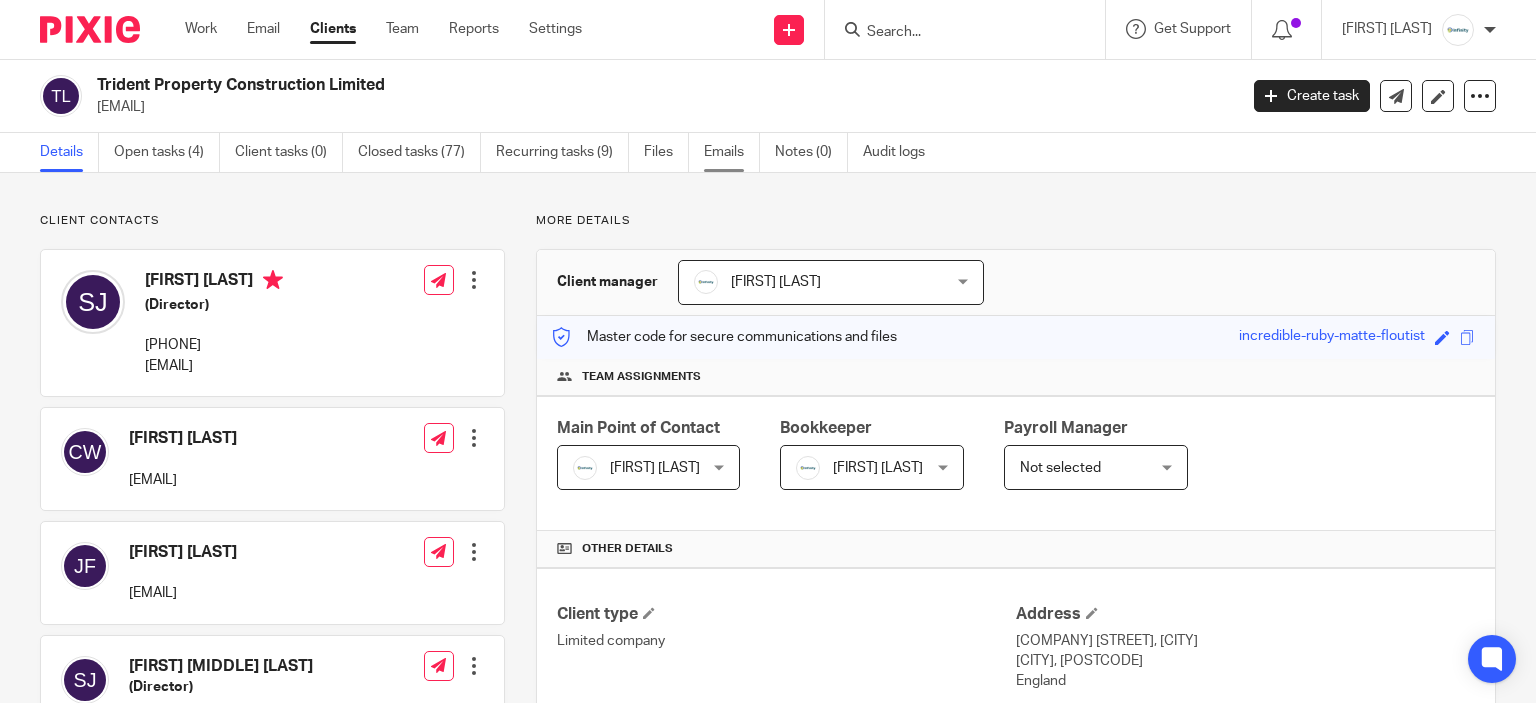 click on "Emails" at bounding box center (732, 152) 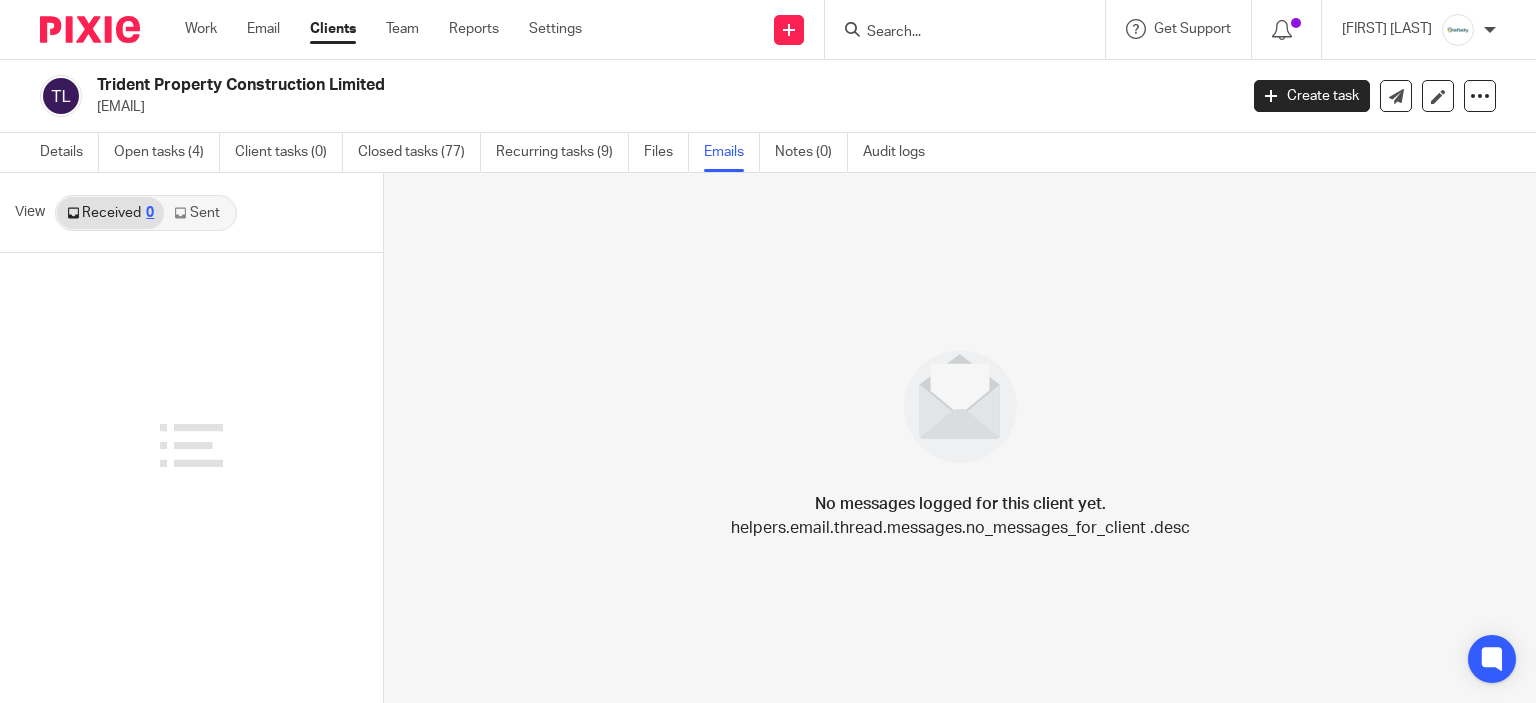 scroll, scrollTop: 0, scrollLeft: 0, axis: both 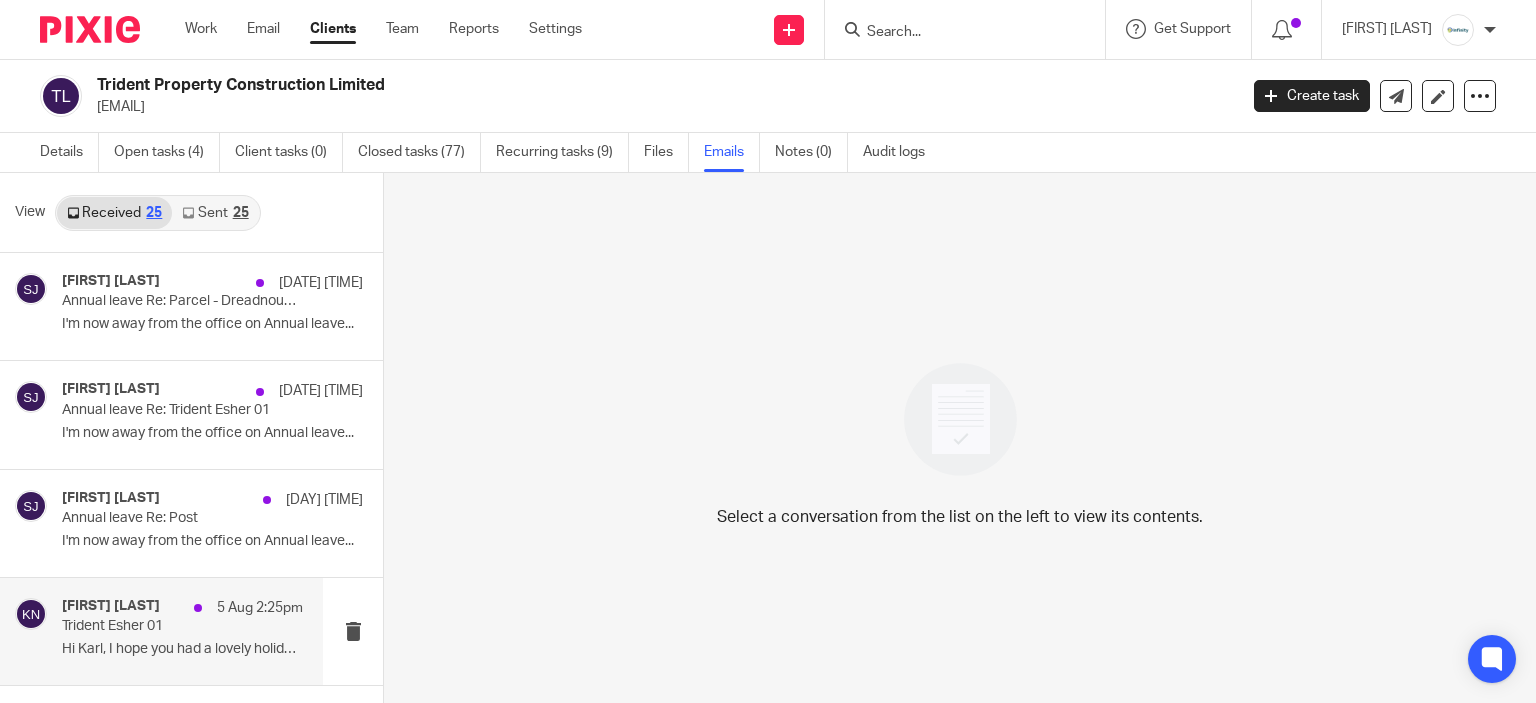 click on "Hi [FIRST],    [DATE] at [TIME] would be perfect. ..." at bounding box center (182, 631) 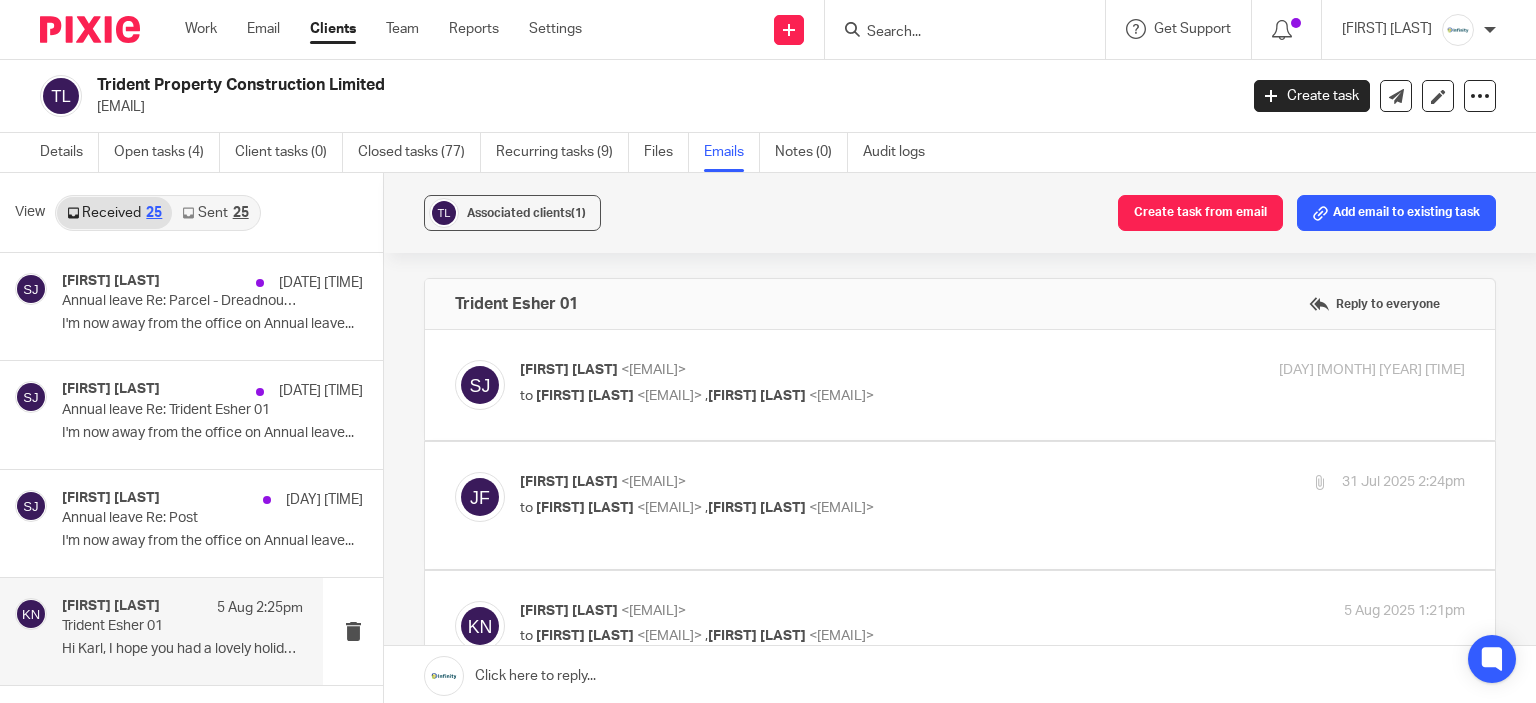 scroll, scrollTop: 0, scrollLeft: 0, axis: both 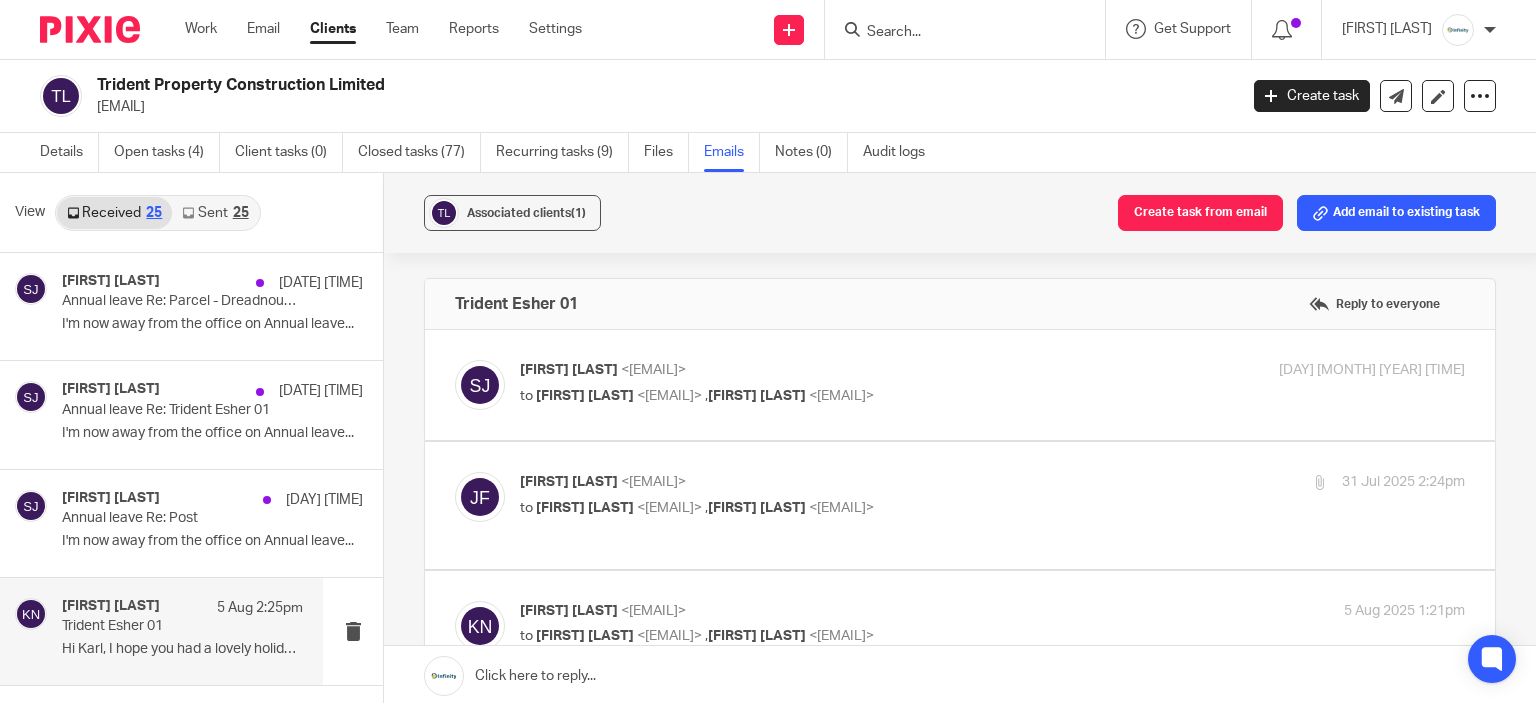 click on "[FIRST] [LAST]
<[EMAIL]>   to
[FIRST] [LAST]
<[EMAIL]>   ,
[FIRST] [LAST]
<[EMAIL]>       [DATE] [TIME]" at bounding box center (992, 385) 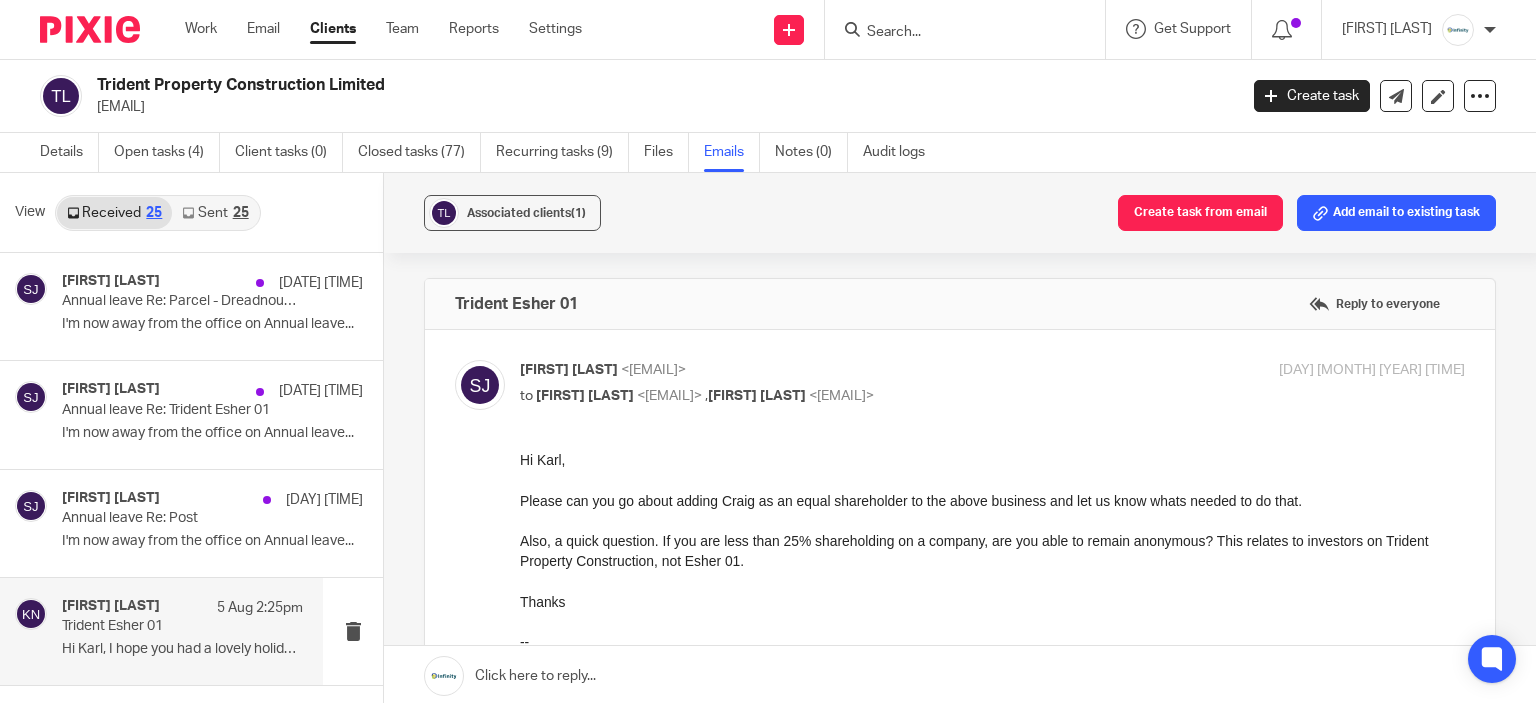 scroll, scrollTop: 0, scrollLeft: 0, axis: both 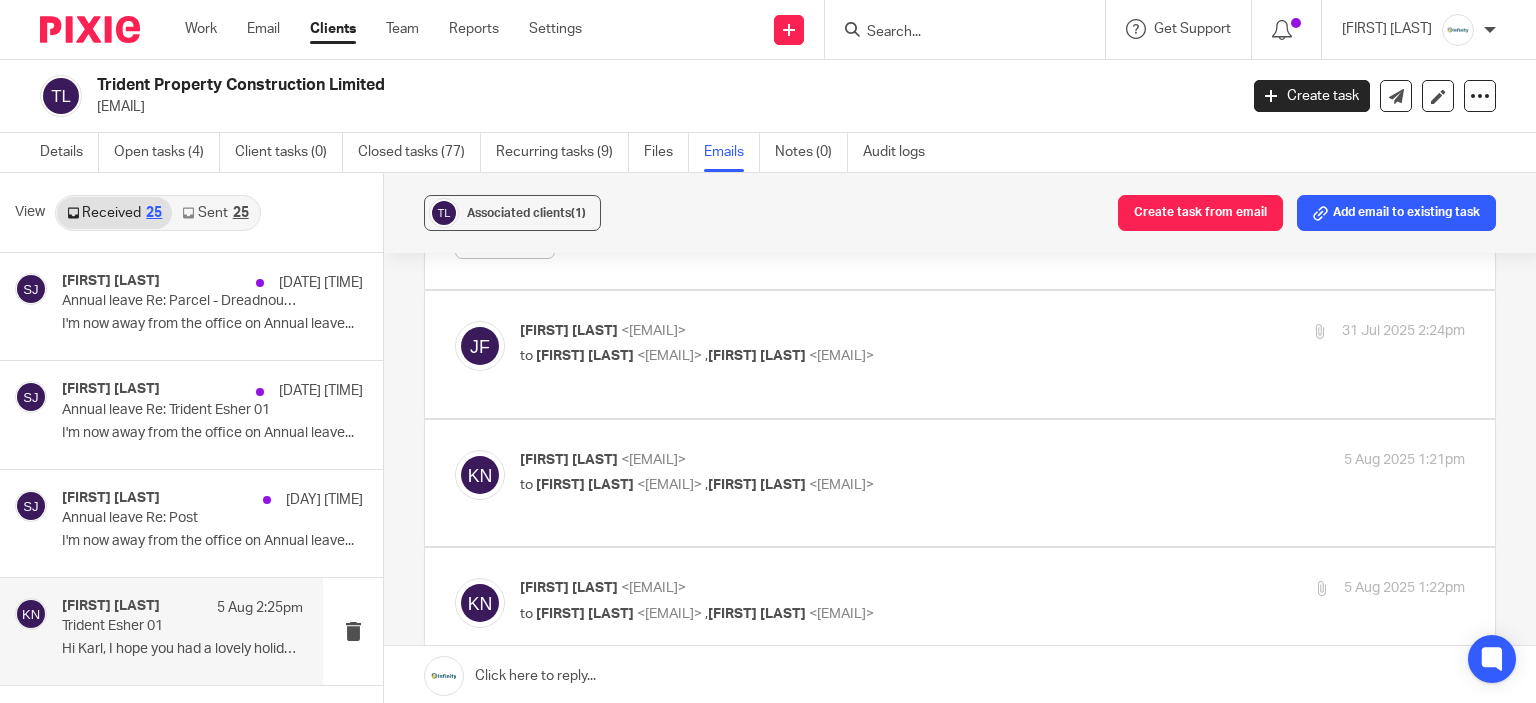 click on "[FIRST] [LAST]
<[EMAIL]>   to
[FIRST] [LAST]
<[EMAIL]>   ,
[FIRST] [LAST]
<[EMAIL]>" at bounding box center (835, 344) 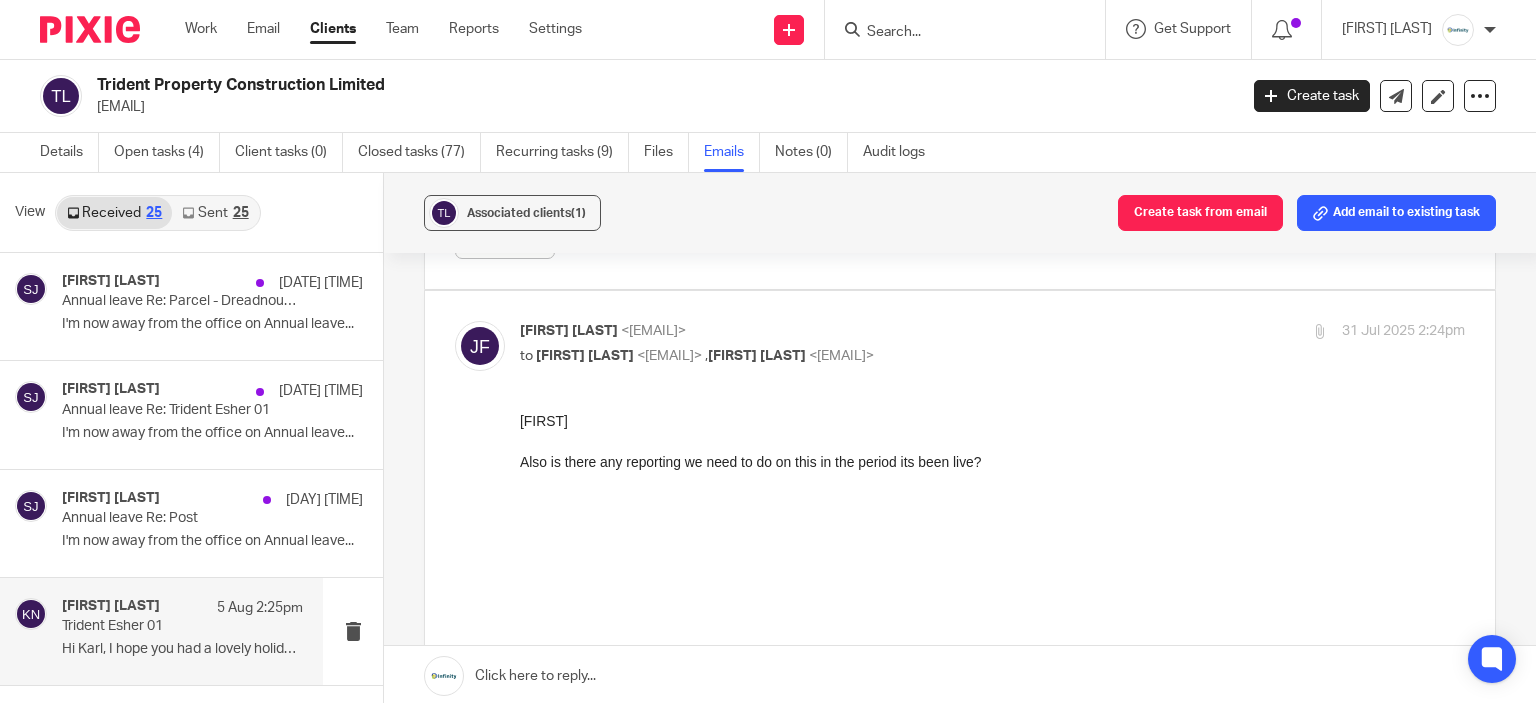 scroll, scrollTop: 0, scrollLeft: 0, axis: both 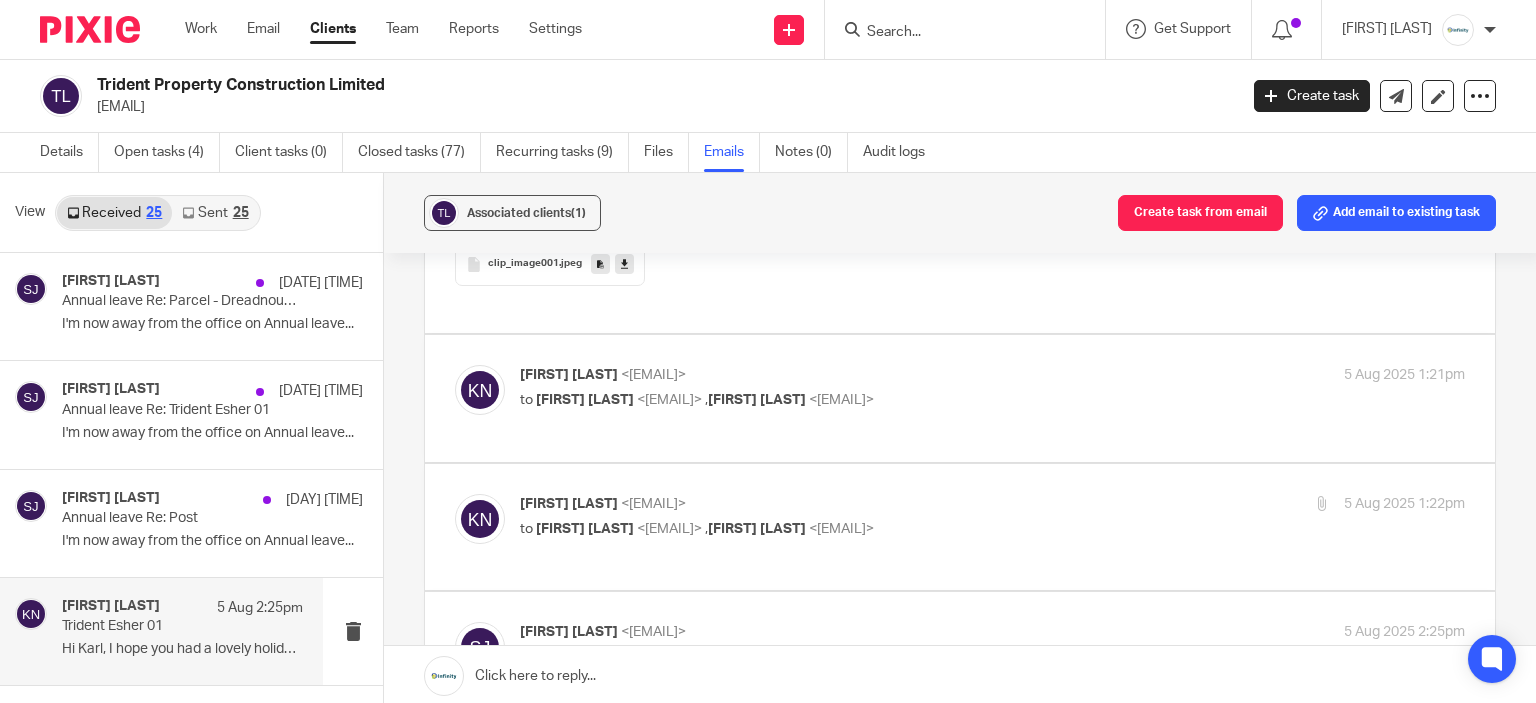 click on "Karl Newman
<karl@infinity-accounting.co.uk>" at bounding box center (835, 375) 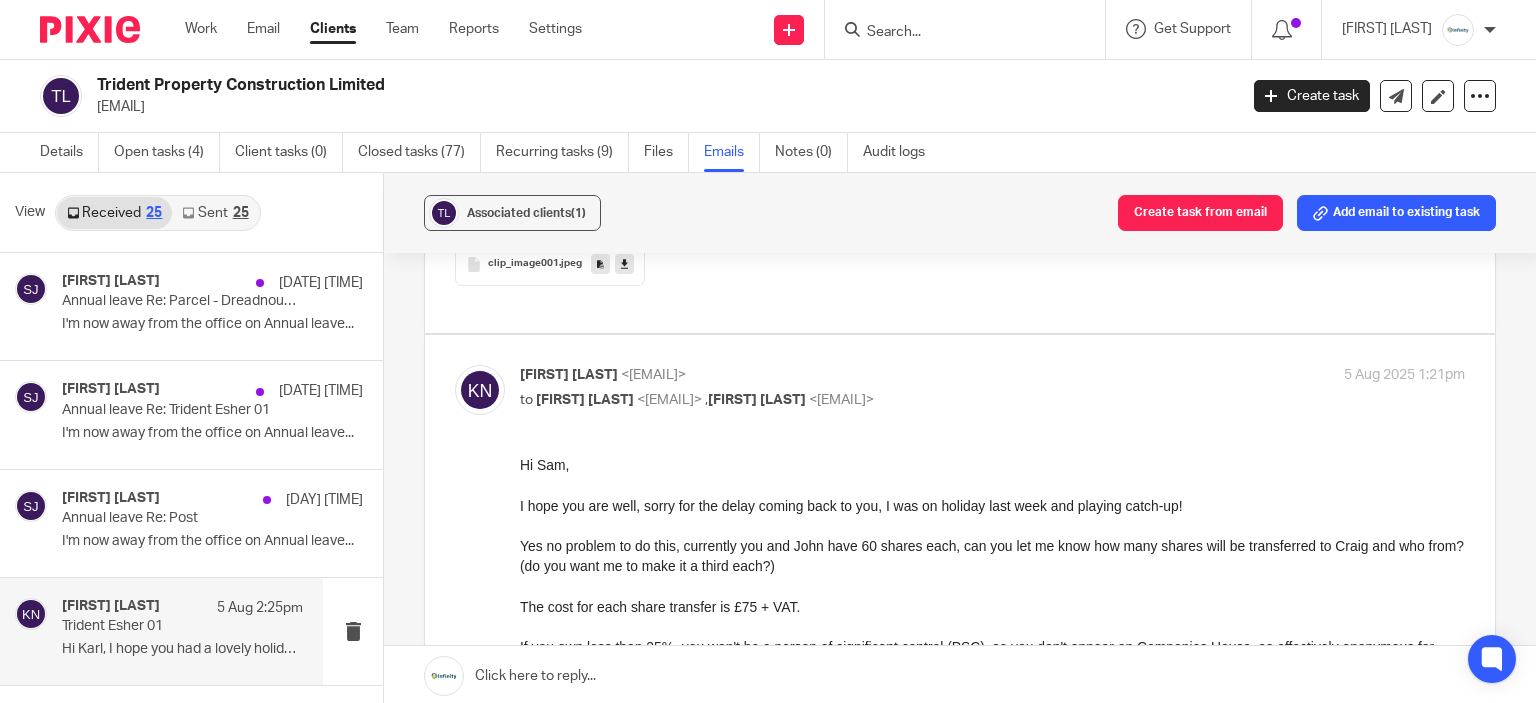 scroll, scrollTop: 0, scrollLeft: 0, axis: both 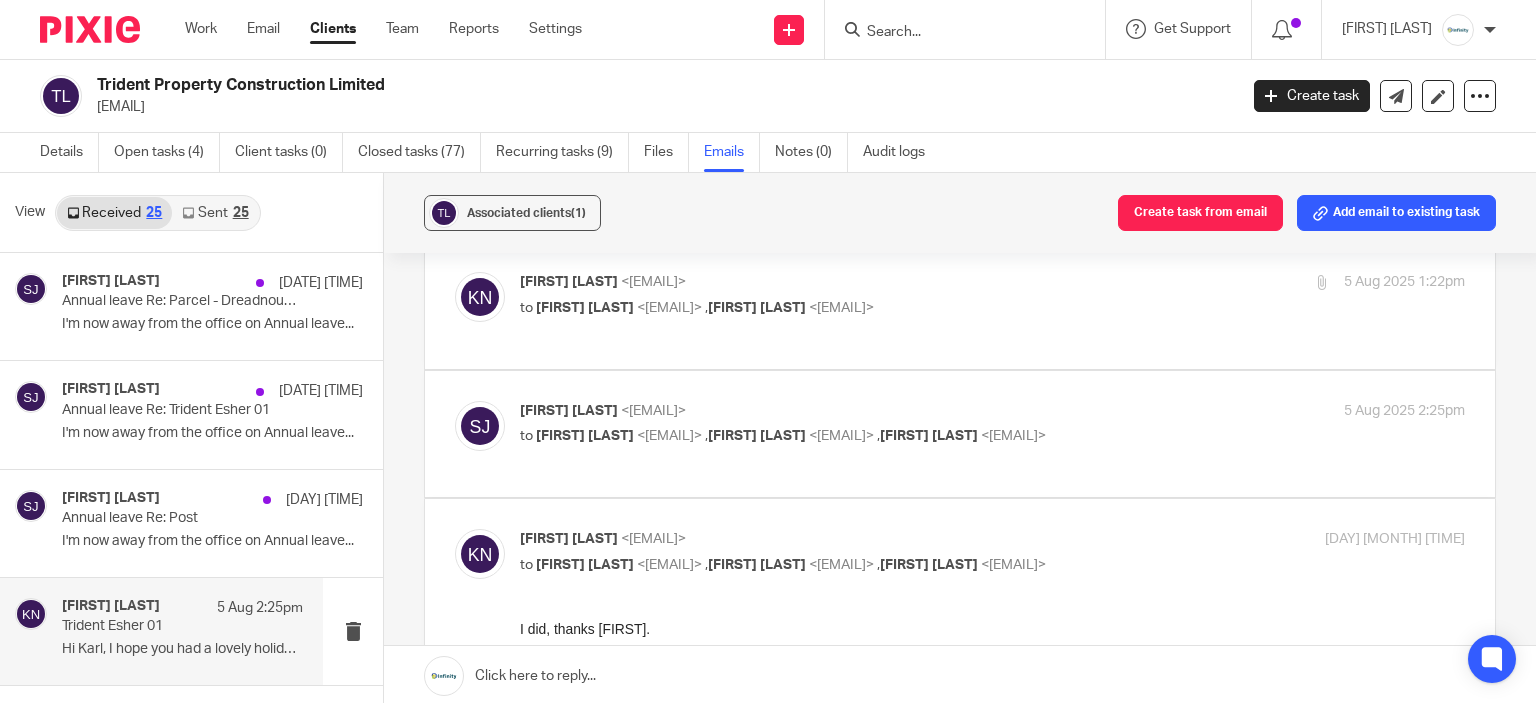 click on "to
John Foster
<john.foster@trident-property.com>   ,
Sam Johnson
<sam.johnson@trident-property.com>" at bounding box center [835, 308] 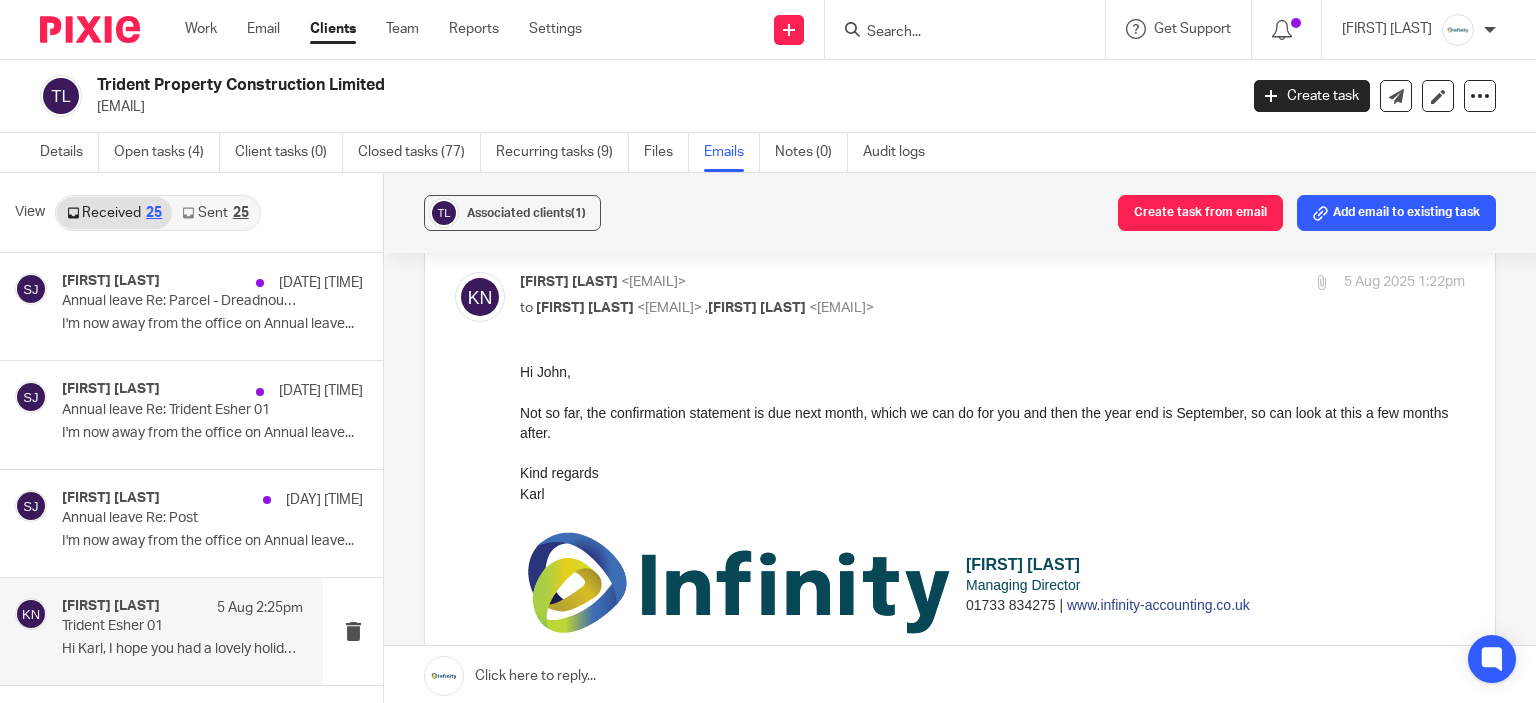 scroll, scrollTop: 0, scrollLeft: 0, axis: both 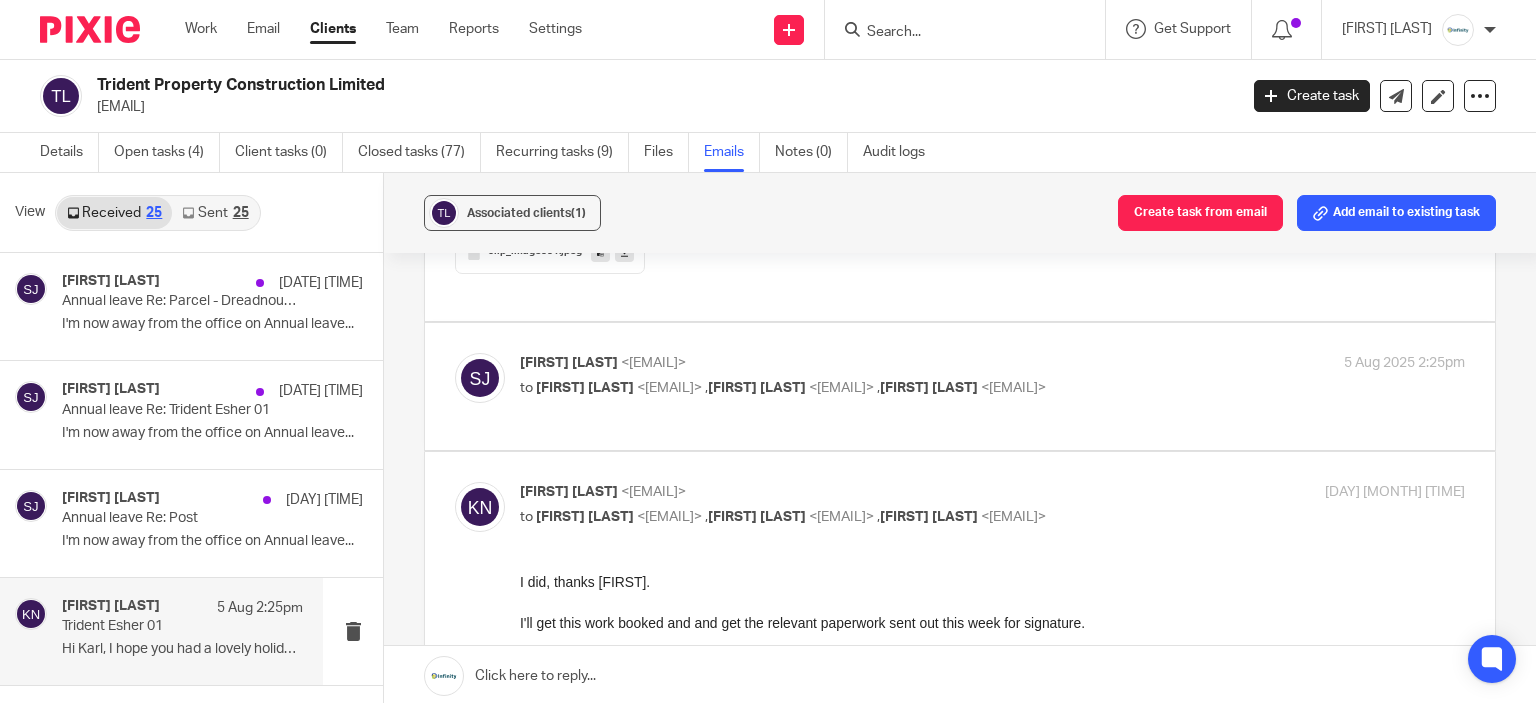 click at bounding box center [960, 386] 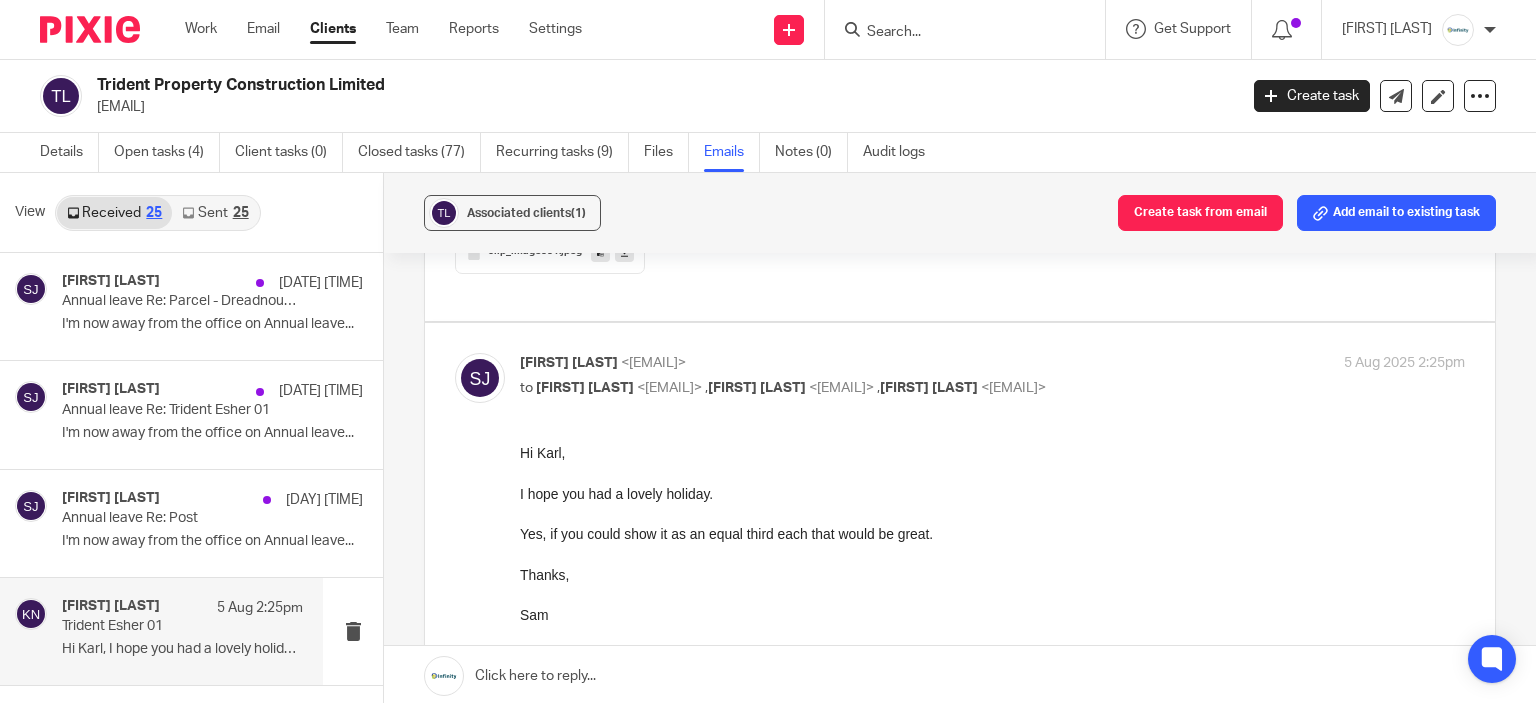 scroll, scrollTop: 0, scrollLeft: 0, axis: both 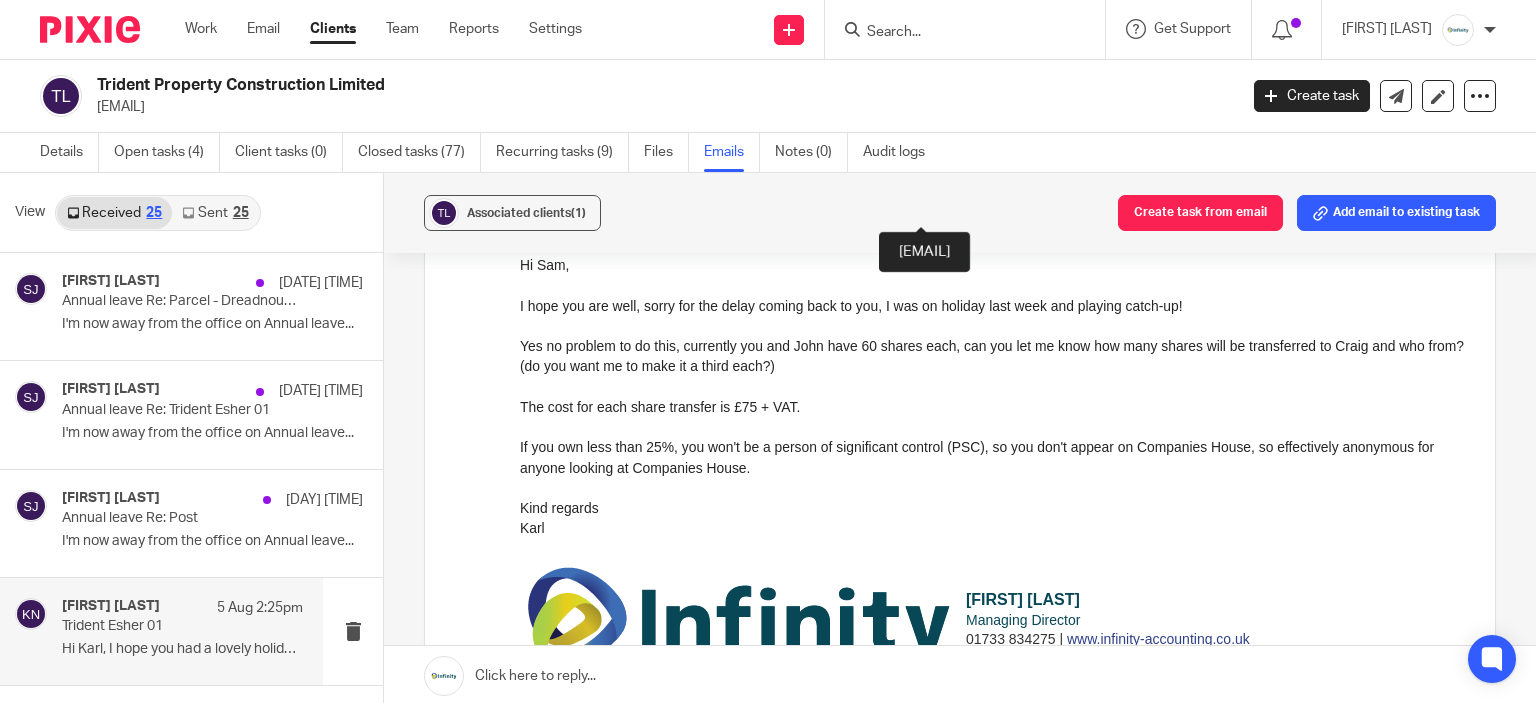 click on "Kind regards Karl Karl Newman Managing Director 01733 834275 |    www.infinity-accounting.co.uk   Registered Office: Eventus Sunderland Road, Market Deeping, Peterborough, PE6 8FD | Registered Company Number: 16231833 This message is private and confidential and is to be read by the intended recipient only. If you have received this message in error, please notify us and remove it from your system. Thank you." at bounding box center (992, 623) 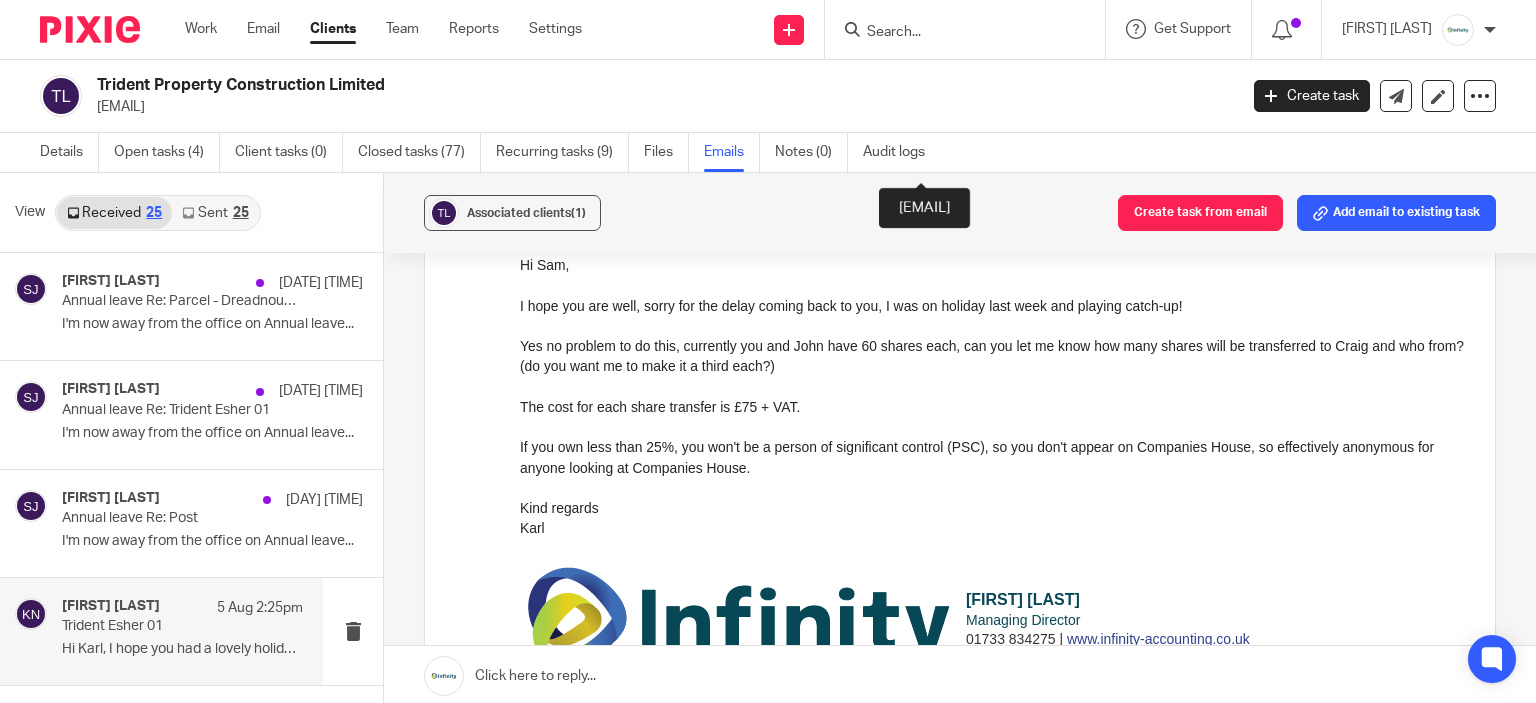 scroll, scrollTop: 2900, scrollLeft: 0, axis: vertical 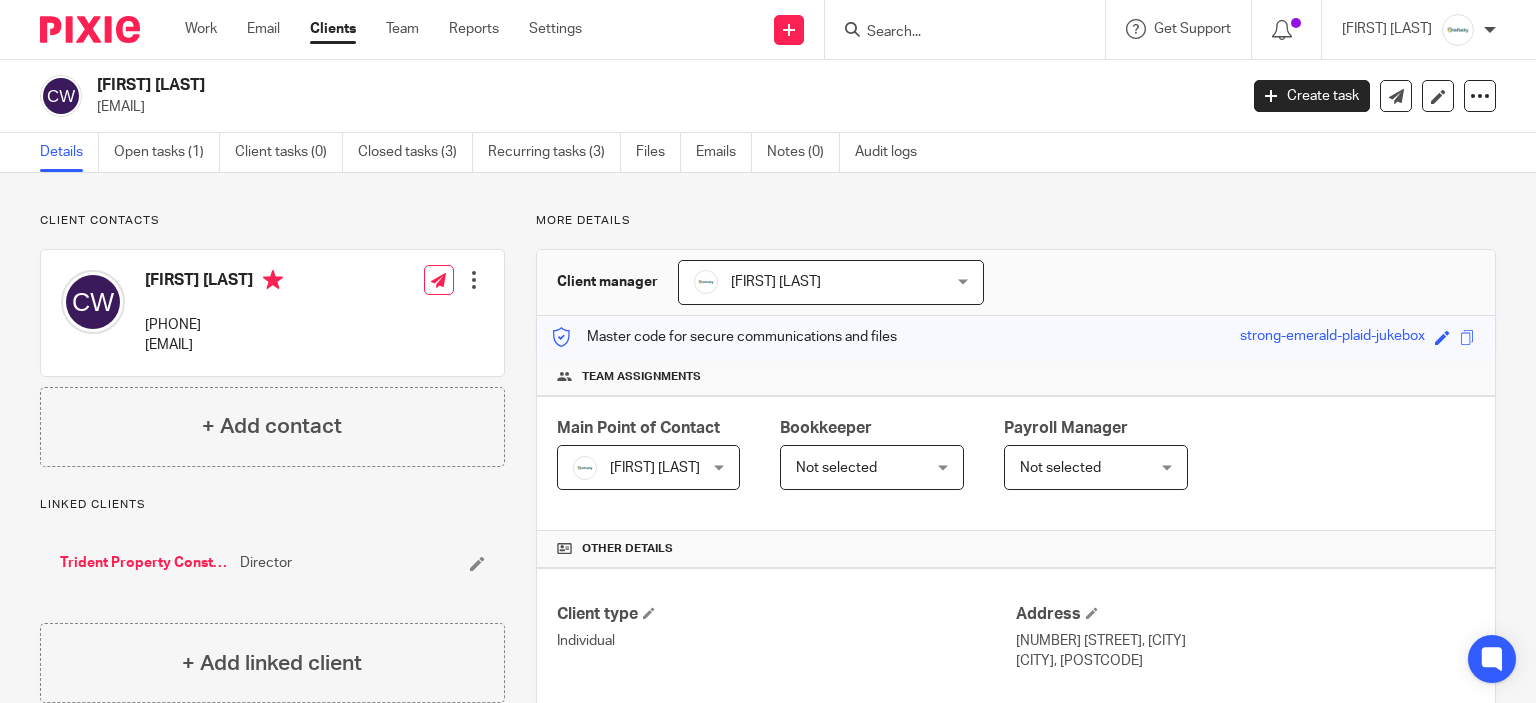 click on "[EMAIL]" at bounding box center (660, 107) 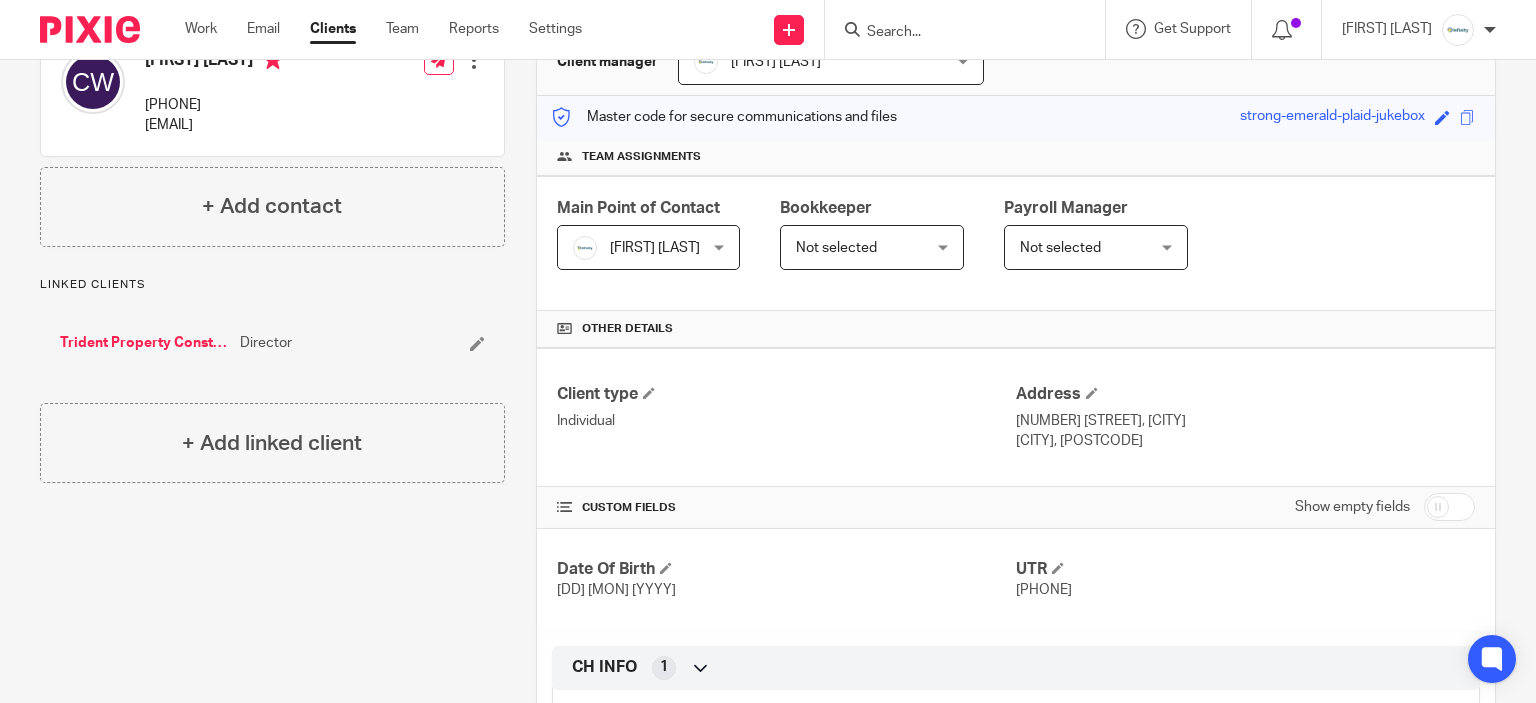 scroll, scrollTop: 100, scrollLeft: 0, axis: vertical 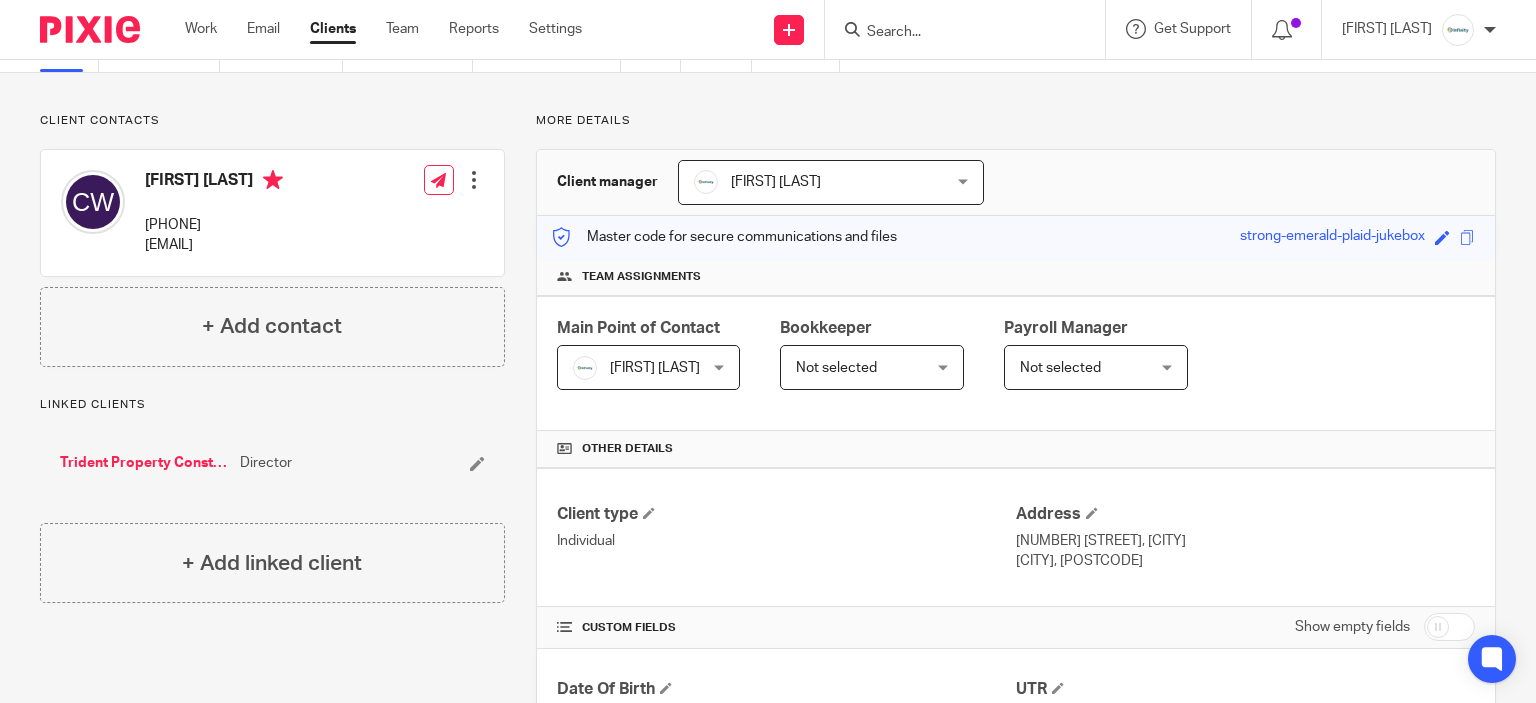 click on "[EMAIL]" at bounding box center [214, 245] 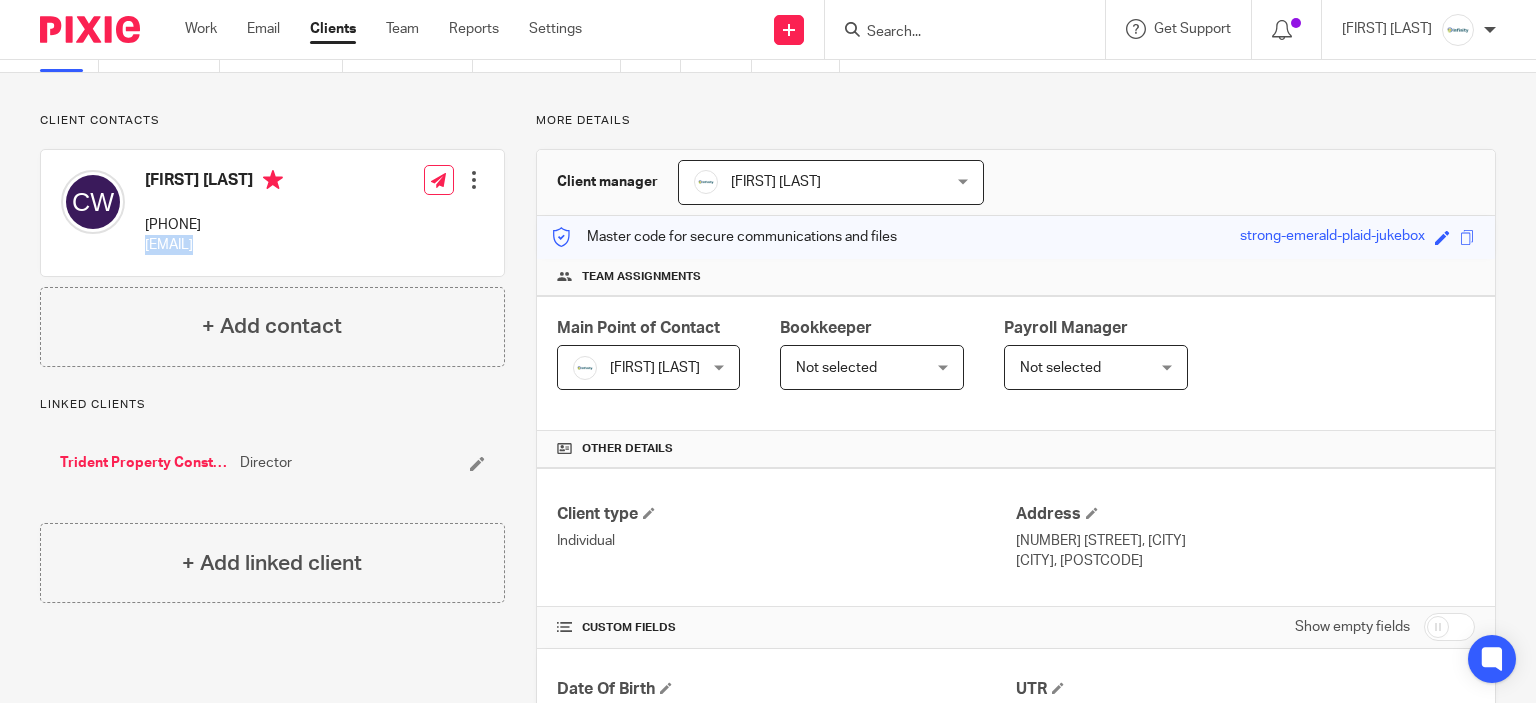 click on "[EMAIL]" at bounding box center (214, 245) 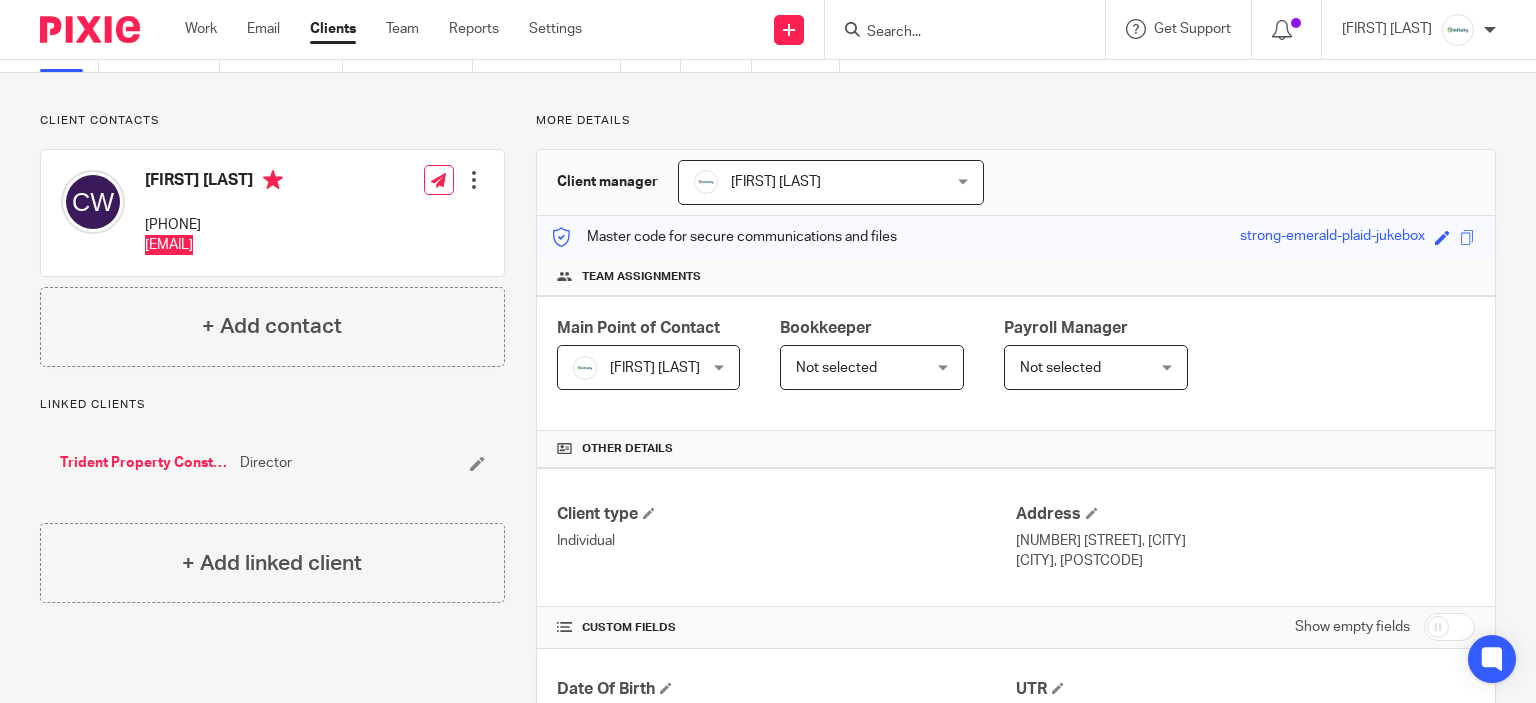 scroll, scrollTop: 0, scrollLeft: 0, axis: both 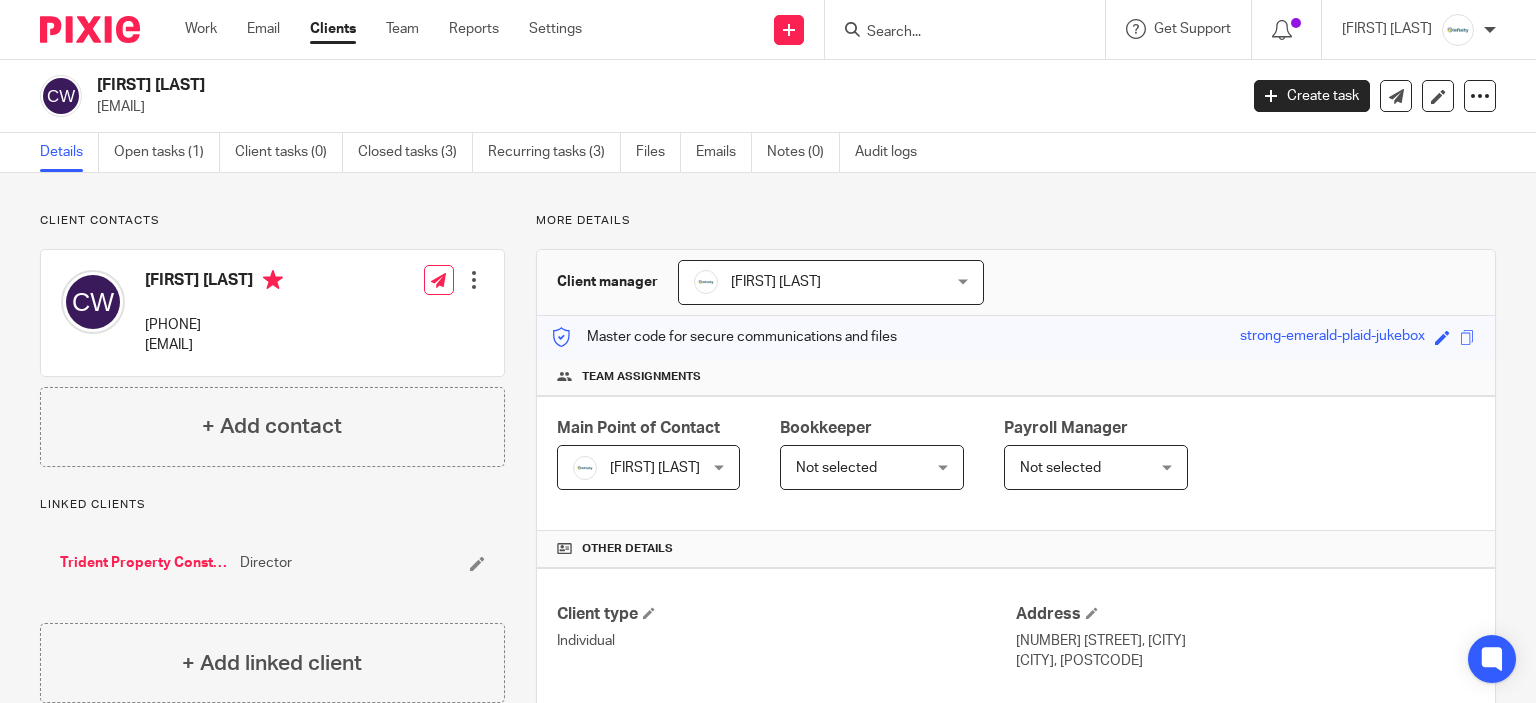 drag, startPoint x: 240, startPoint y: 127, endPoint x: 231, endPoint y: 113, distance: 16.643316 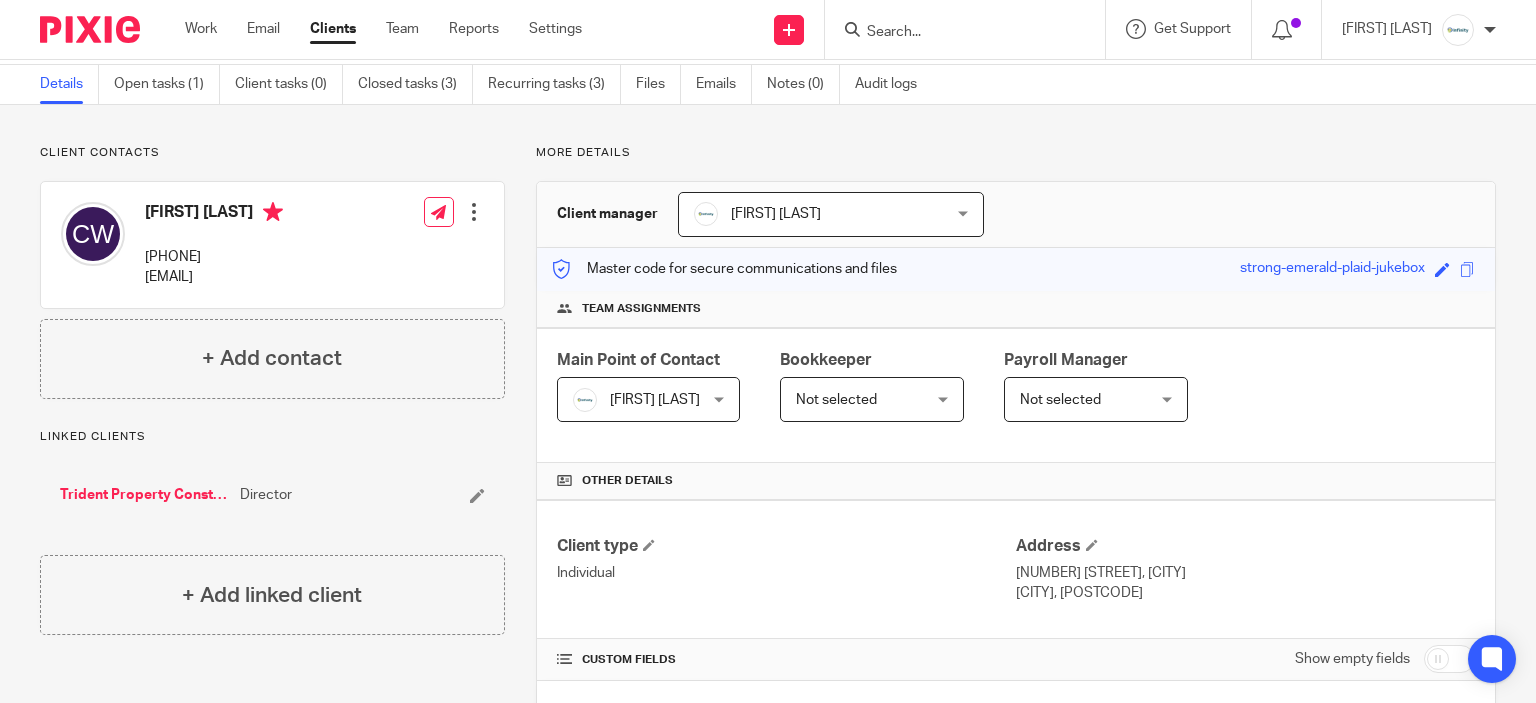scroll, scrollTop: 100, scrollLeft: 0, axis: vertical 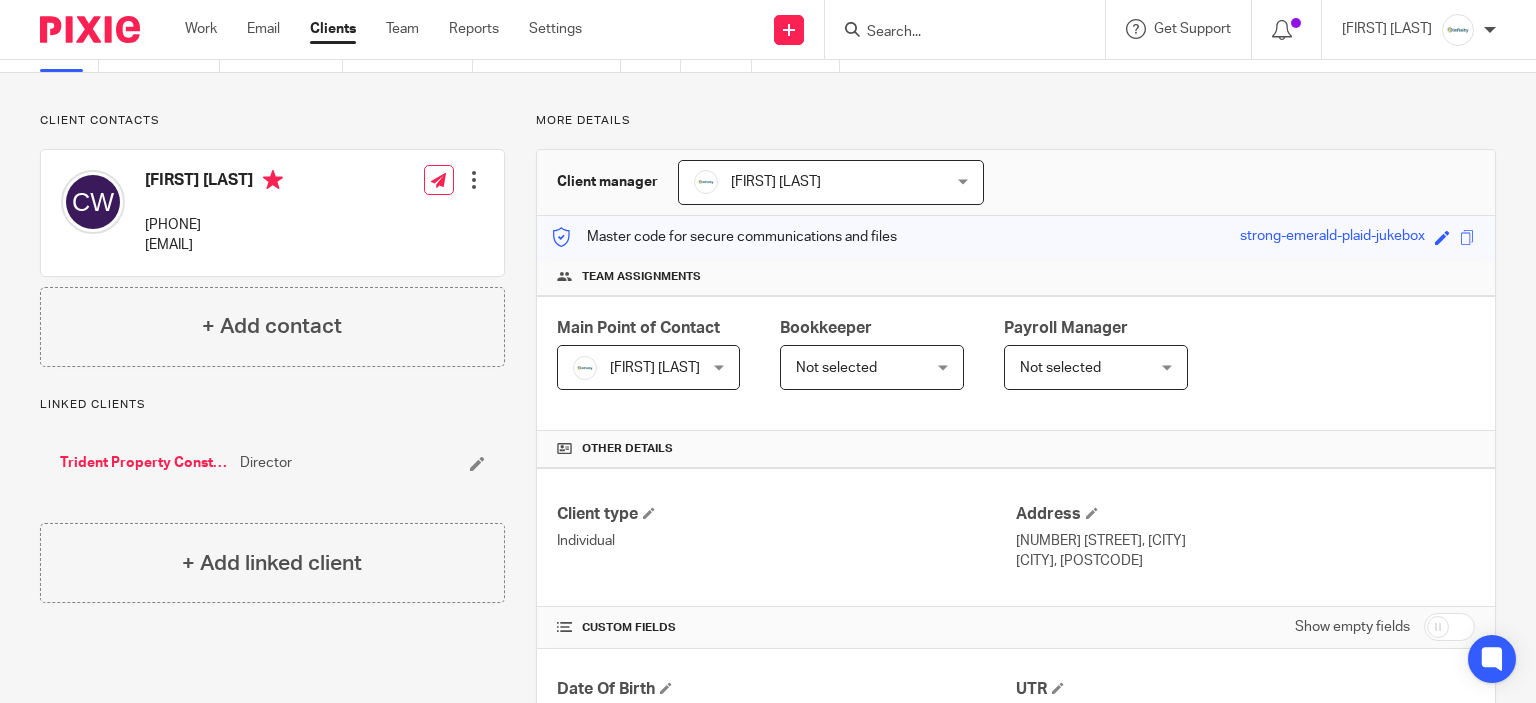 drag, startPoint x: 1083, startPoint y: 562, endPoint x: 1153, endPoint y: 567, distance: 70.178345 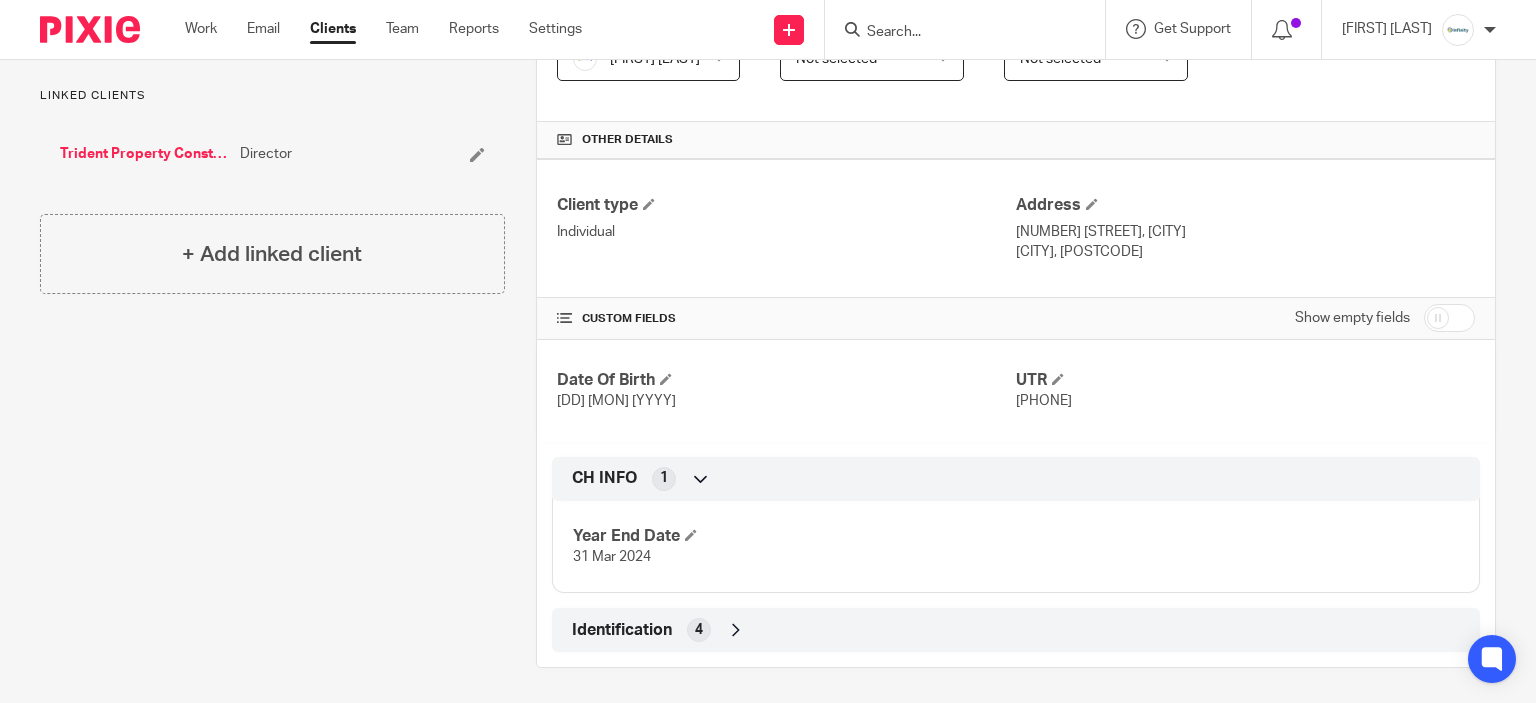 scroll, scrollTop: 412, scrollLeft: 0, axis: vertical 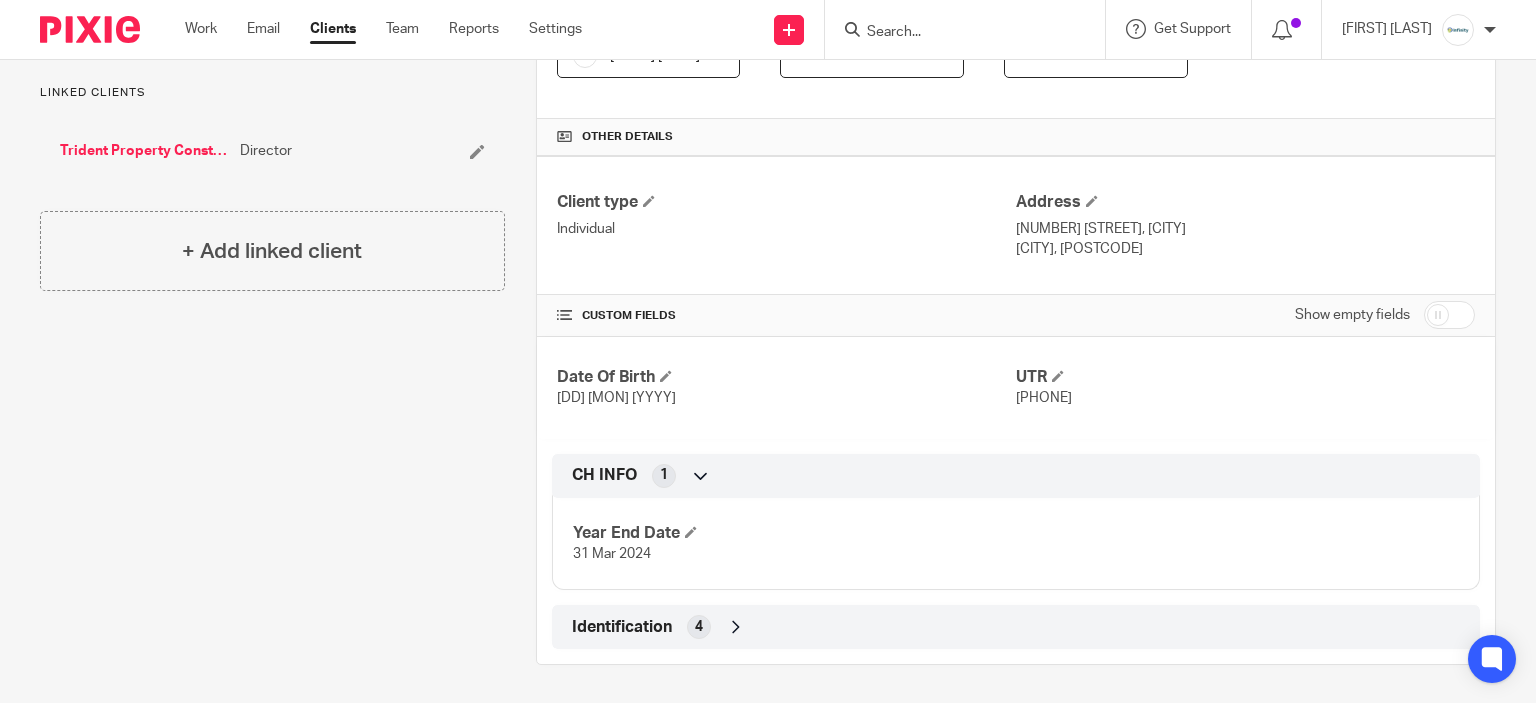 click on "Client type
Individual
Address
59 Central Avenue, Brampton
Huntingdon, PE28 4QL" at bounding box center (1016, 225) 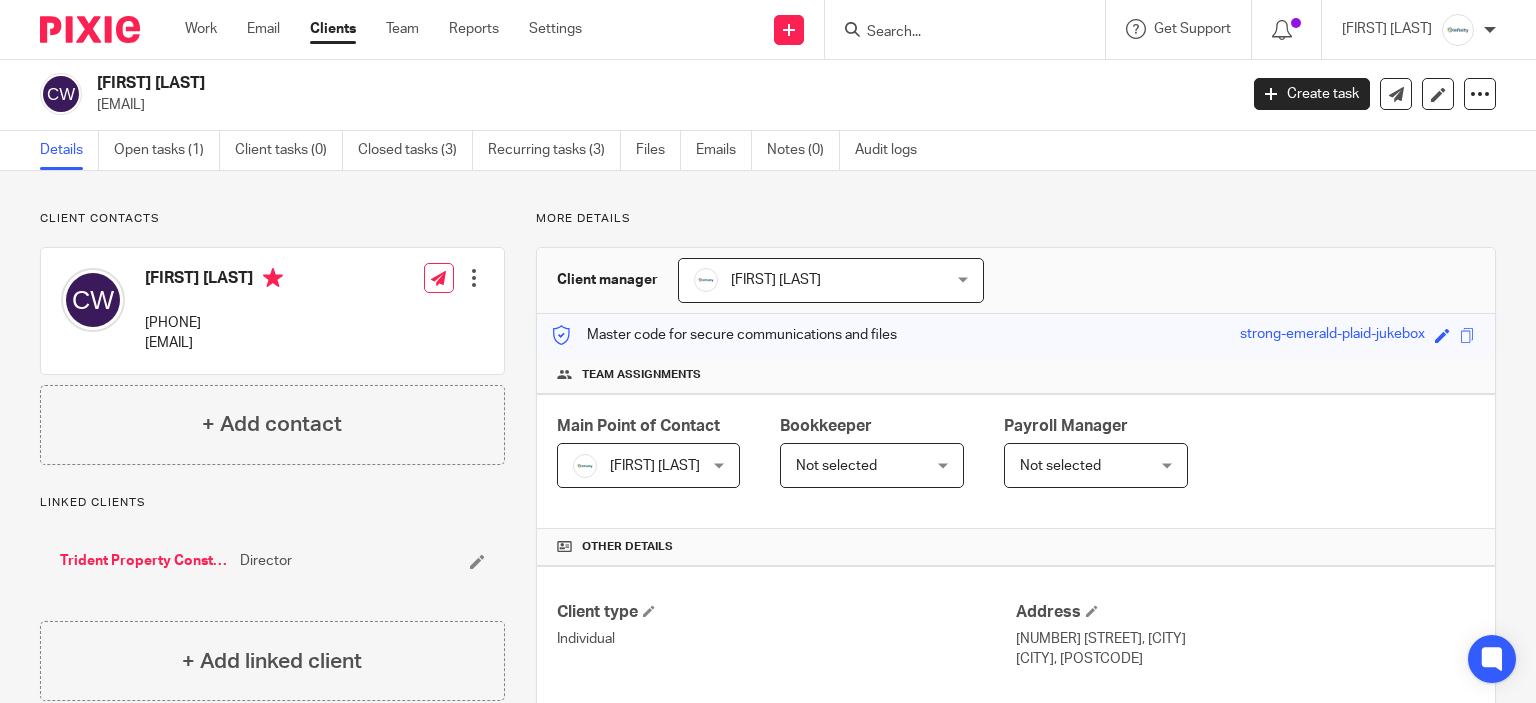 scroll, scrollTop: 0, scrollLeft: 0, axis: both 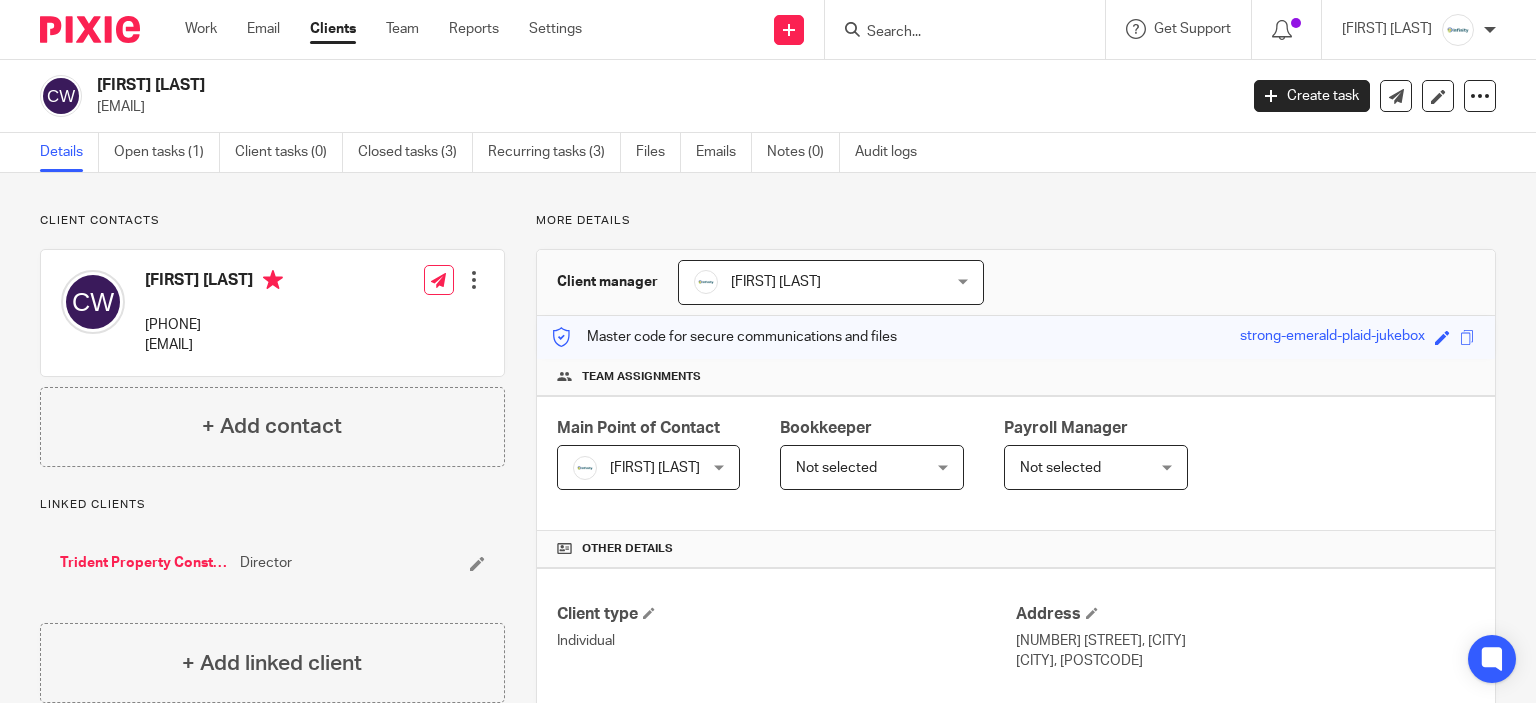 click on "Work
Email
Clients
Team
Reports
Settings
Work
Email
Clients
Team
Reports
Settings" at bounding box center (388, 29) 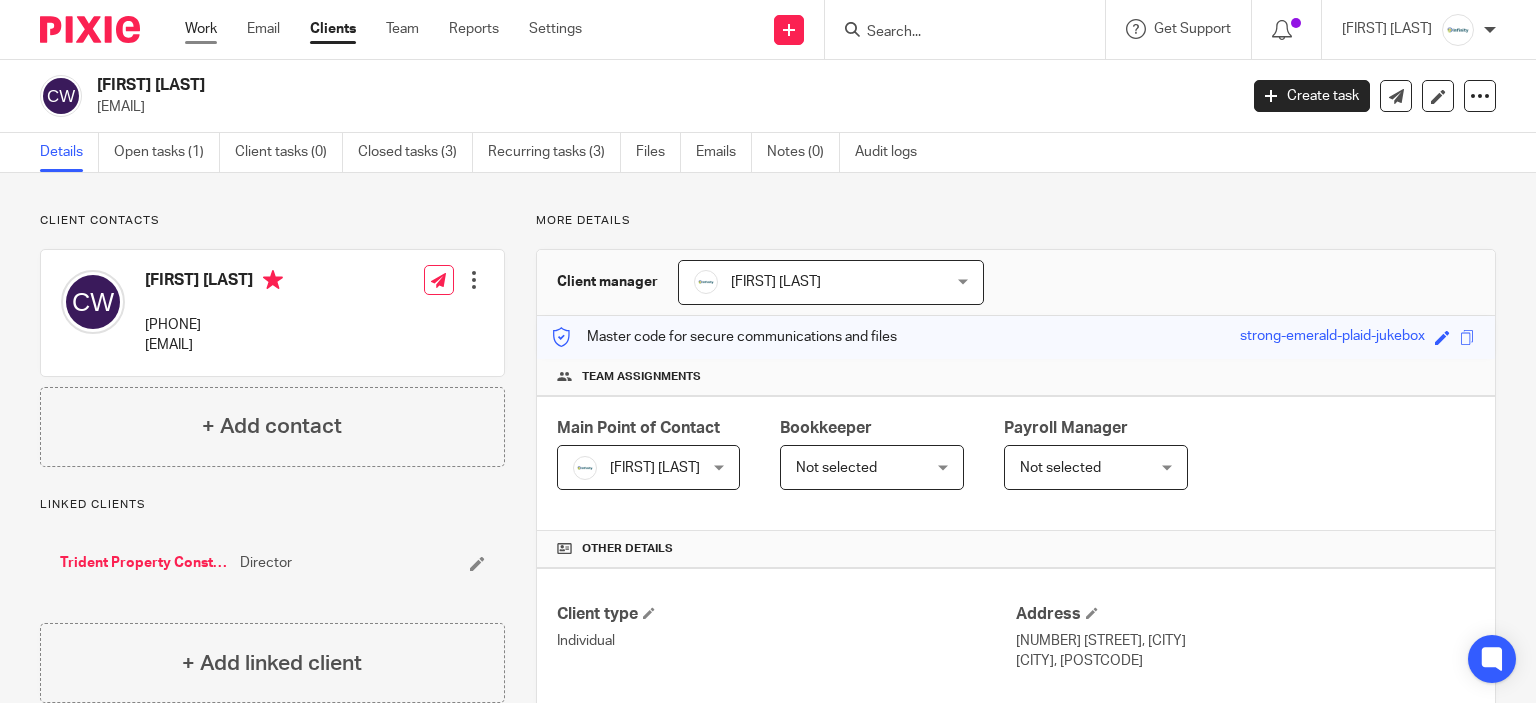 click on "Work" at bounding box center (201, 29) 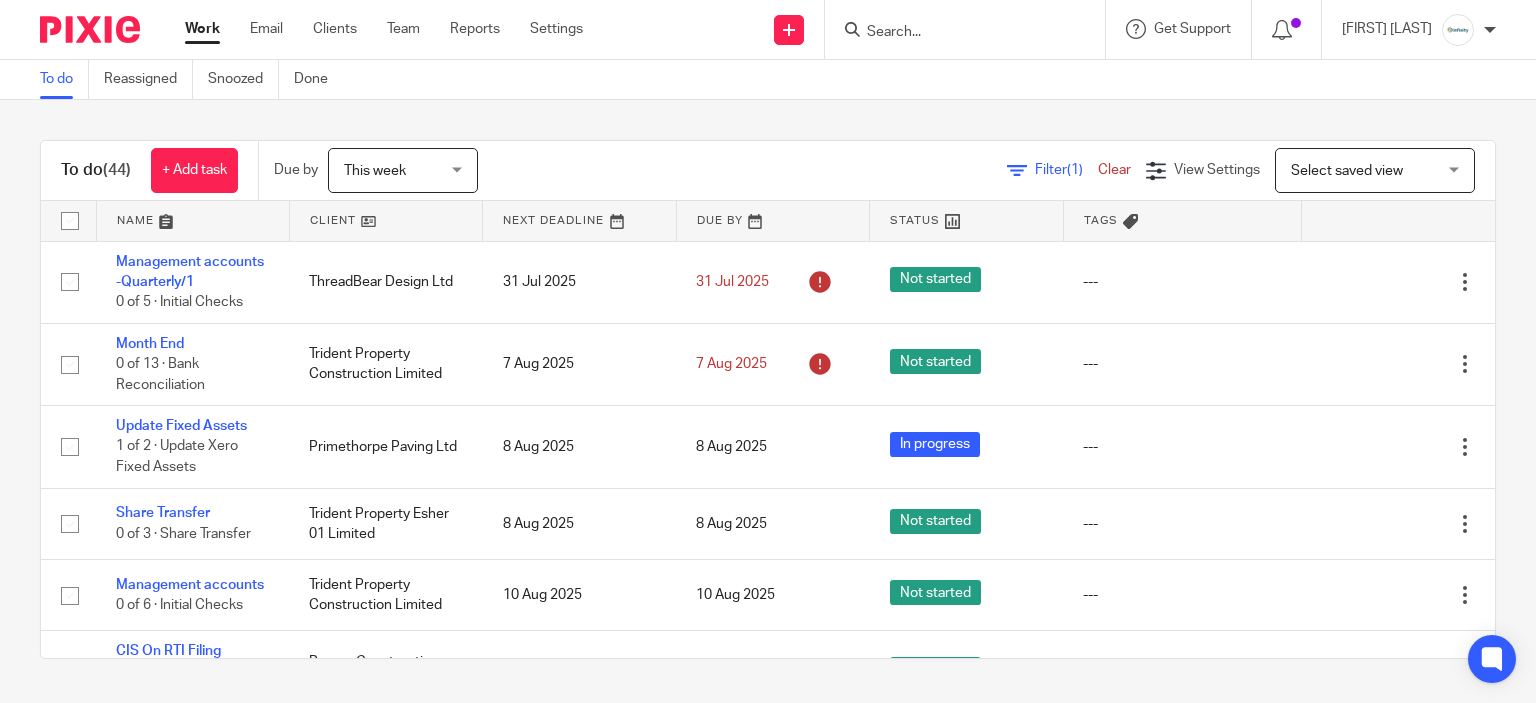 scroll, scrollTop: 0, scrollLeft: 0, axis: both 